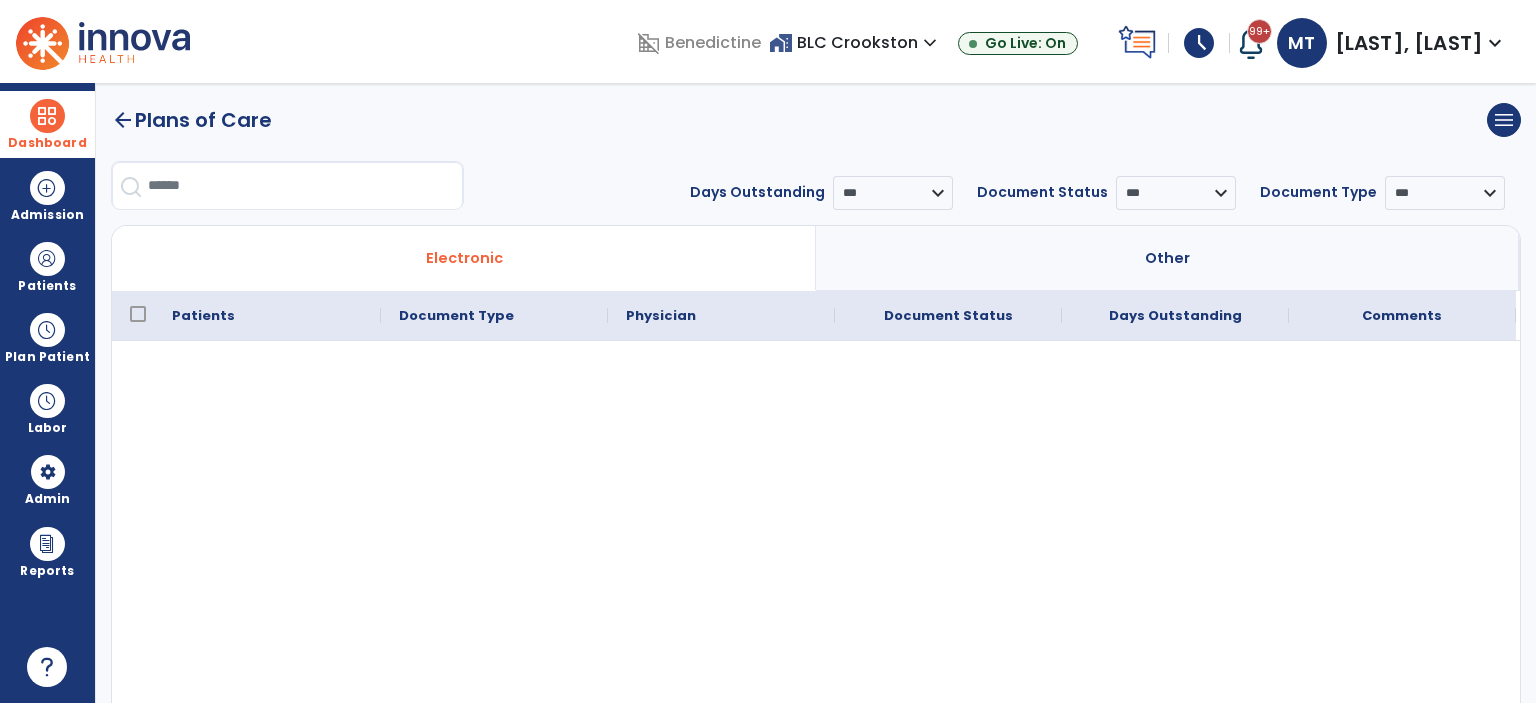 scroll, scrollTop: 0, scrollLeft: 0, axis: both 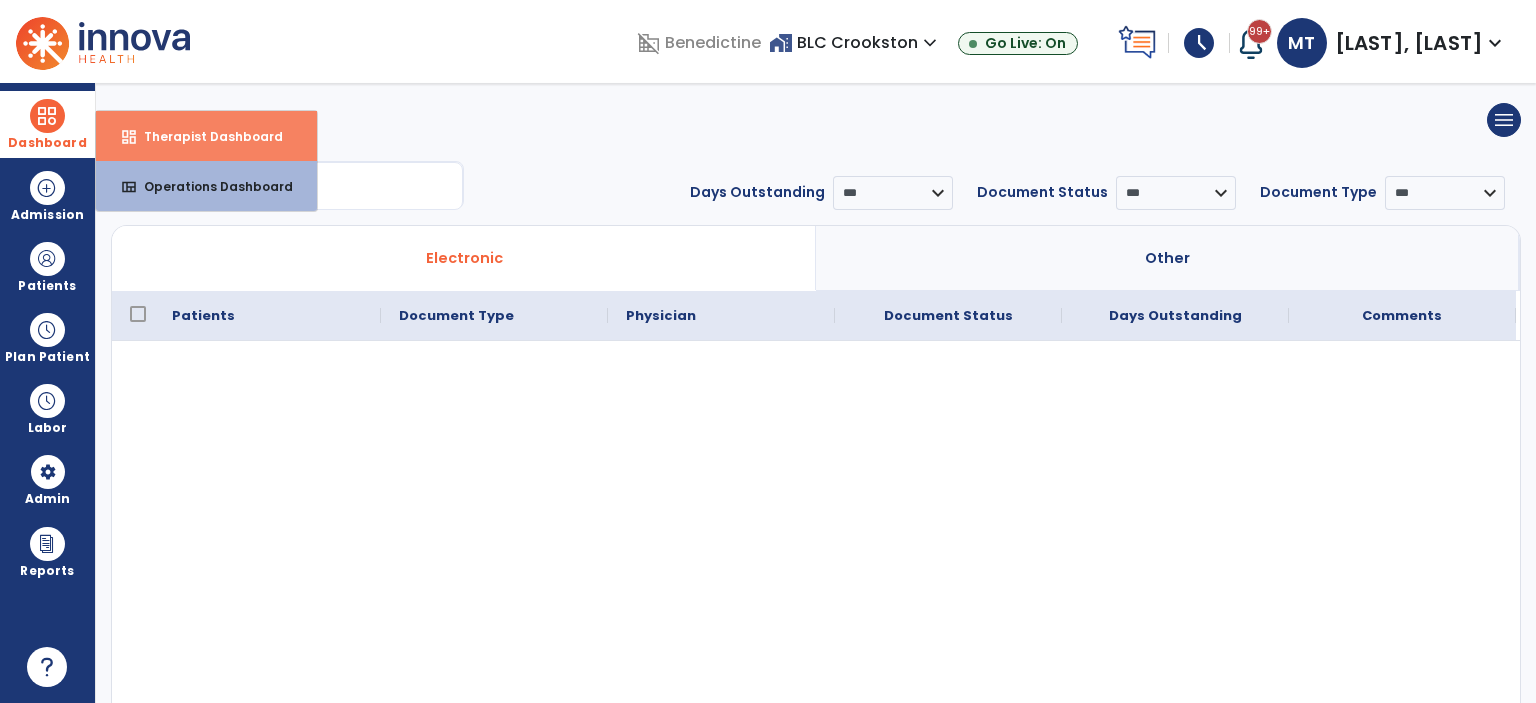 click on "dashboard  Therapist Dashboard" at bounding box center [206, 136] 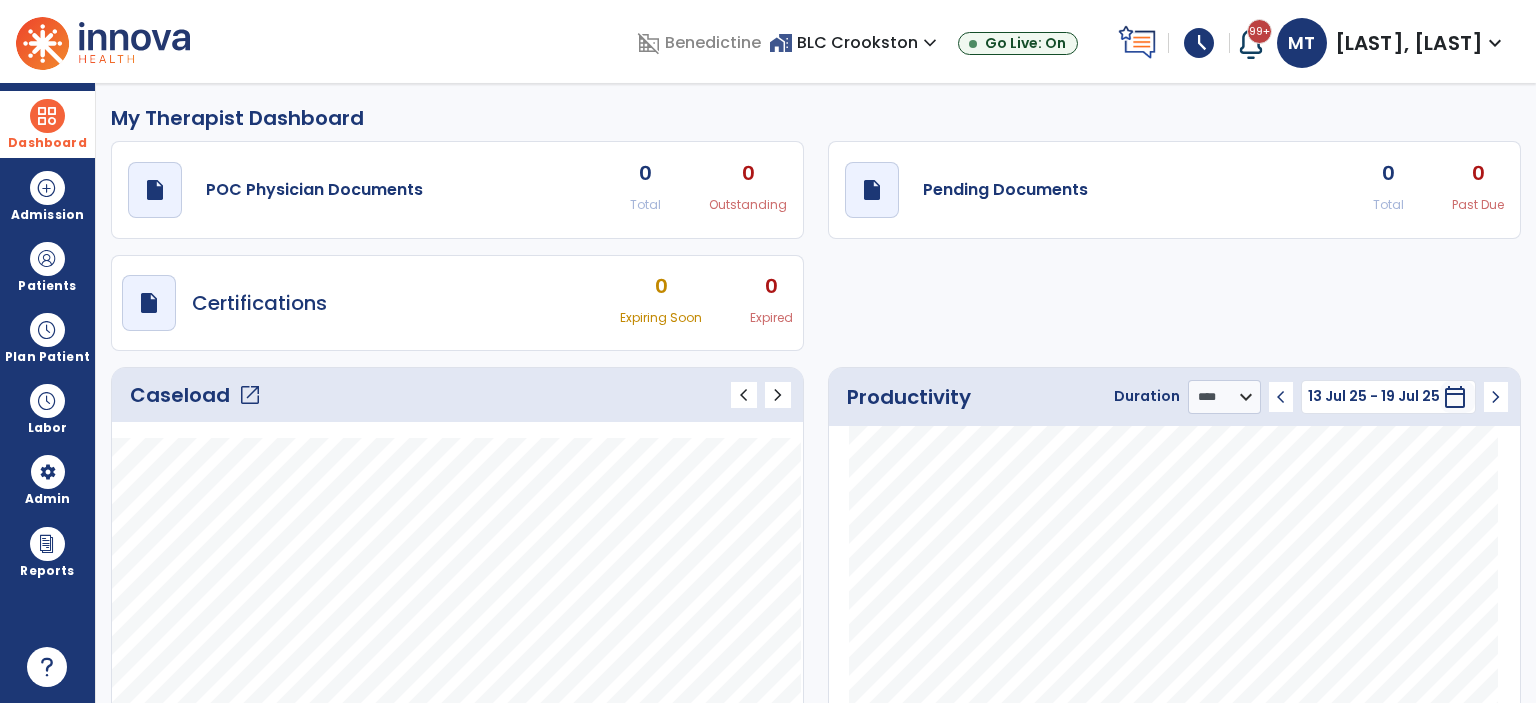 click on "open_in_new" 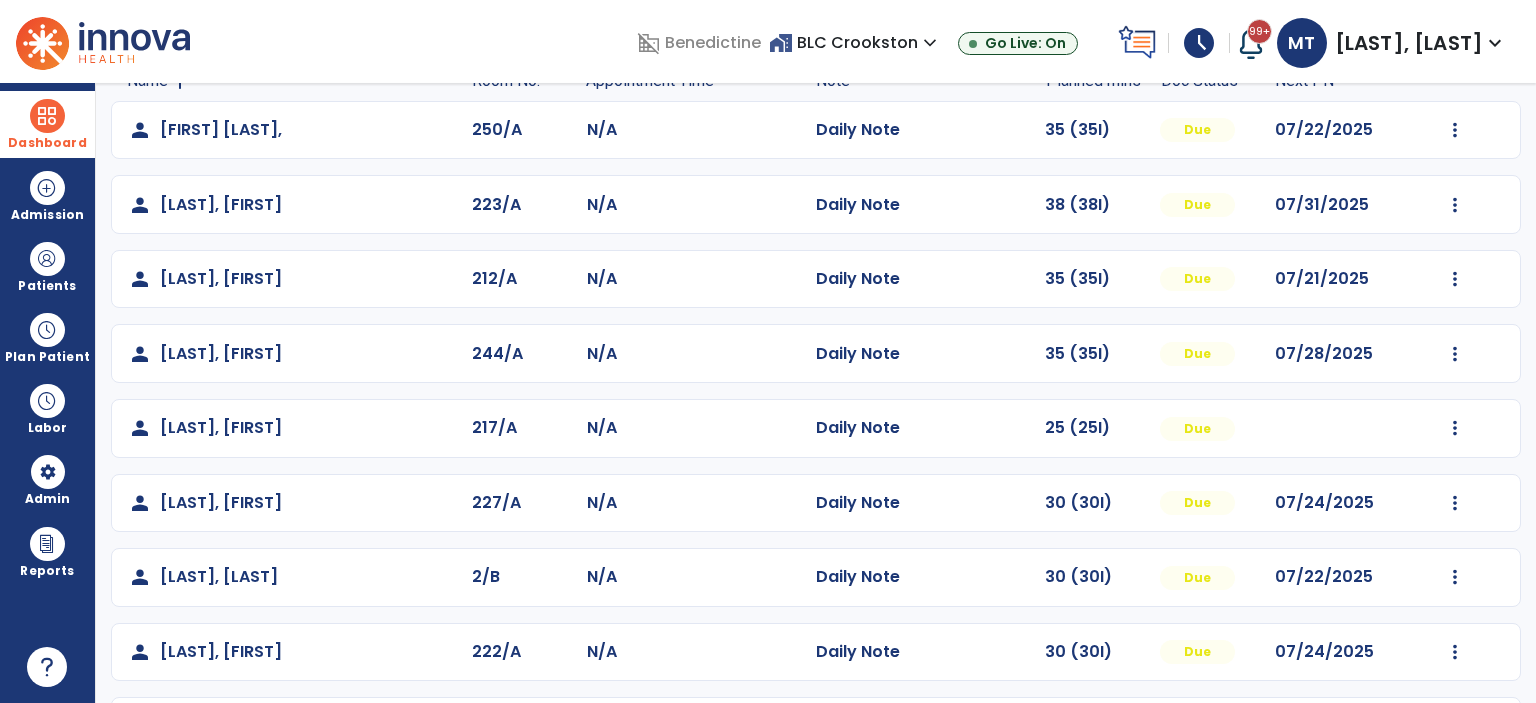 scroll, scrollTop: 200, scrollLeft: 0, axis: vertical 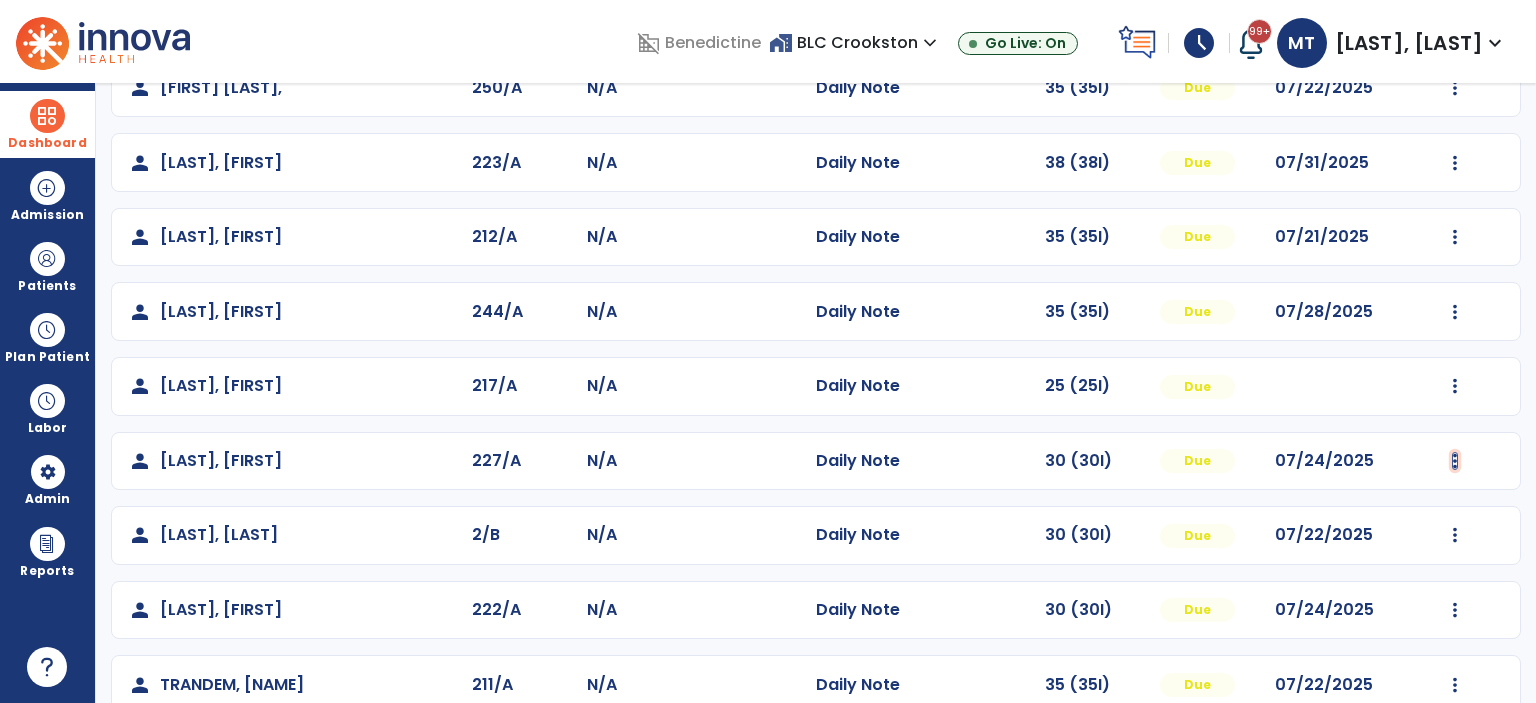 click at bounding box center [1455, 88] 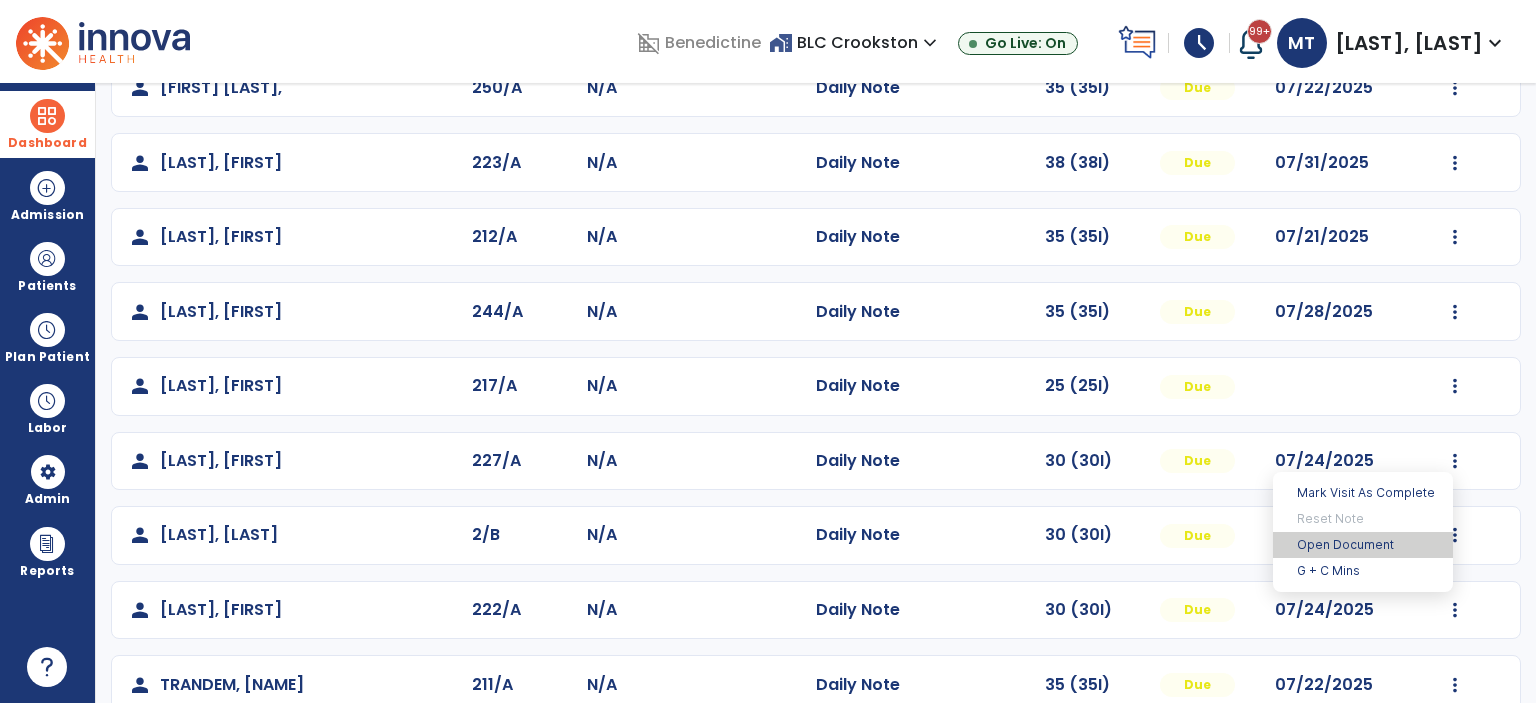 click on "Open Document" at bounding box center (1363, 545) 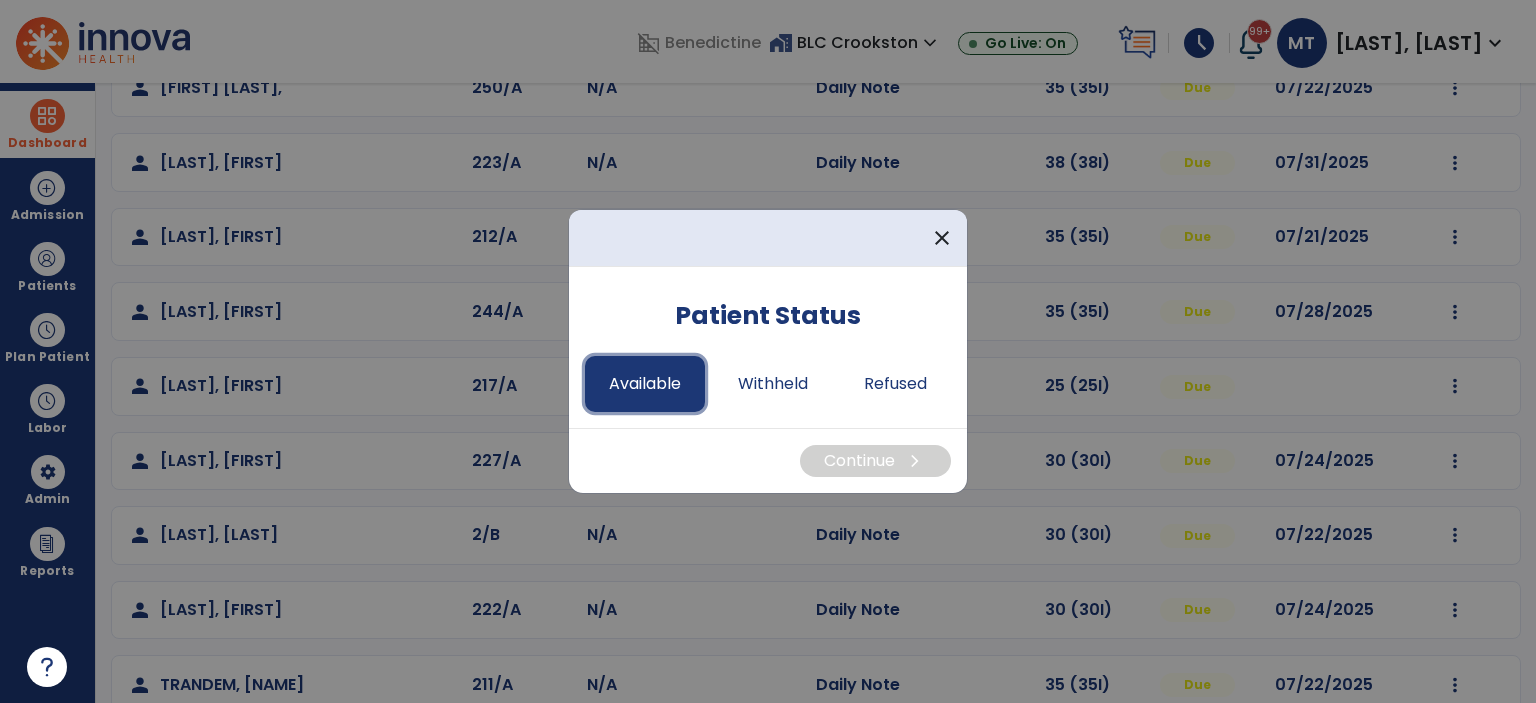 click on "Available" at bounding box center (645, 384) 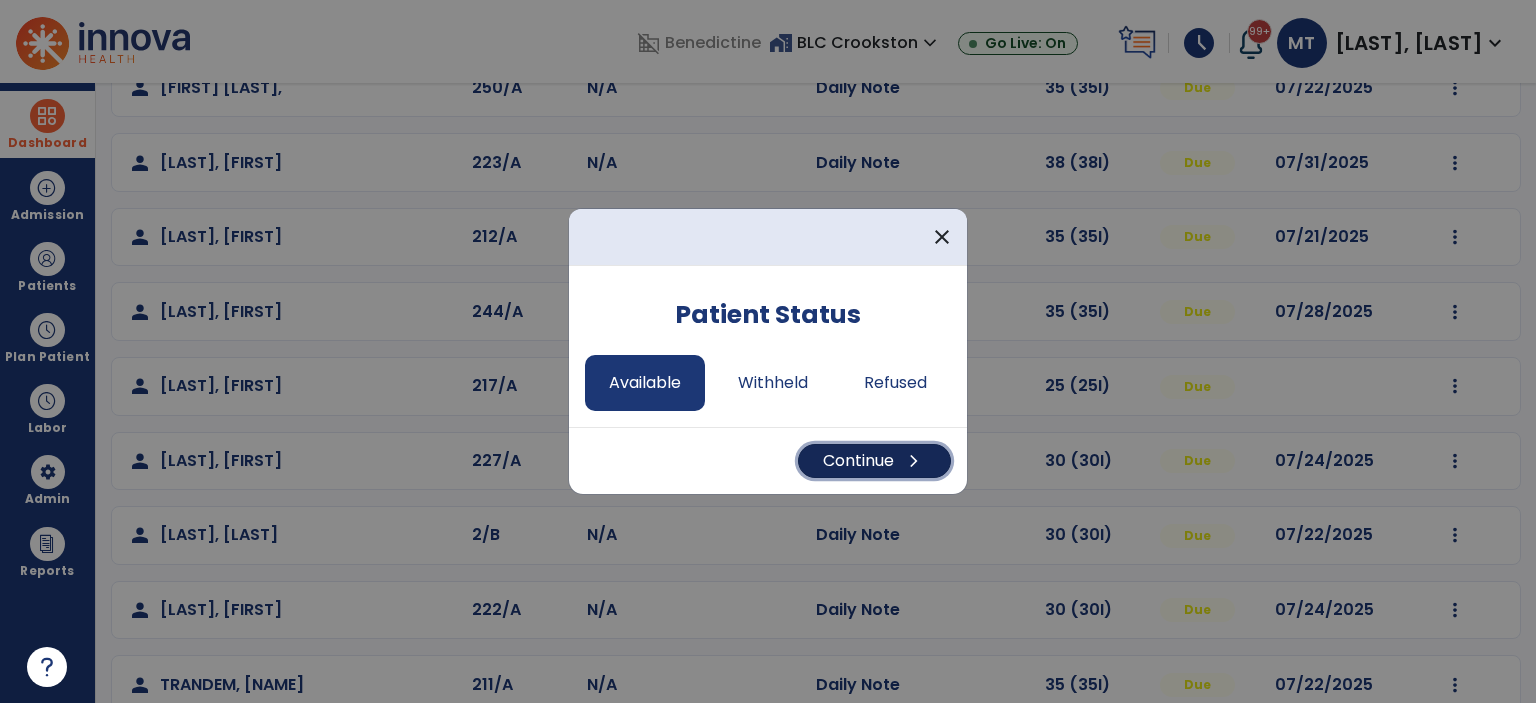 click on "chevron_right" at bounding box center (914, 461) 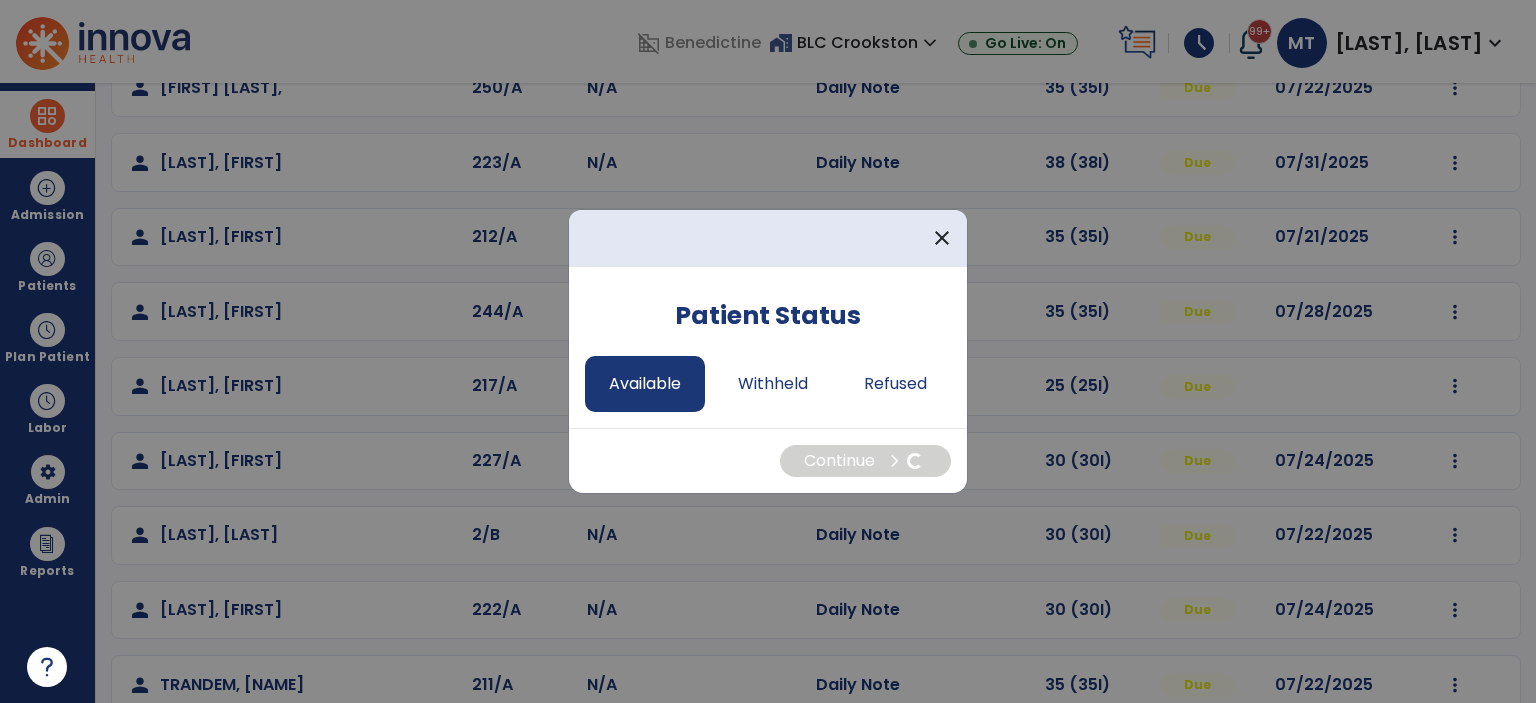 select on "*" 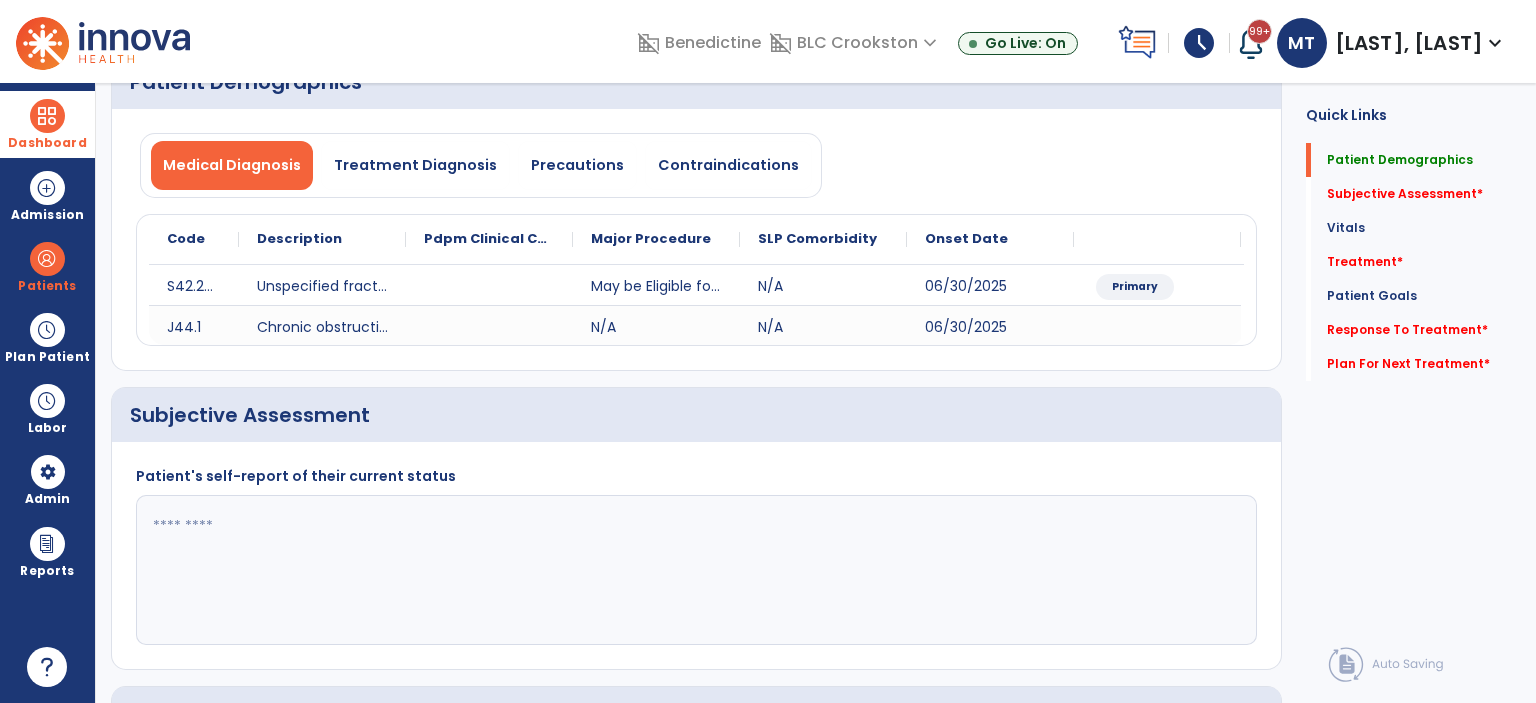 click 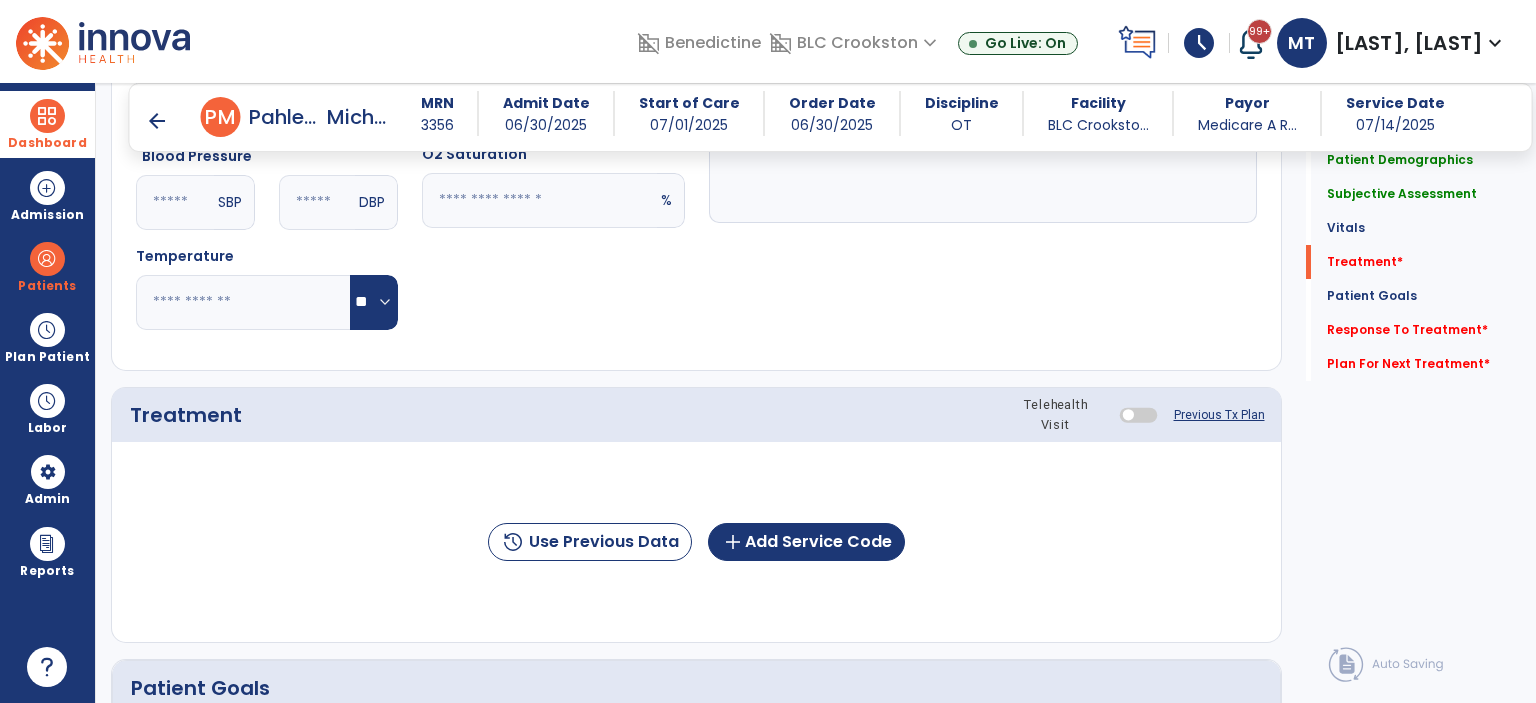scroll, scrollTop: 963, scrollLeft: 0, axis: vertical 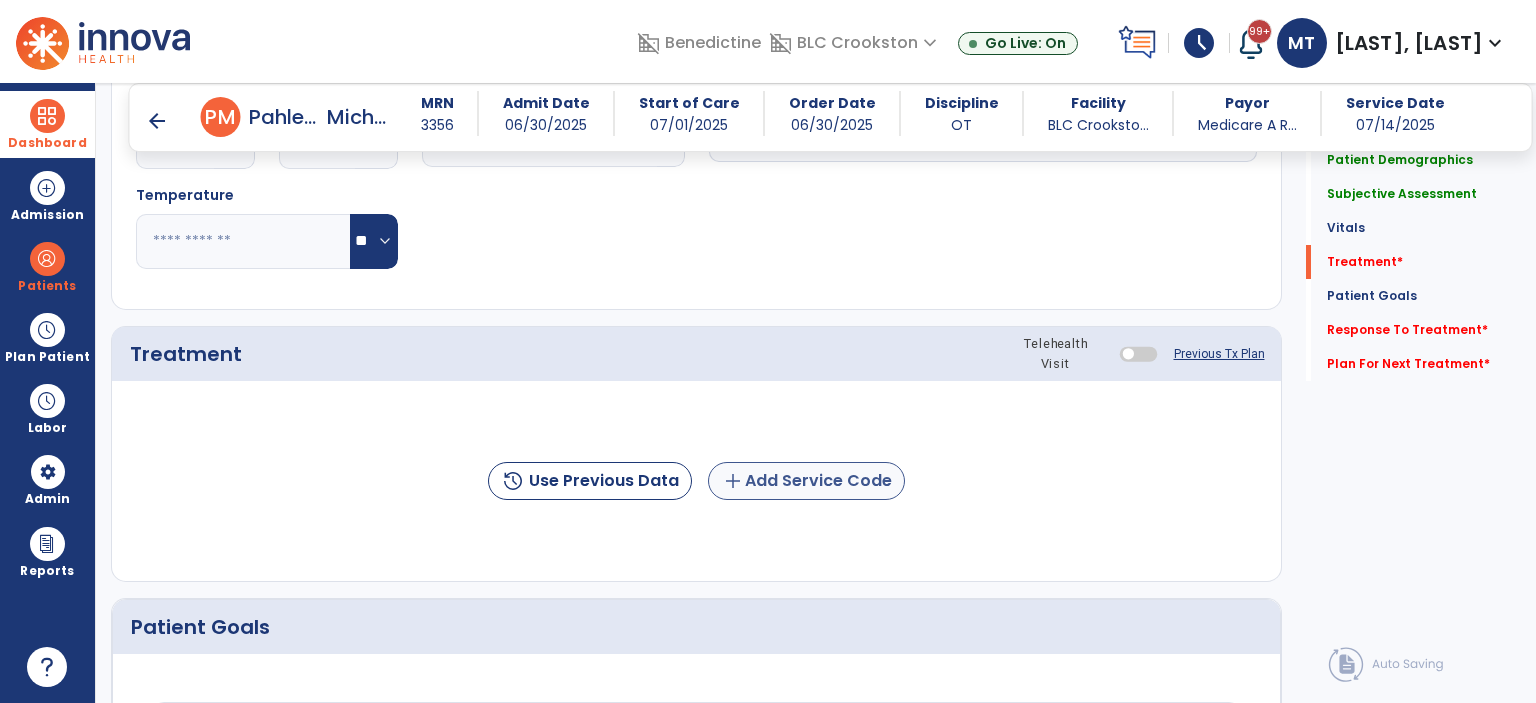 type on "**********" 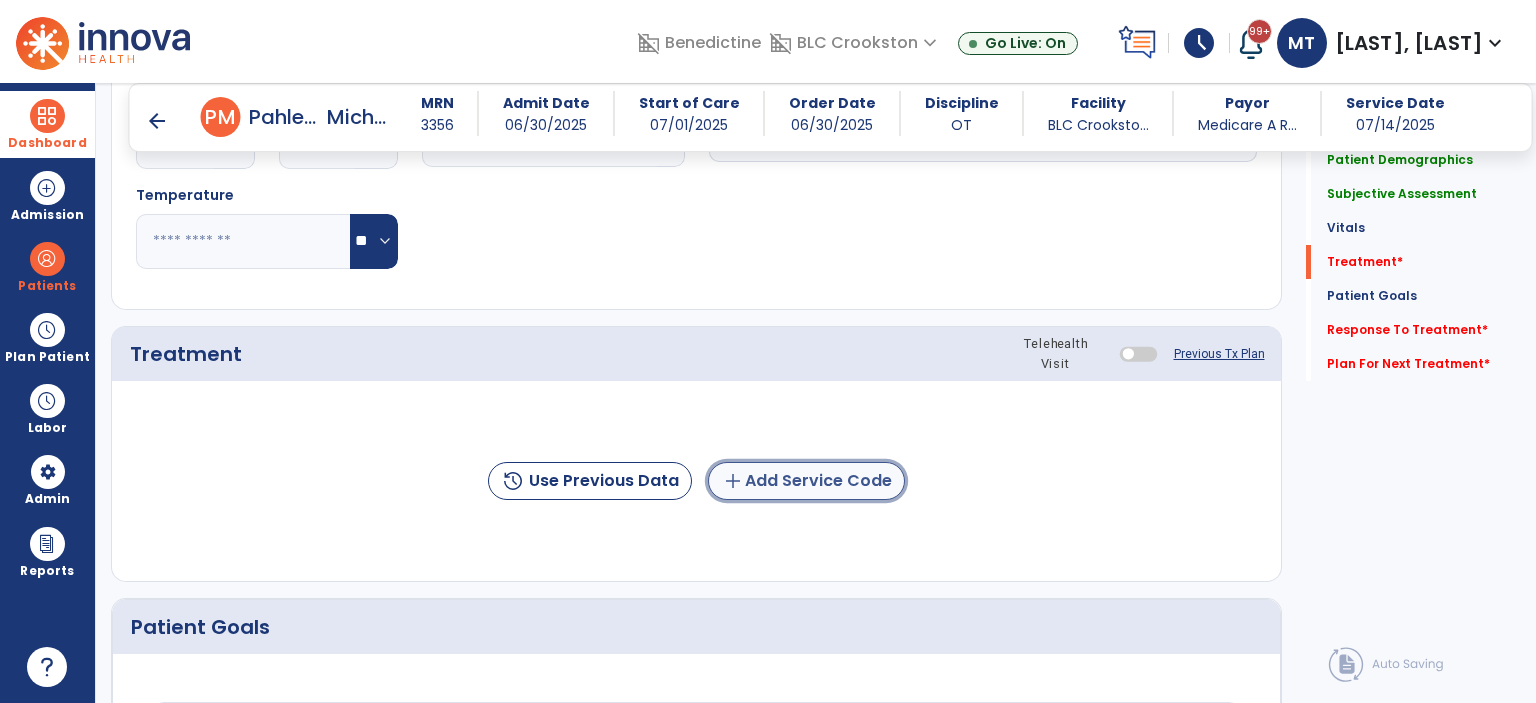 click on "add  Add Service Code" 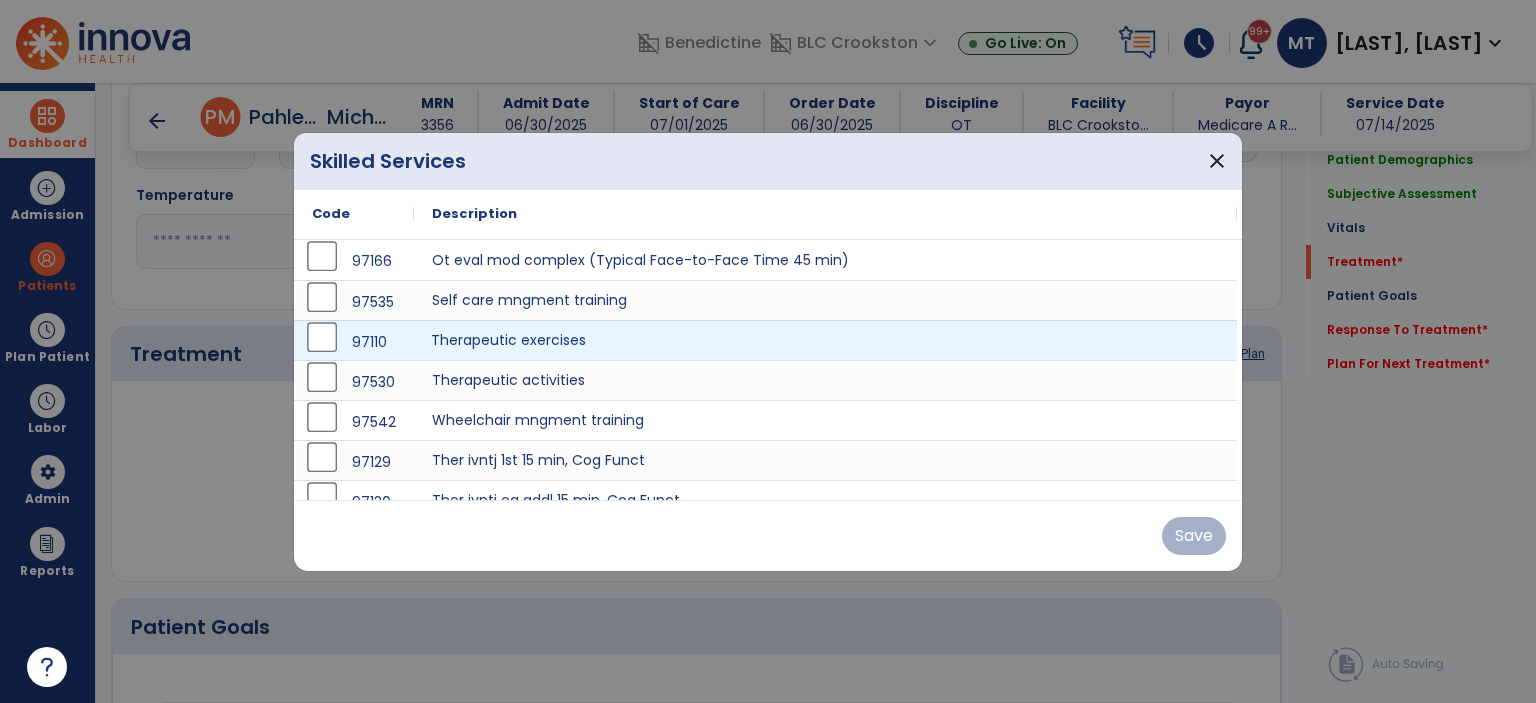 click on "Therapeutic exercises" at bounding box center (825, 340) 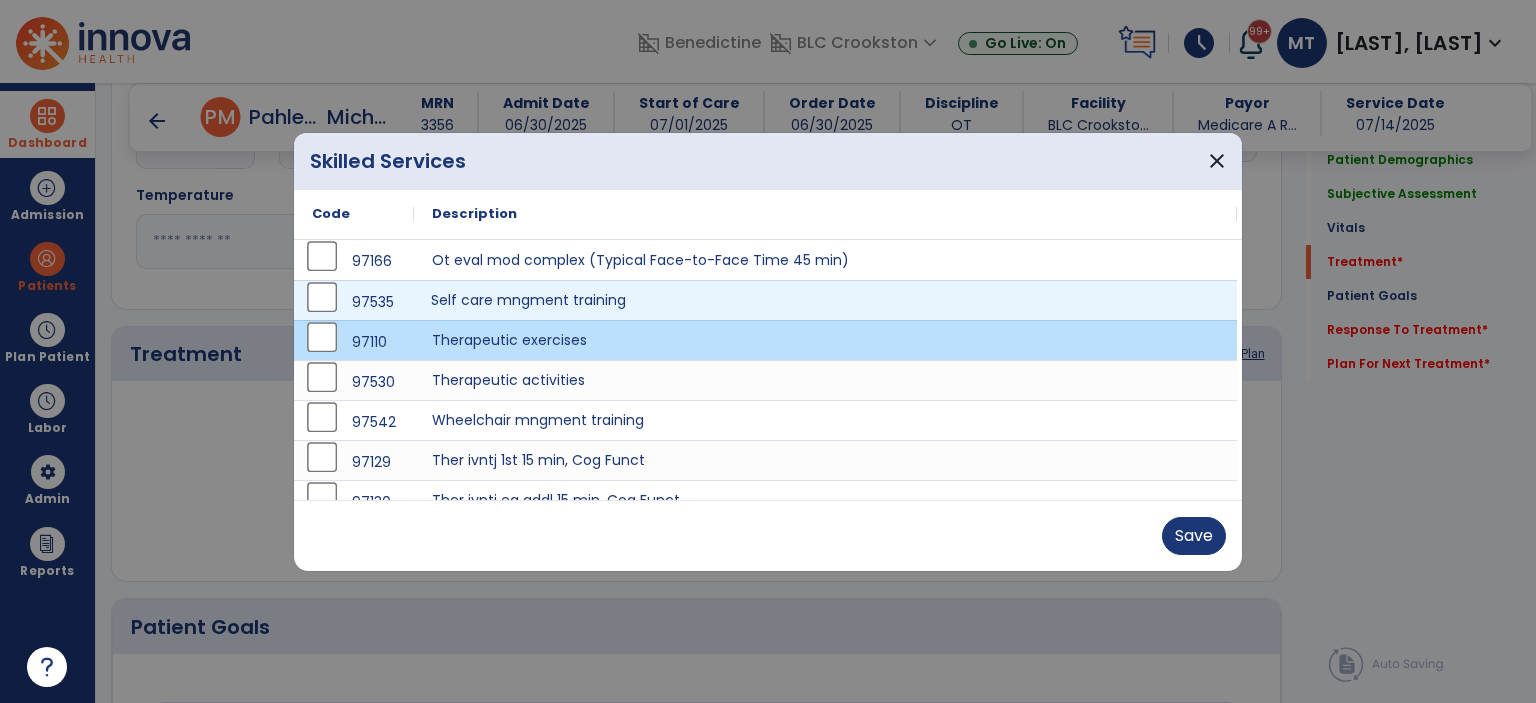 click on "Self care mngment training" at bounding box center [825, 300] 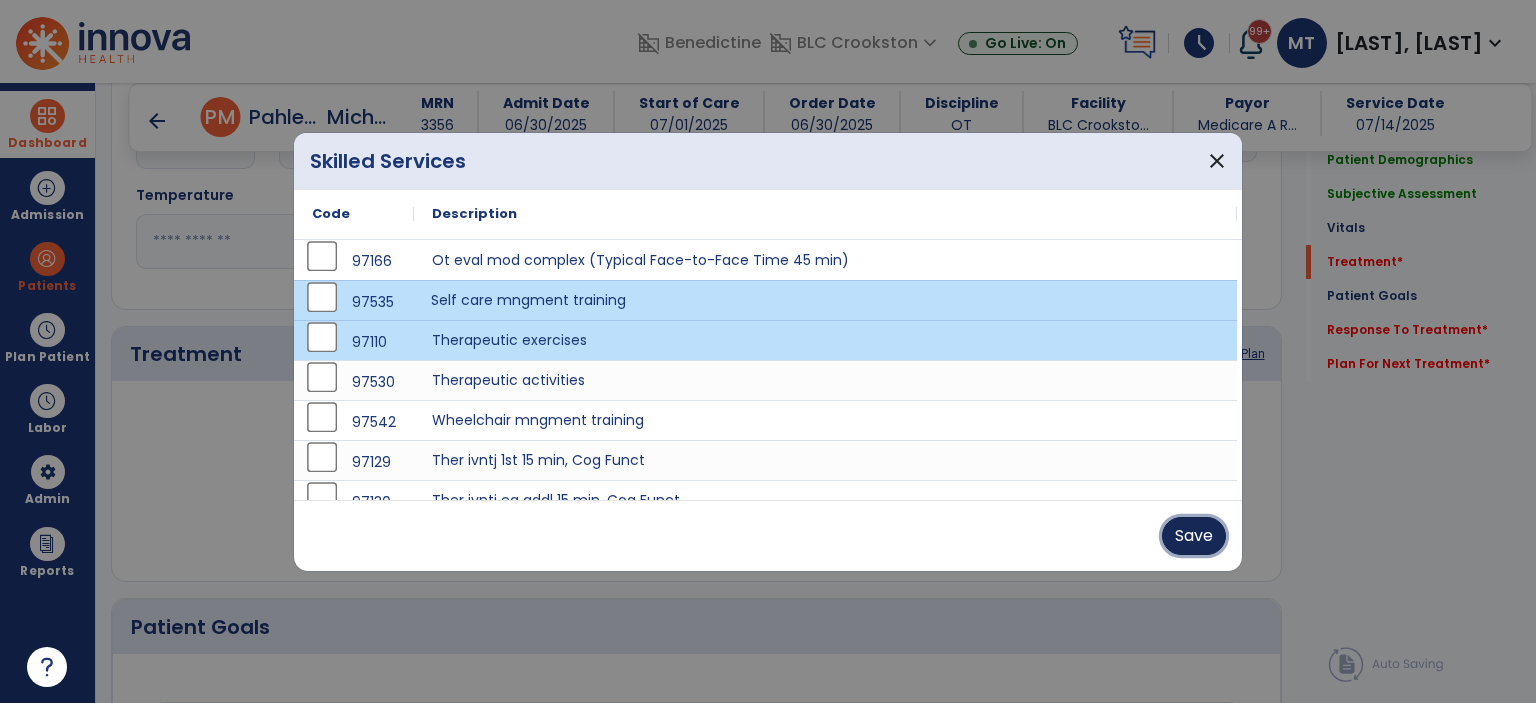 click on "Save" at bounding box center (1194, 536) 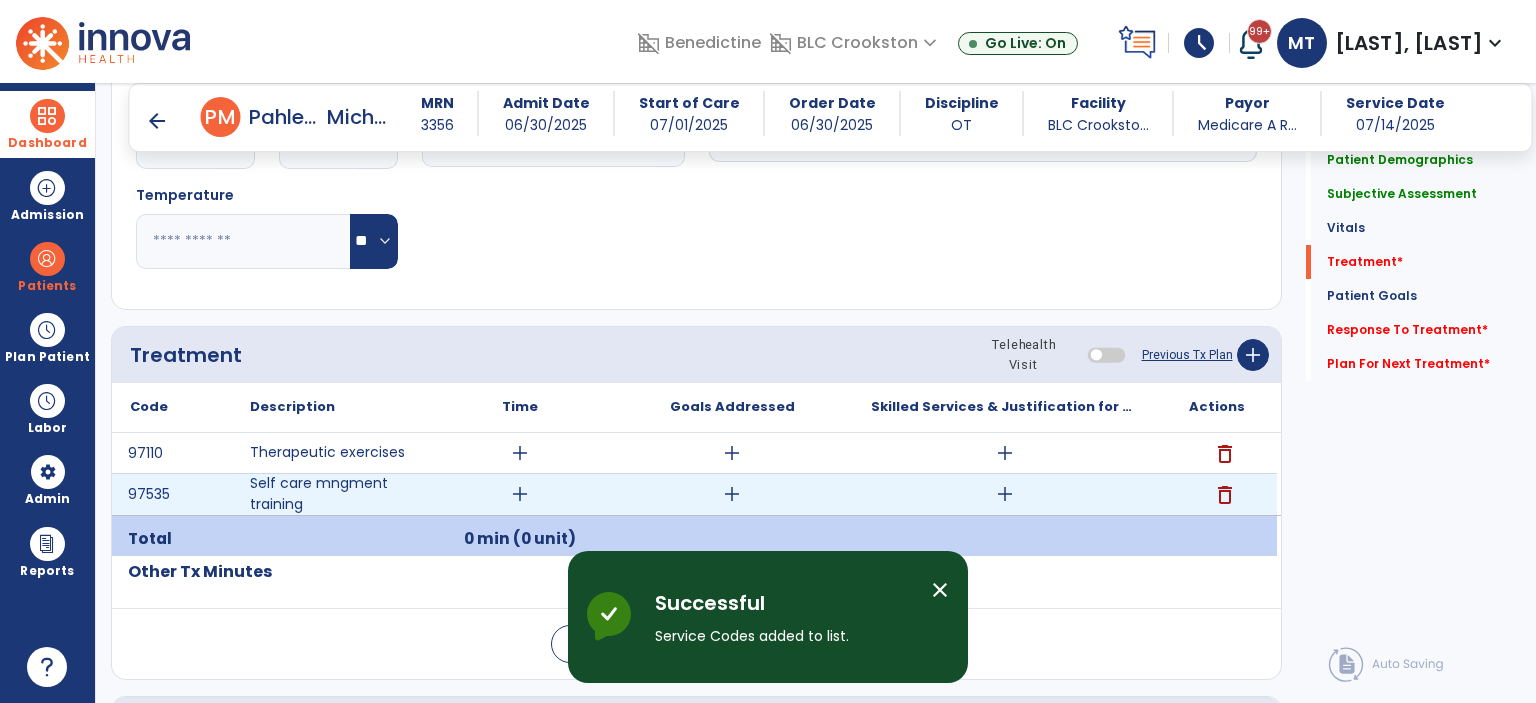 click on "add" at bounding box center [520, 494] 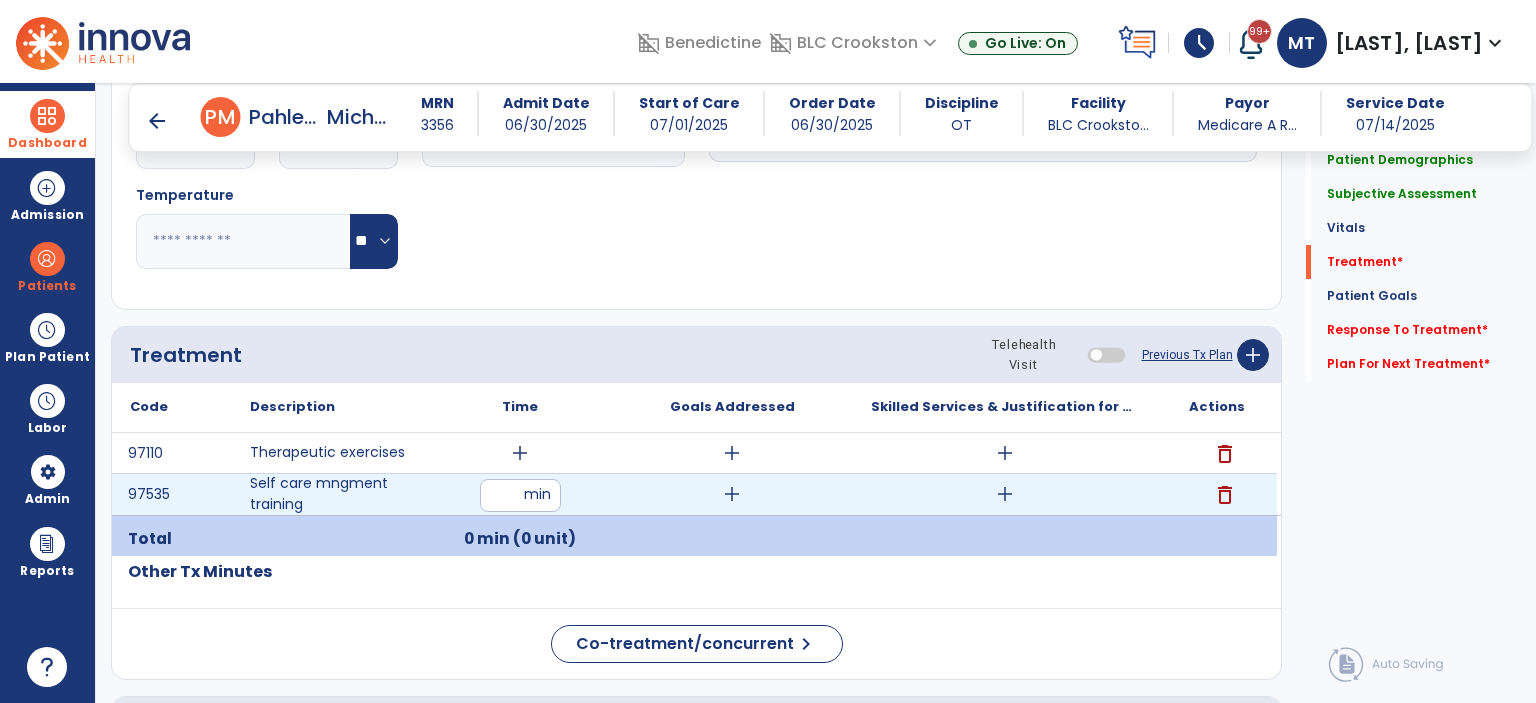 type on "**" 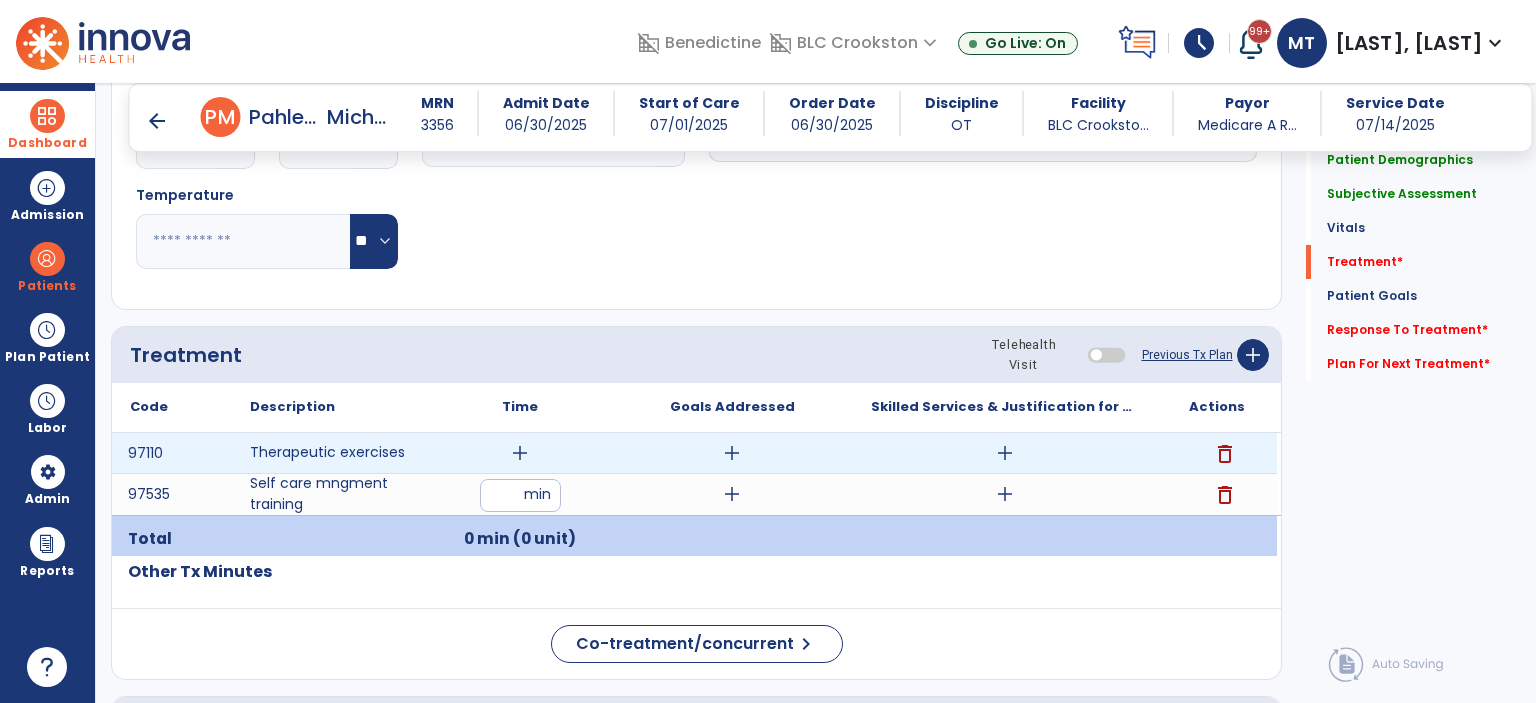 drag, startPoint x: 528, startPoint y: 487, endPoint x: 518, endPoint y: 449, distance: 39.293766 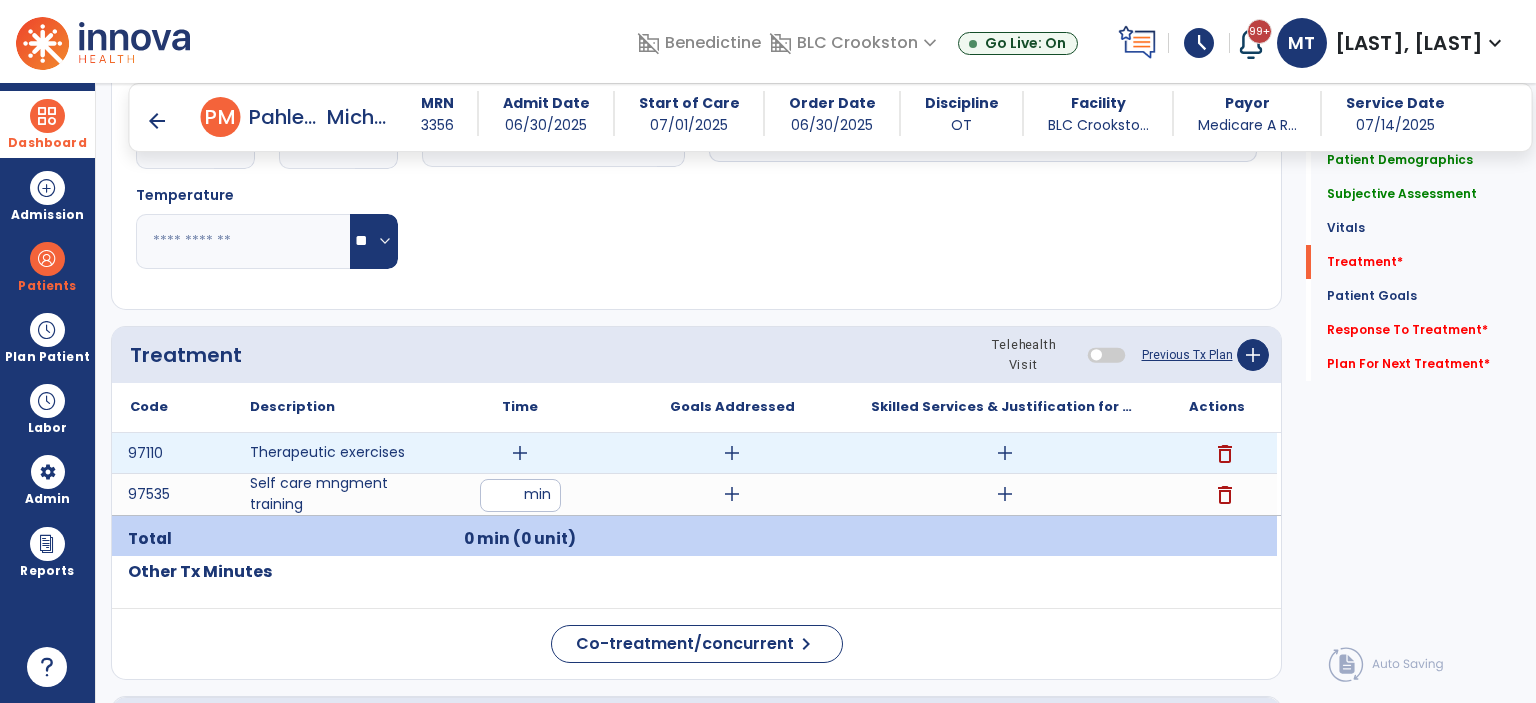click on "97110  Therapeutic exercises  add add add delete 97535  Self care mngment training  ** min add add delete" at bounding box center (694, 508) 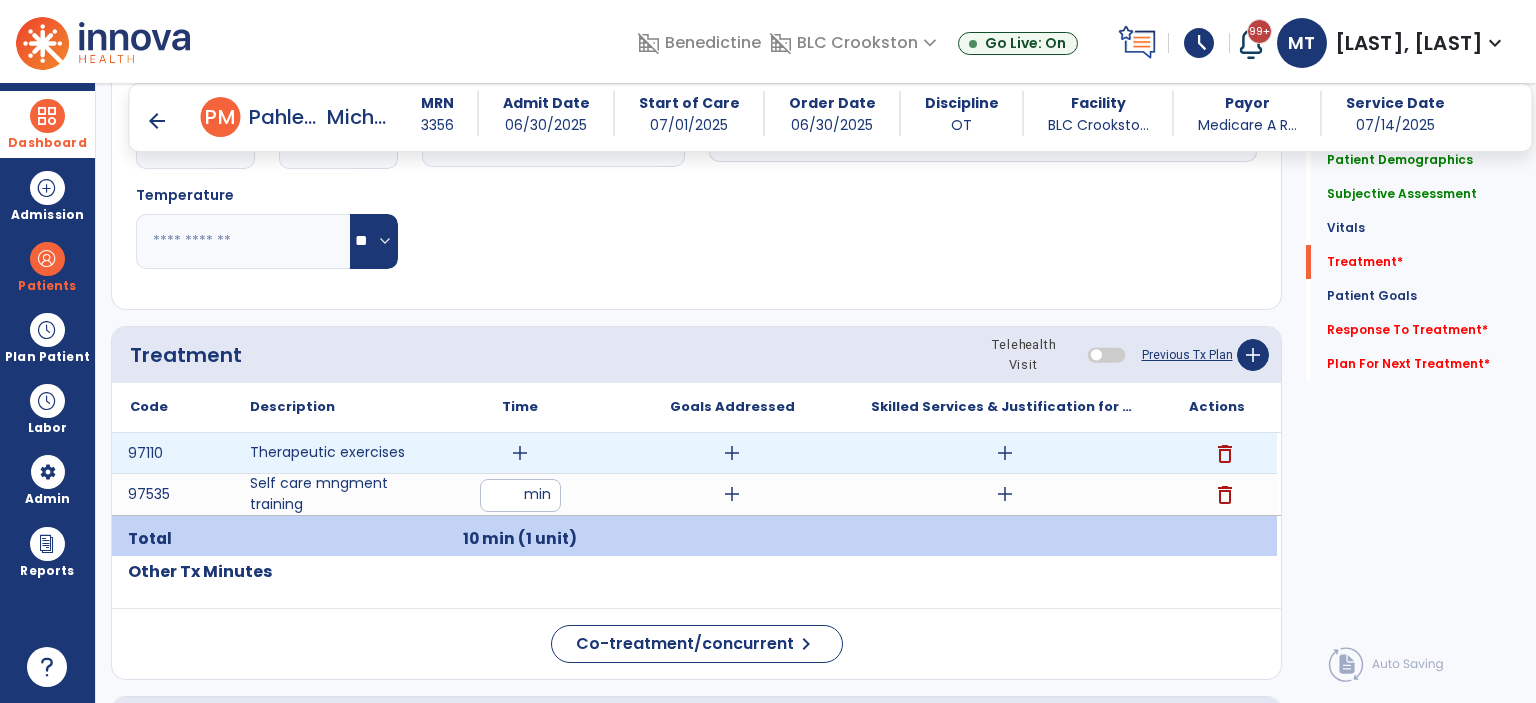 click on "add" at bounding box center (520, 453) 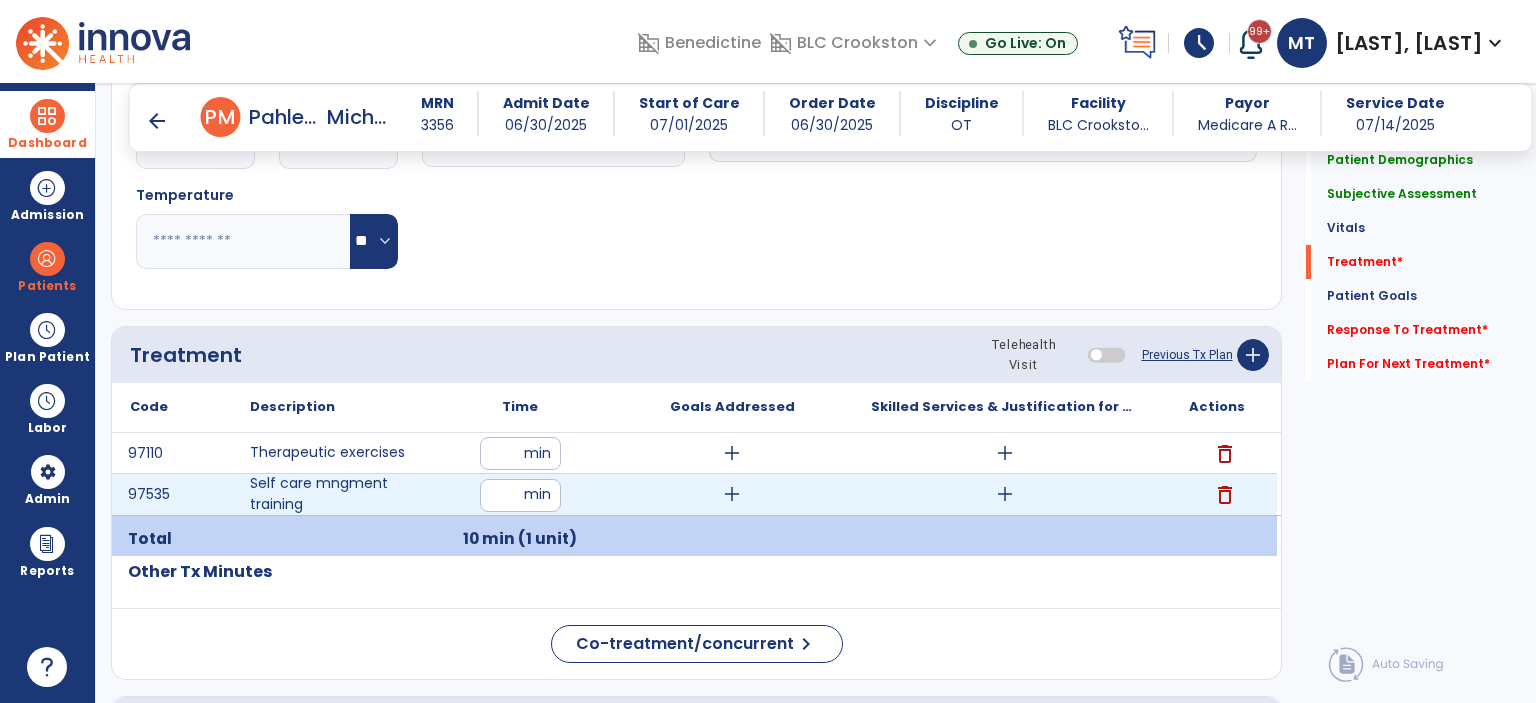 type on "*" 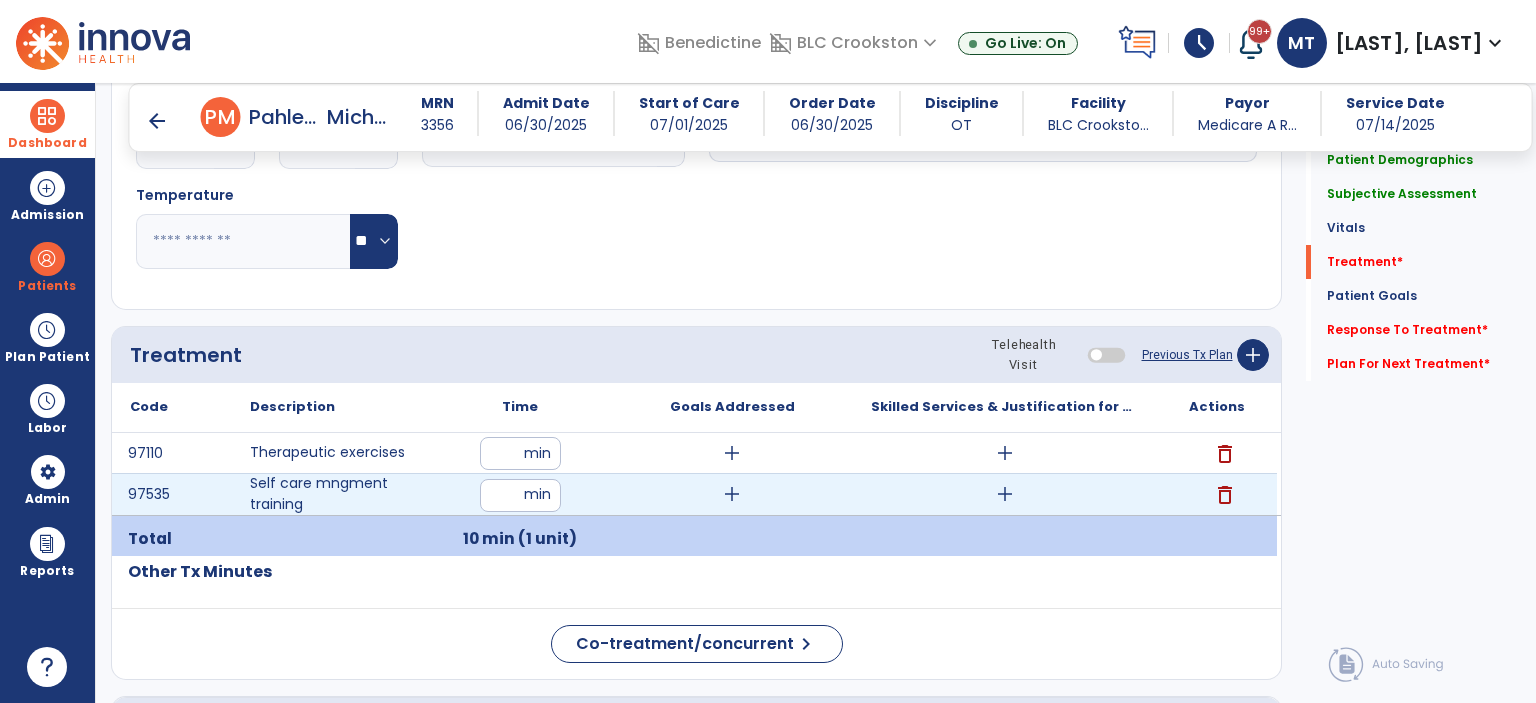 type on "**" 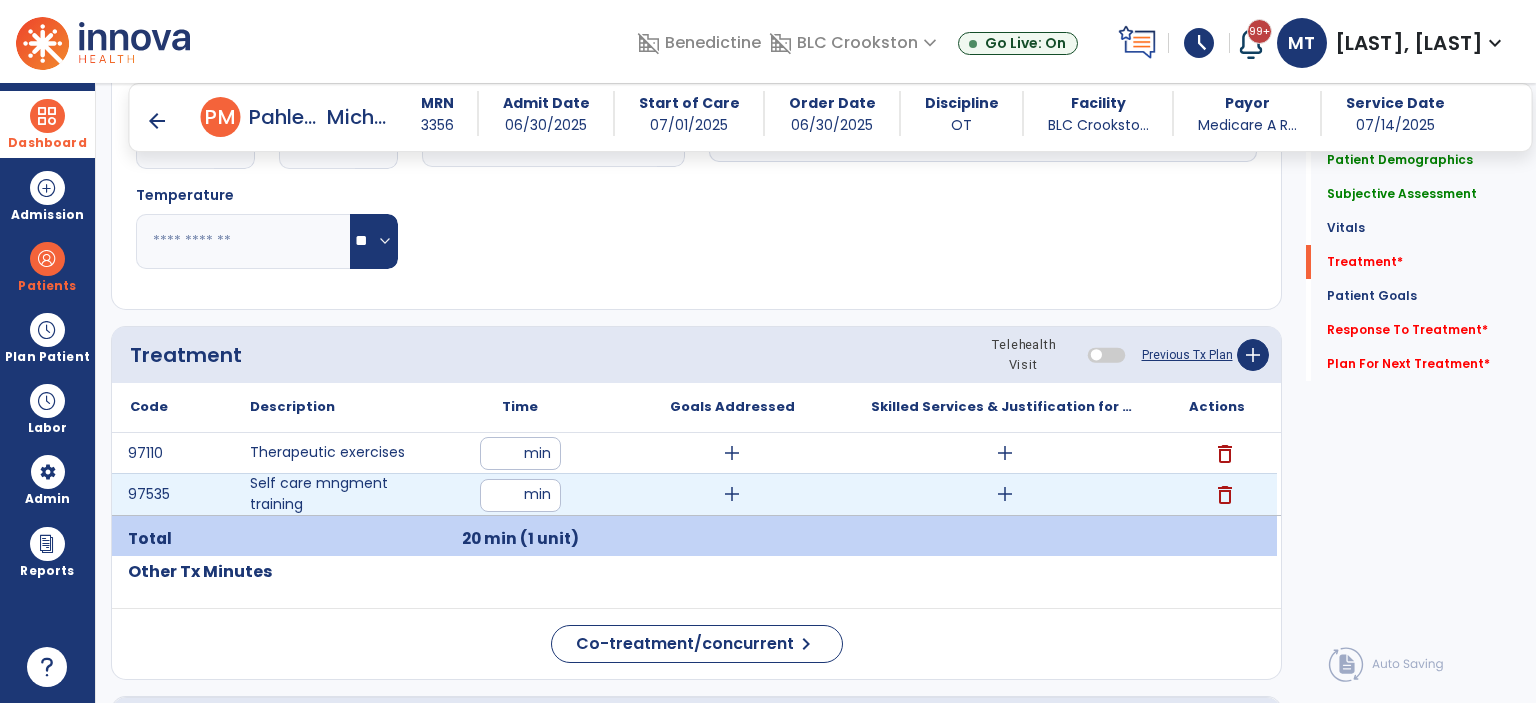 click on "**" at bounding box center [520, 495] 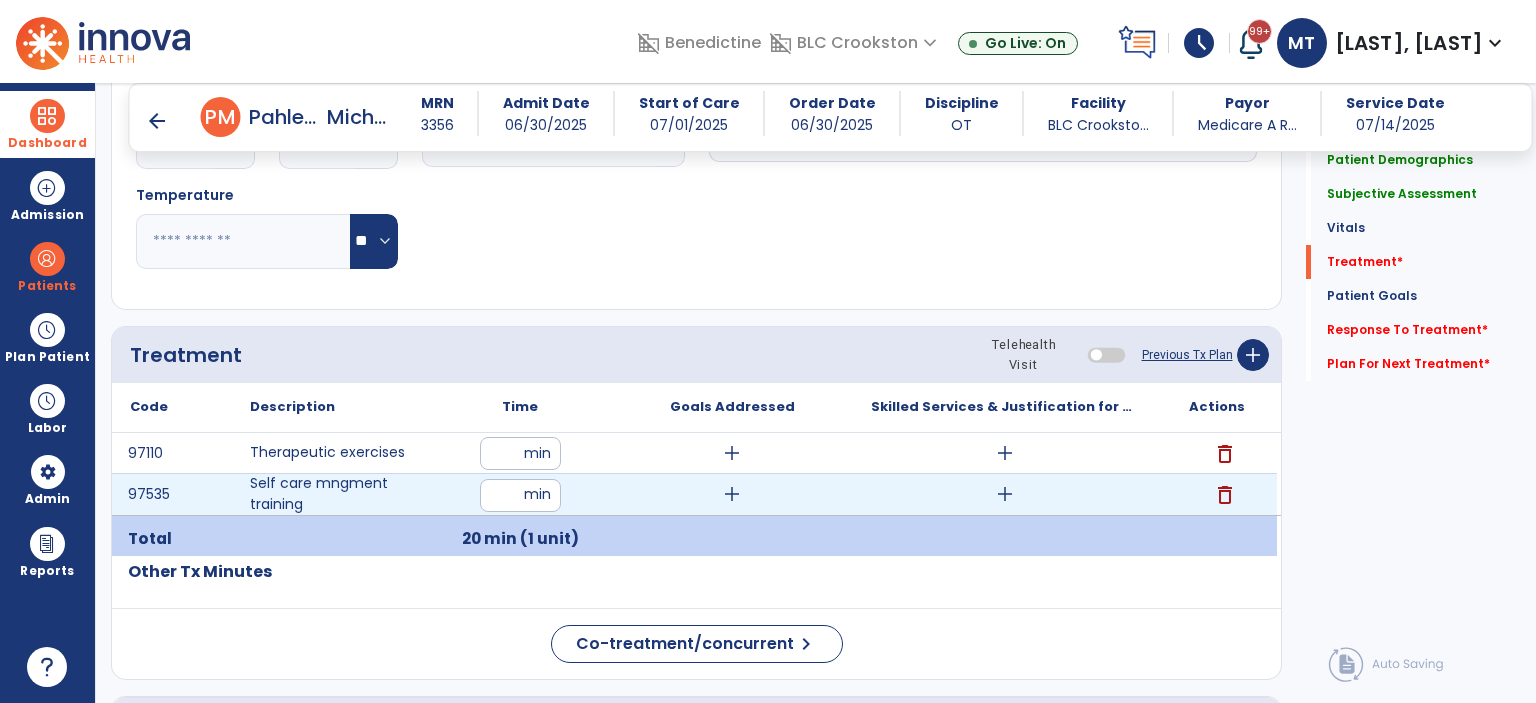 click on "**" at bounding box center [520, 495] 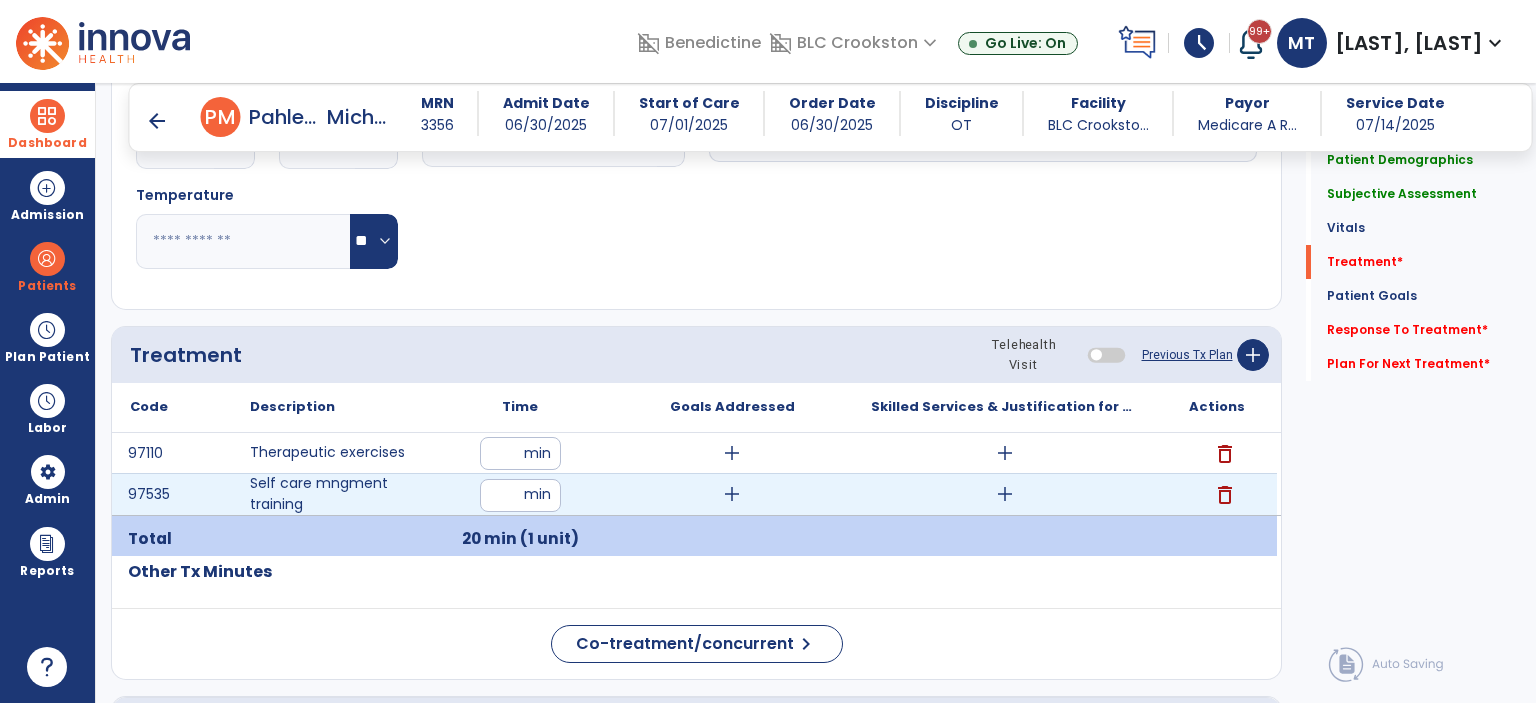 type on "**" 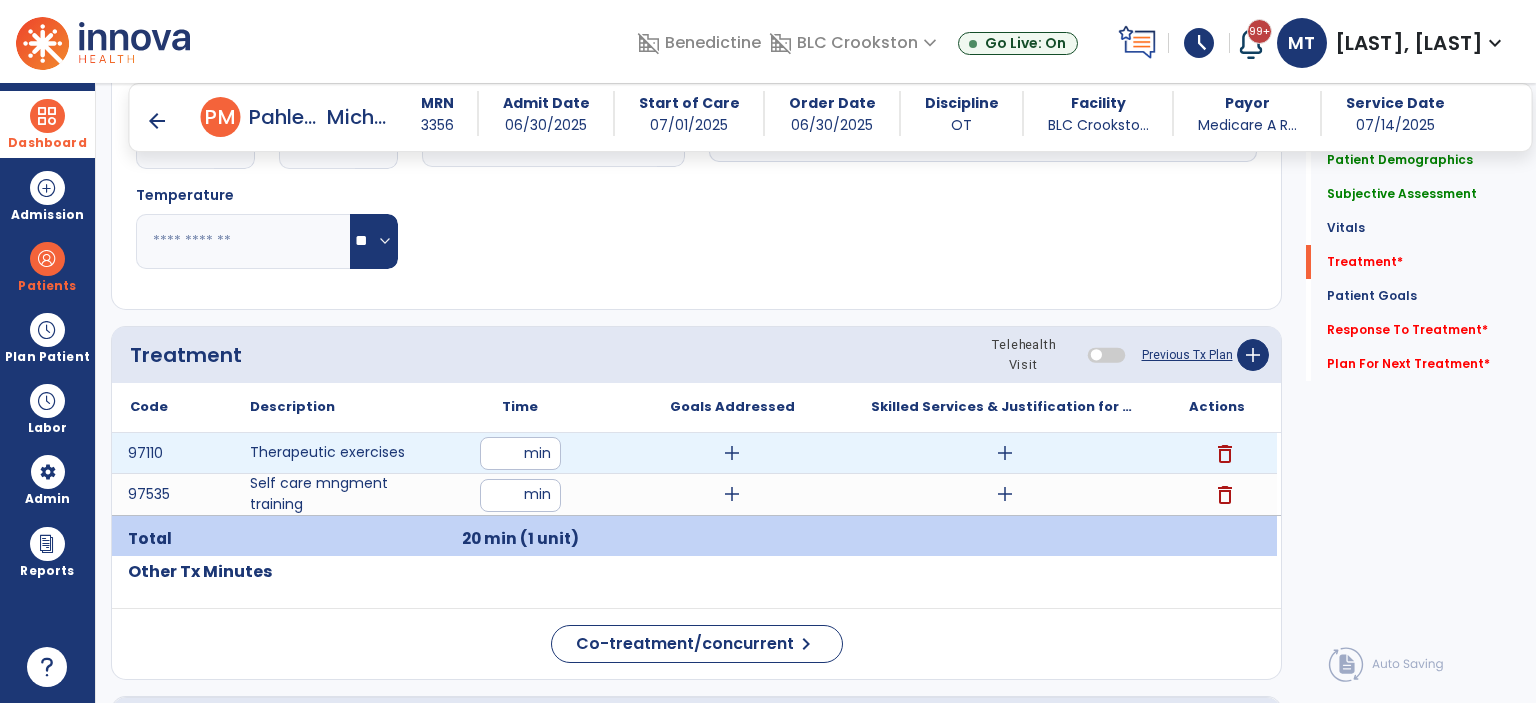 click on "**" at bounding box center [520, 453] 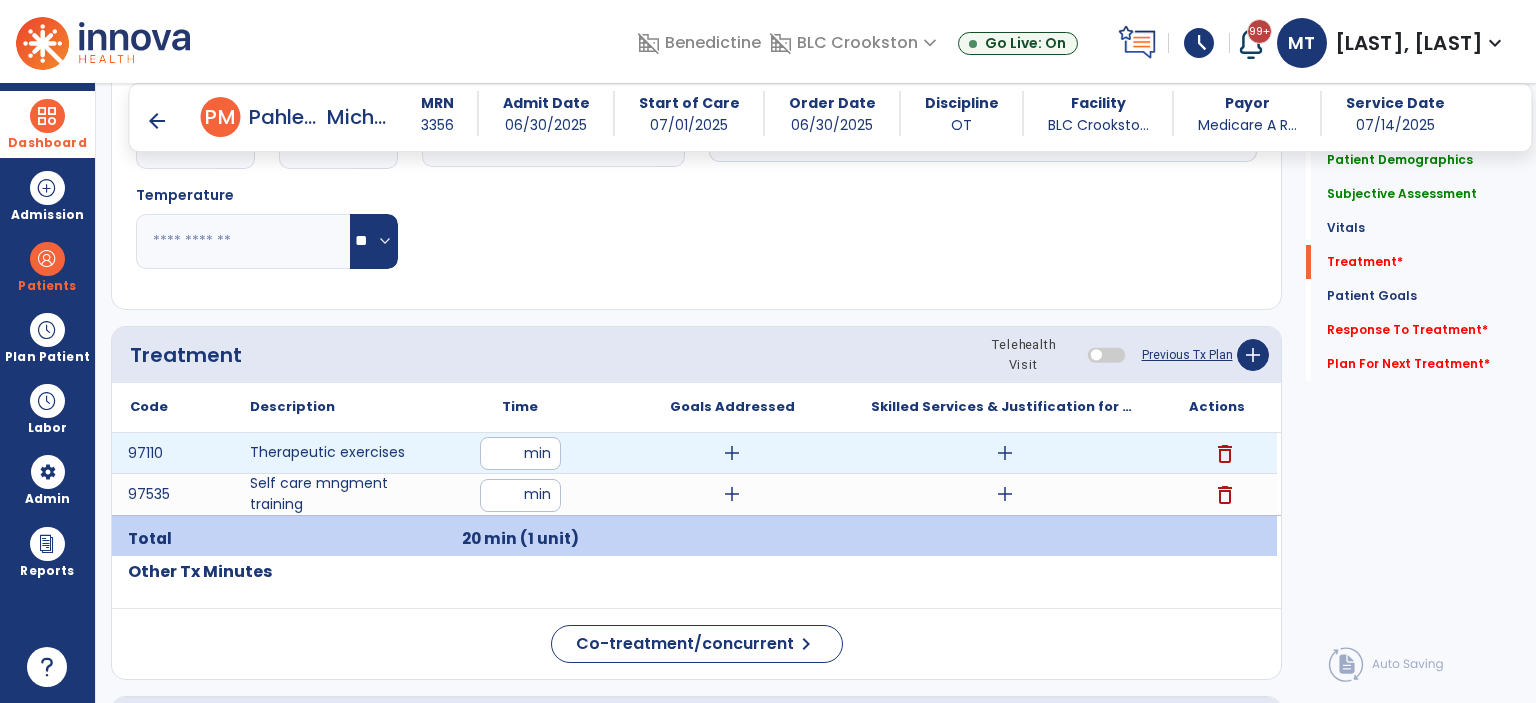 type on "**" 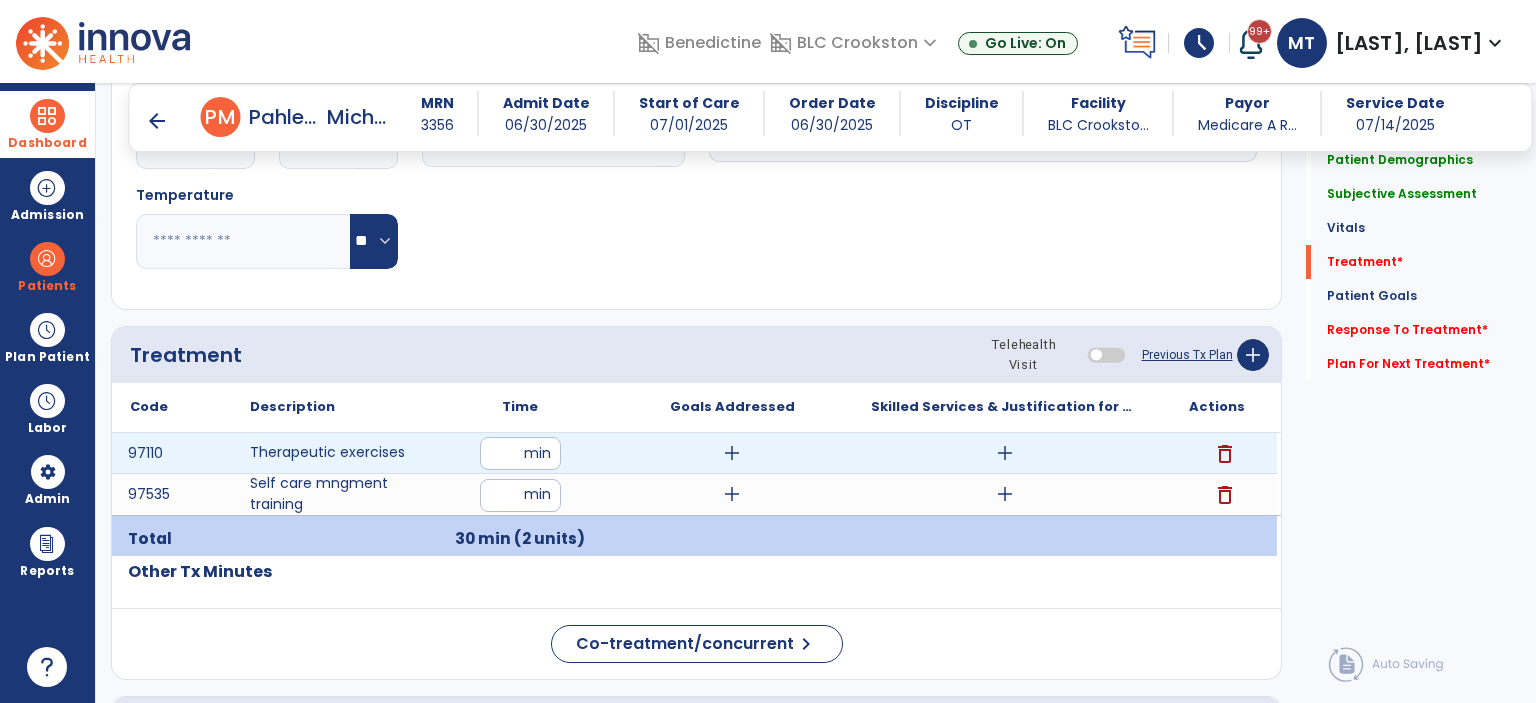 click on "add" at bounding box center (1005, 453) 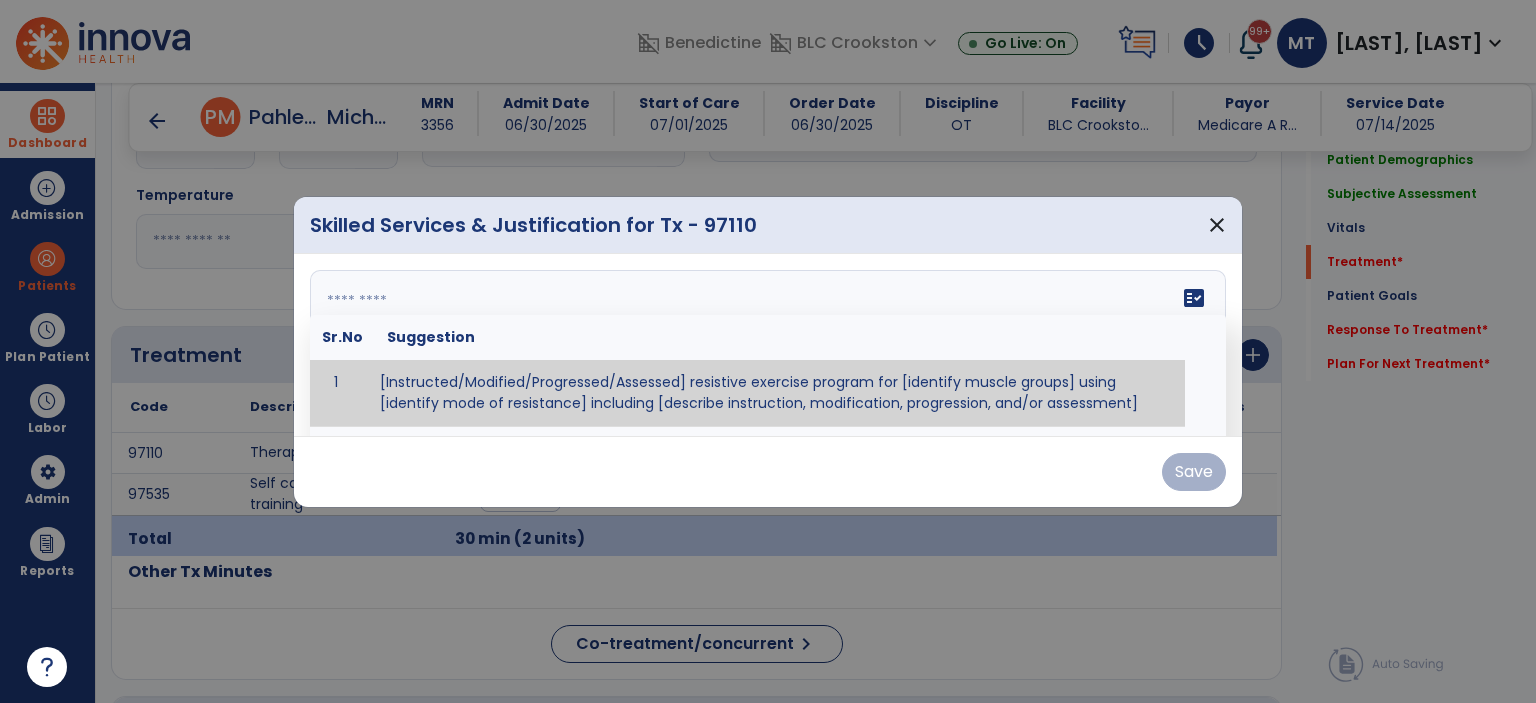 click on "fact_check  Sr.No Suggestion 1 [Instructed/Modified/Progressed/Assessed] resistive exercise program for [identify muscle groups] using [identify mode of resistance] including [describe instruction, modification, progression, and/or assessment] 2 [Instructed/Modified/Progressed/Assessed] aerobic exercise program using [identify equipment/mode] including [describe instruction, modification,progression, and/or assessment] 3 [Instructed/Modified/Progressed/Assessed] [PROM/A/AROM/AROM] program for [identify joint movements] using [contract-relax, over-pressure, inhibitory techniques, other] 4 [Assessed/Tested] aerobic capacity with administration of [aerobic capacity test]" at bounding box center (768, 345) 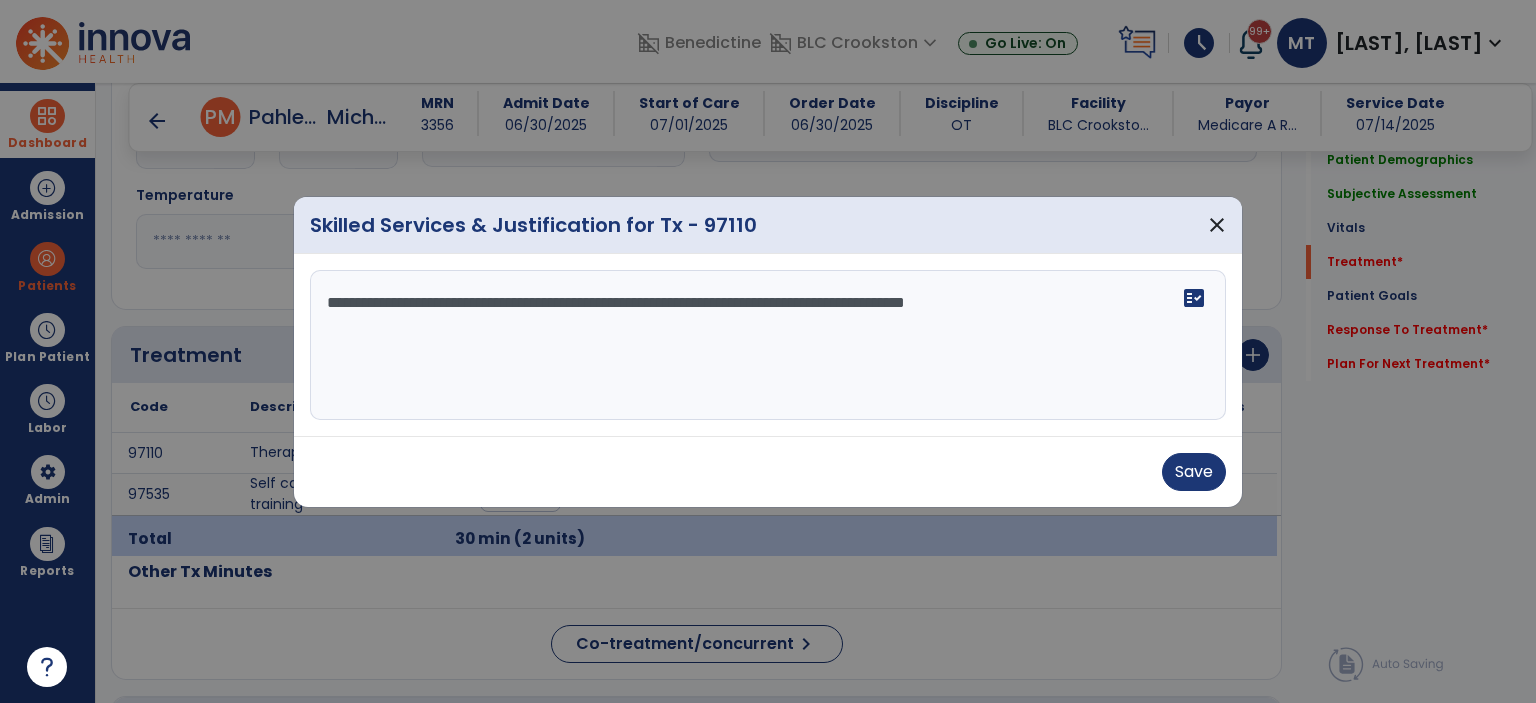 click on "**********" at bounding box center (768, 345) 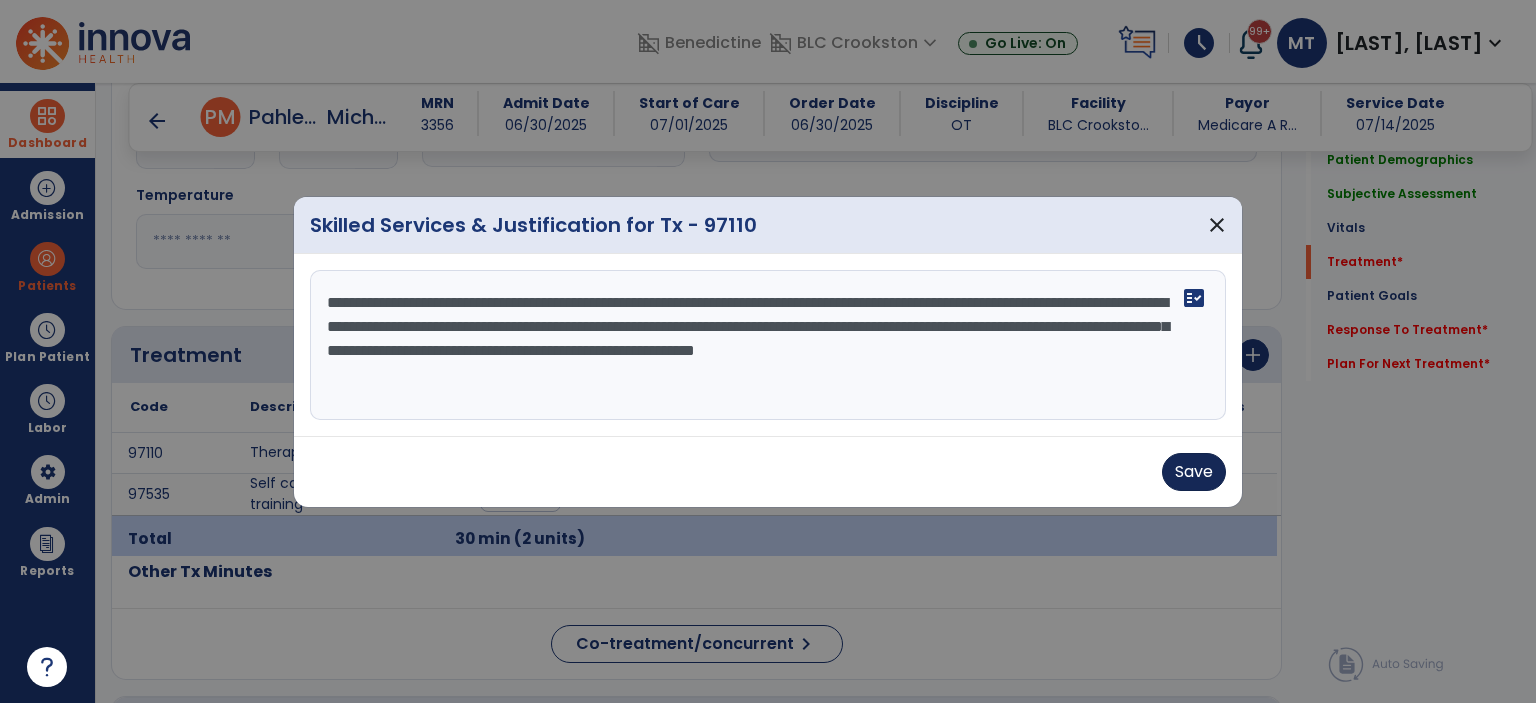type on "**********" 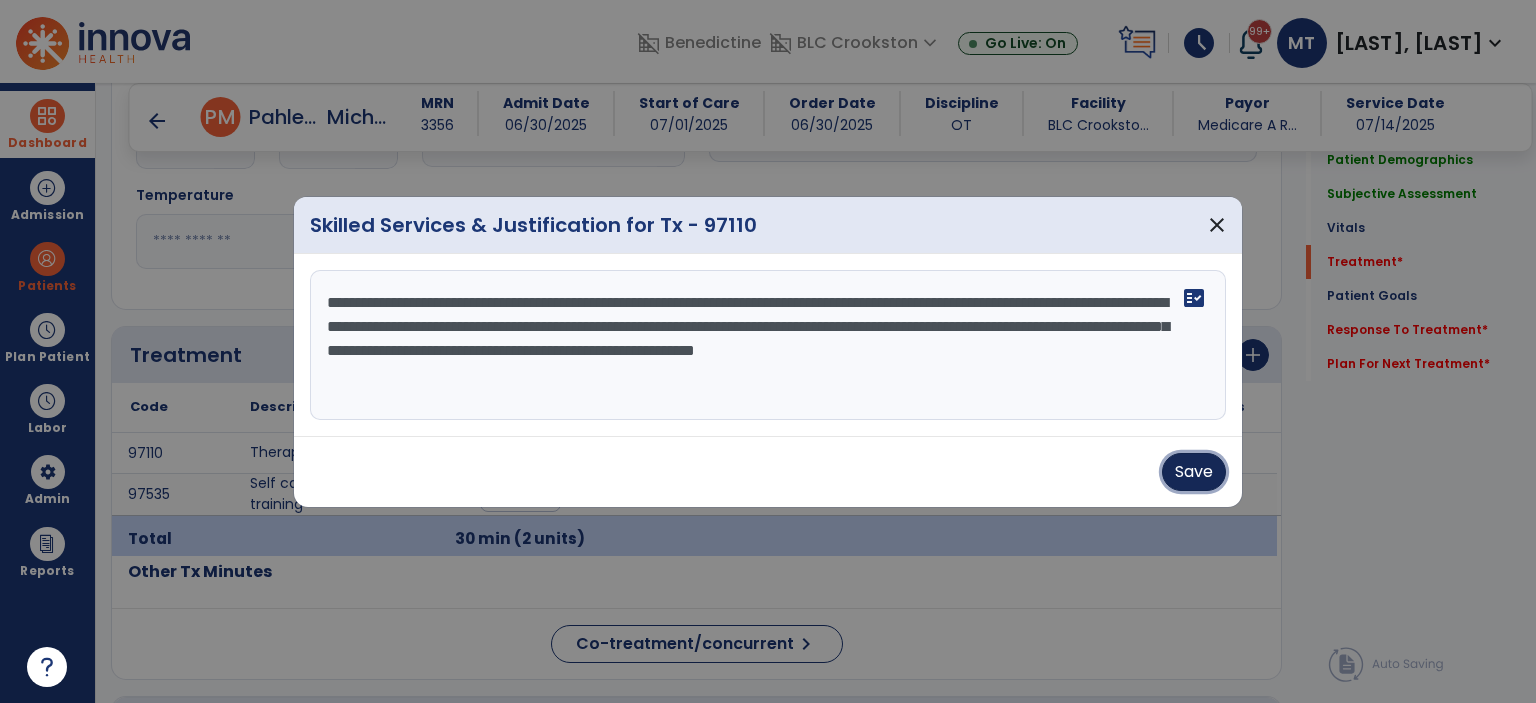 click on "Save" at bounding box center (1194, 472) 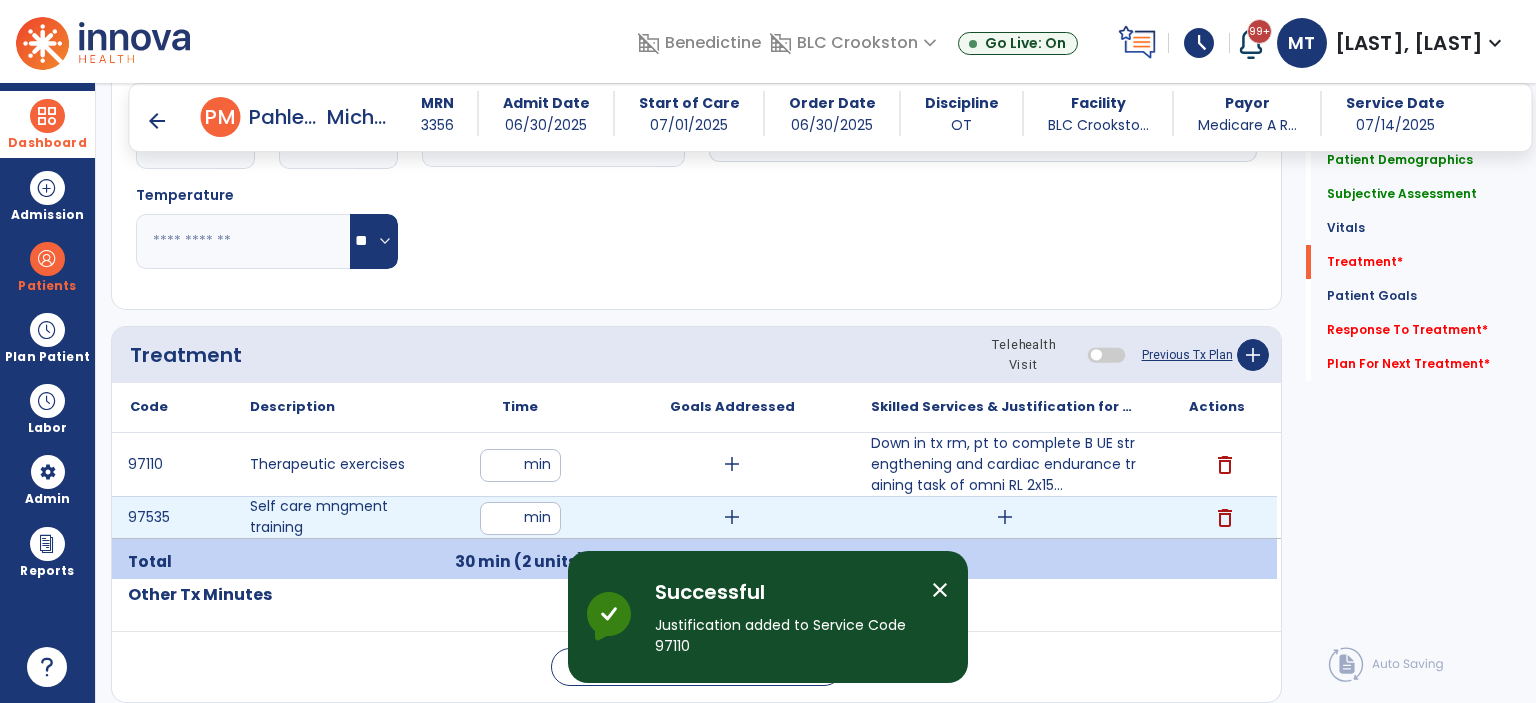 click on "add" at bounding box center [1004, 517] 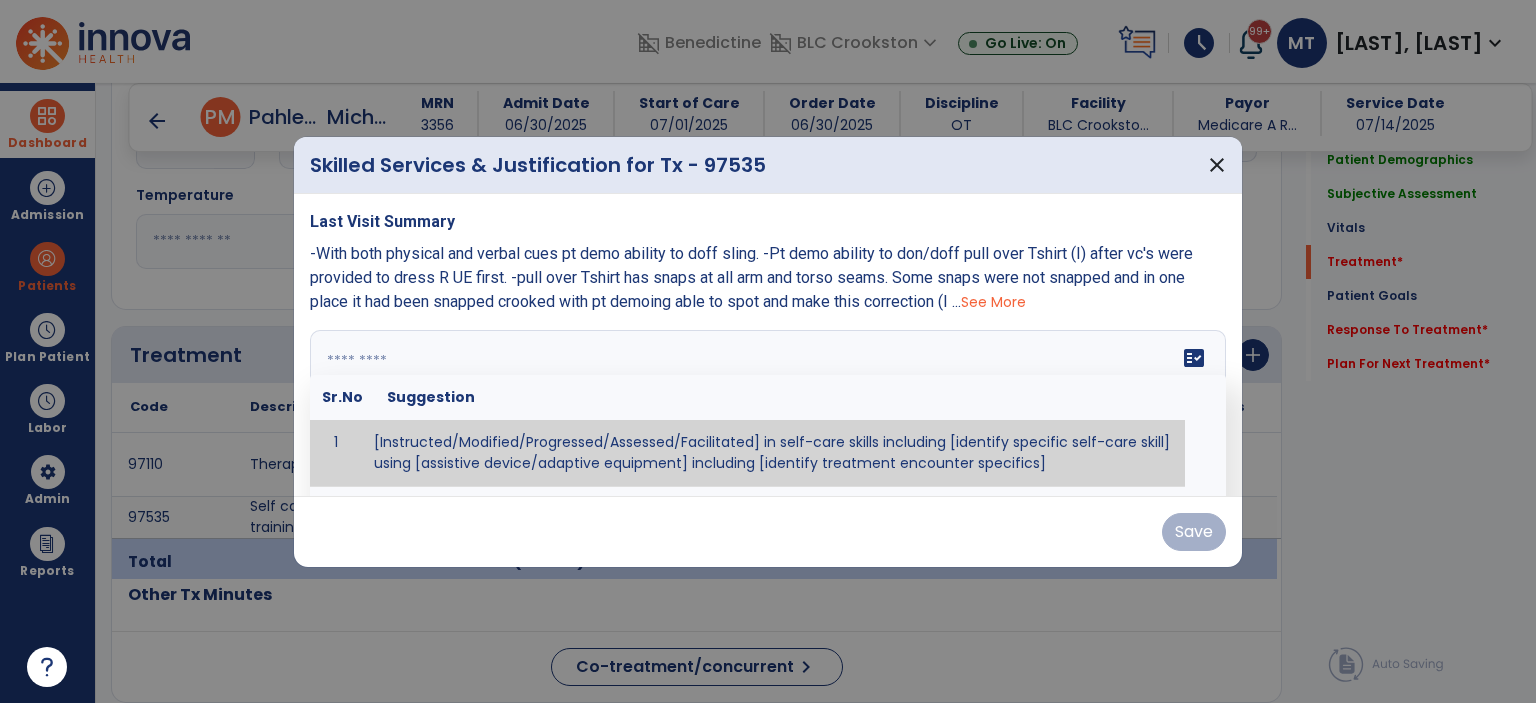 click on "fact_check  Sr.No Suggestion 1 [Instructed/Modified/Progressed/Assessed/Facilitated] in self-care skills including [identify specific self-care skill] using [assistive device/adaptive equipment] including [identify treatment encounter specifics]" at bounding box center (768, 405) 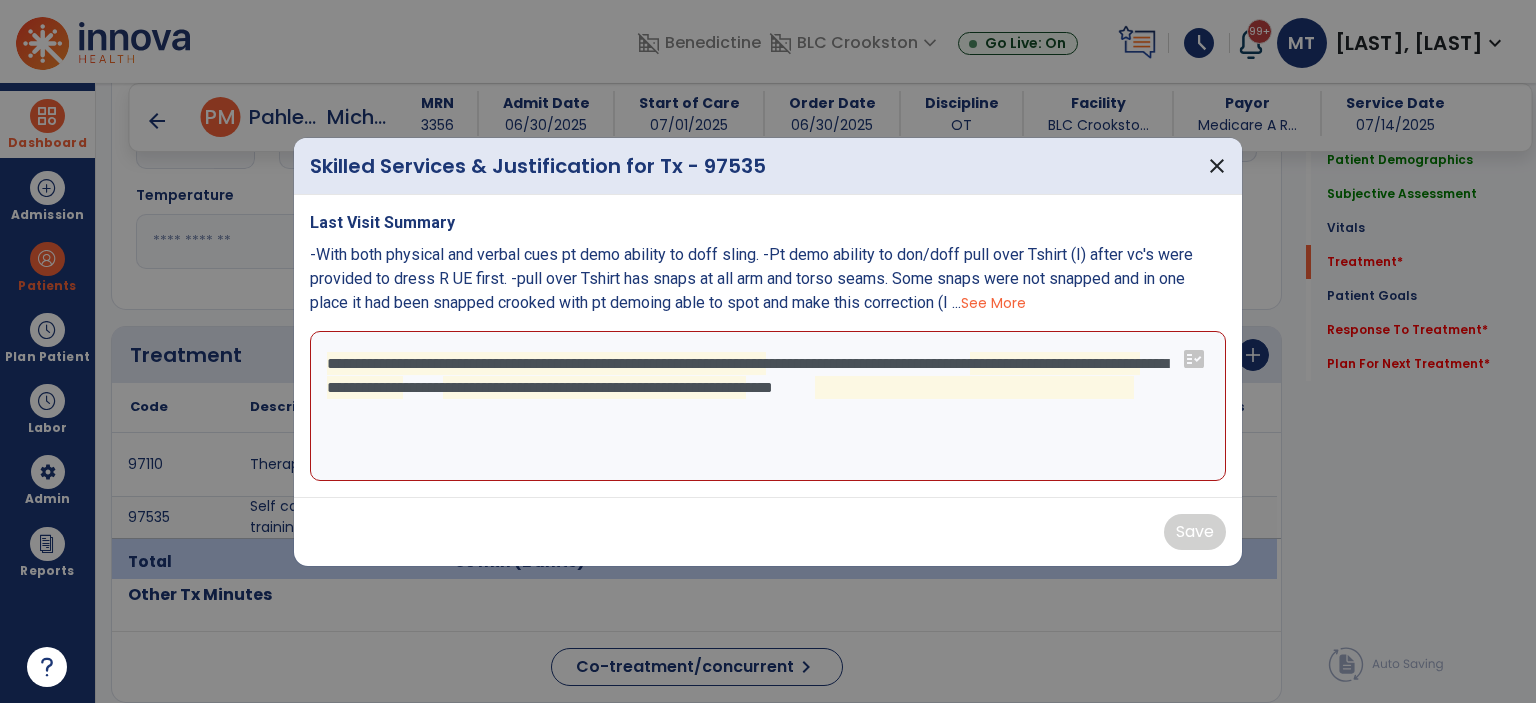 drag, startPoint x: 1200, startPoint y: 381, endPoint x: 1231, endPoint y: 407, distance: 40.459858 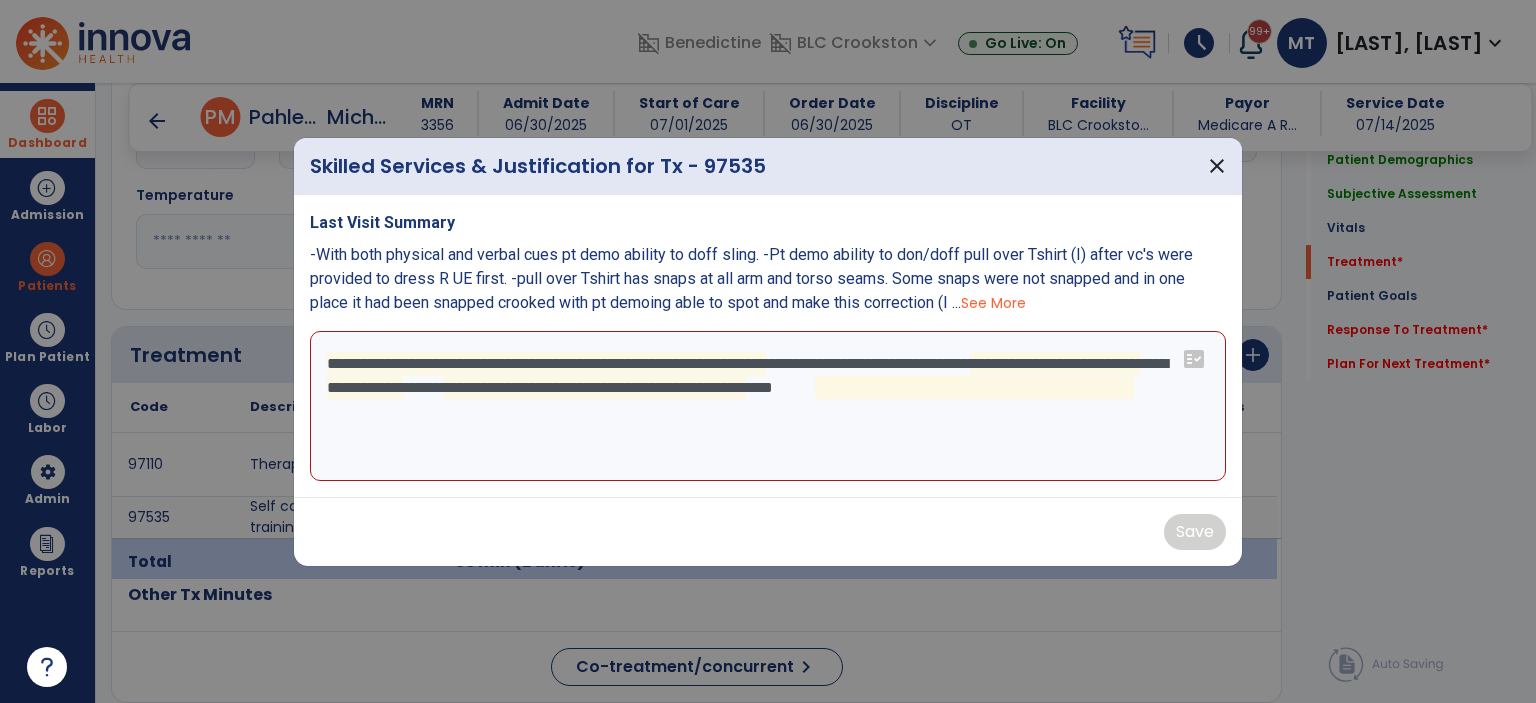 click on "**********" at bounding box center (768, 346) 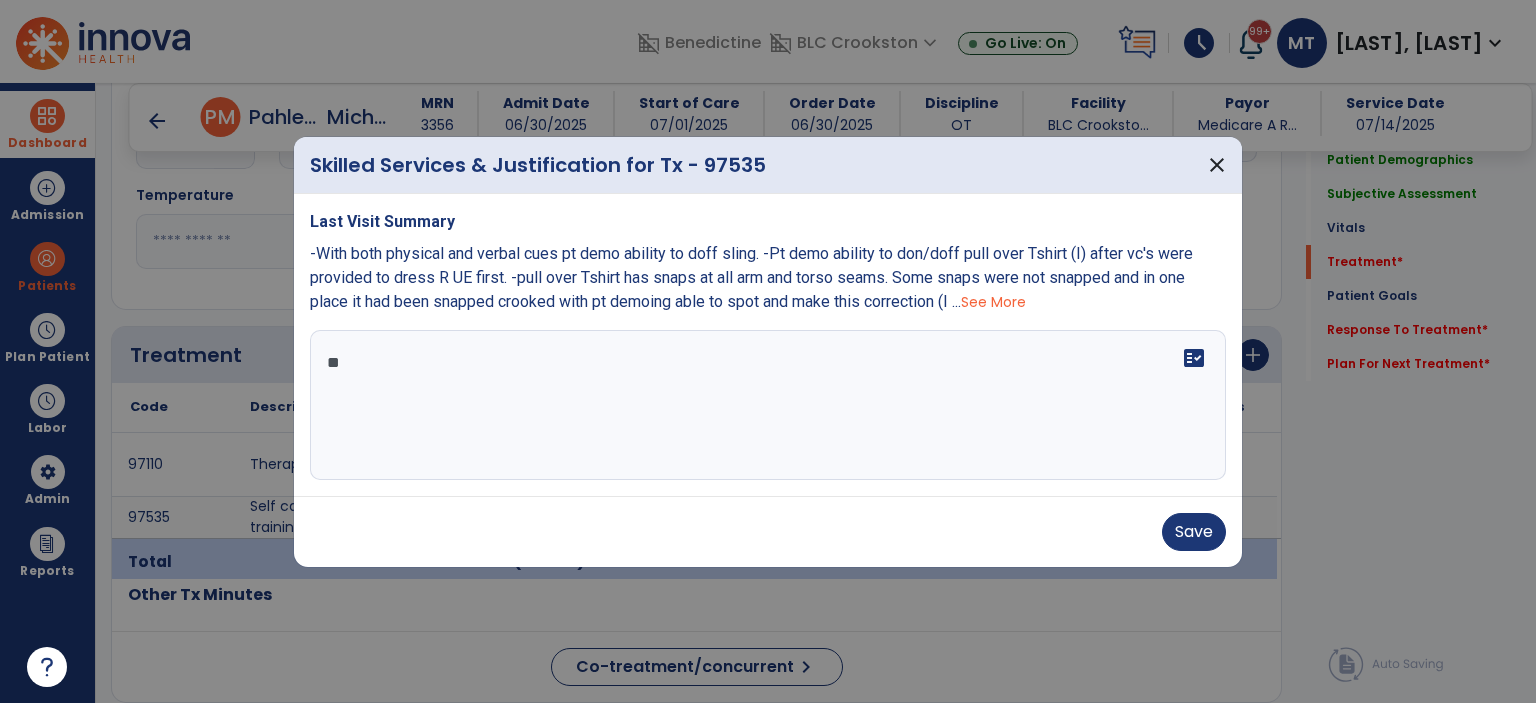 type on "*" 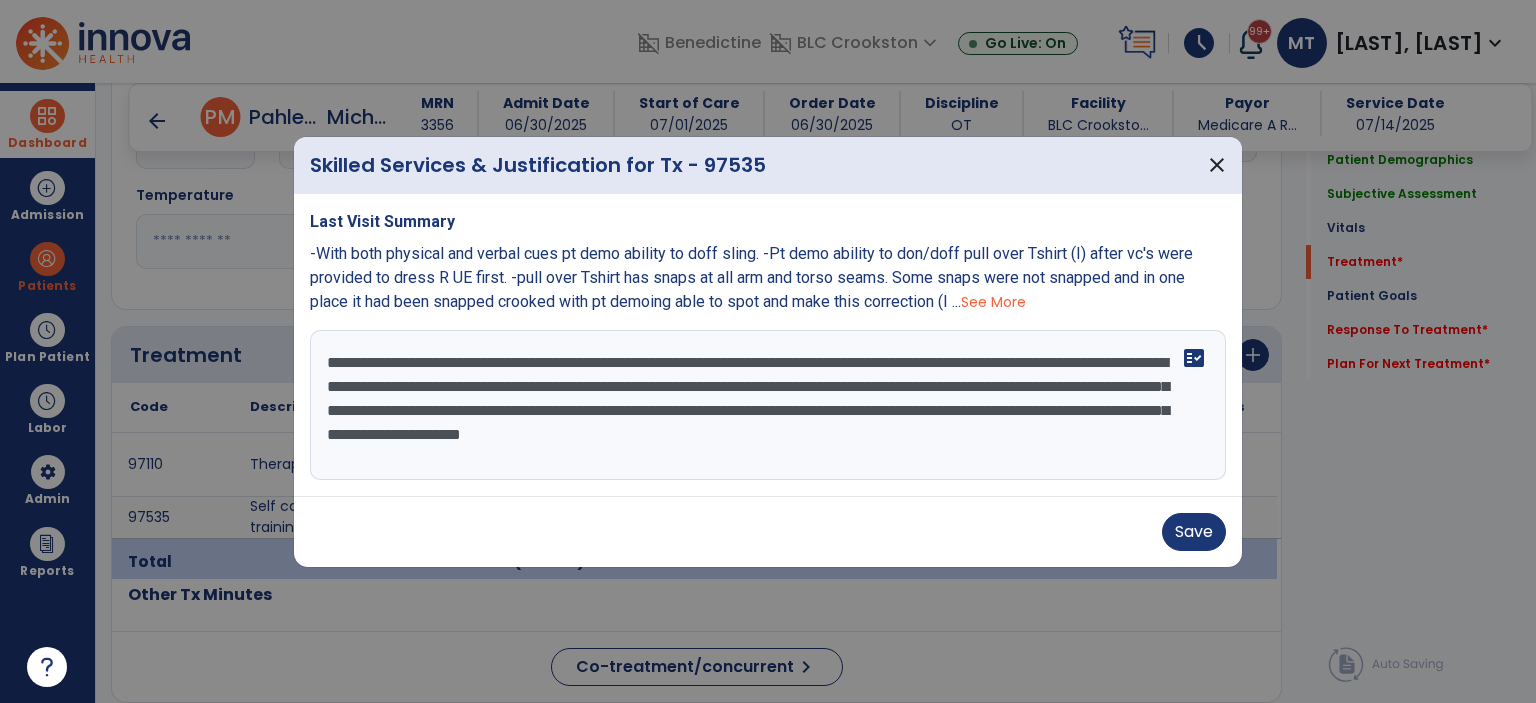 type on "**********" 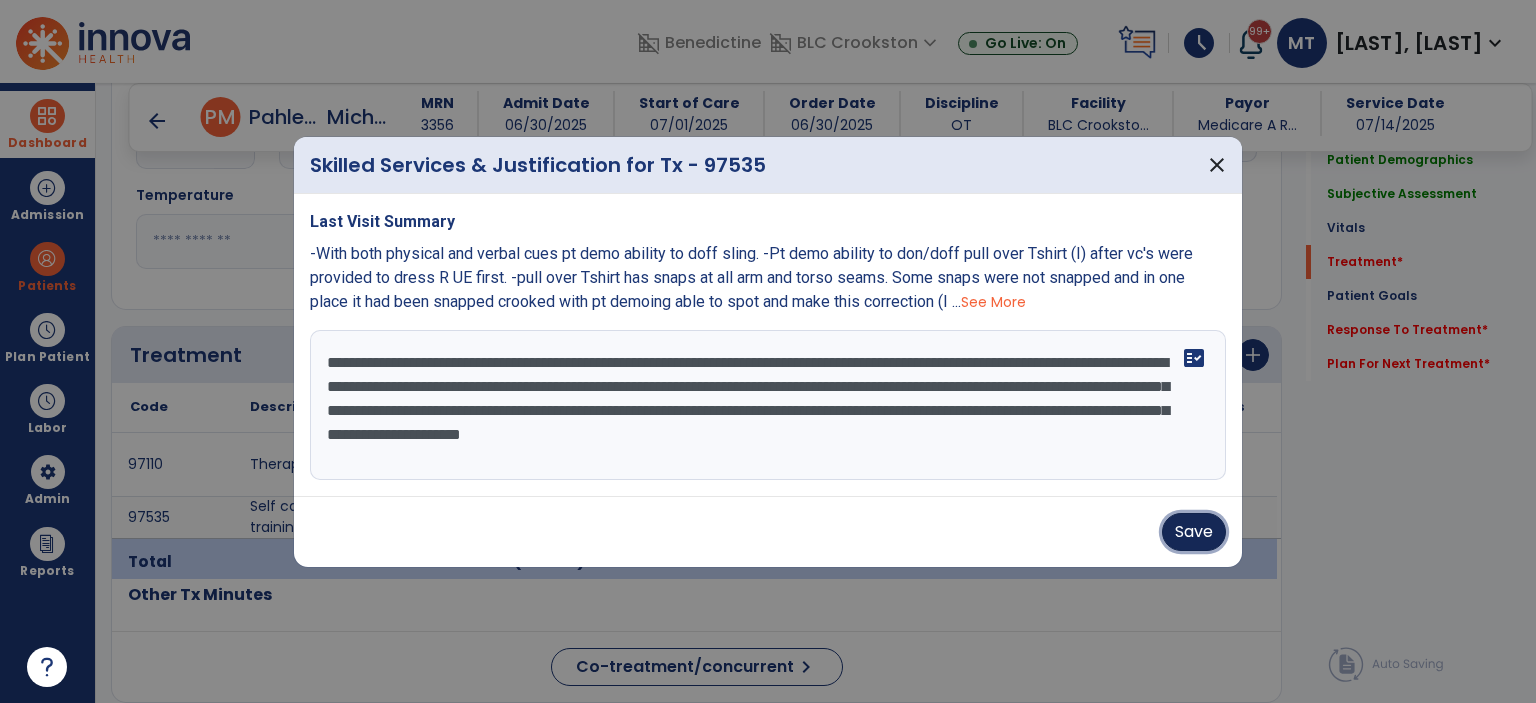 click on "Save" at bounding box center (1194, 532) 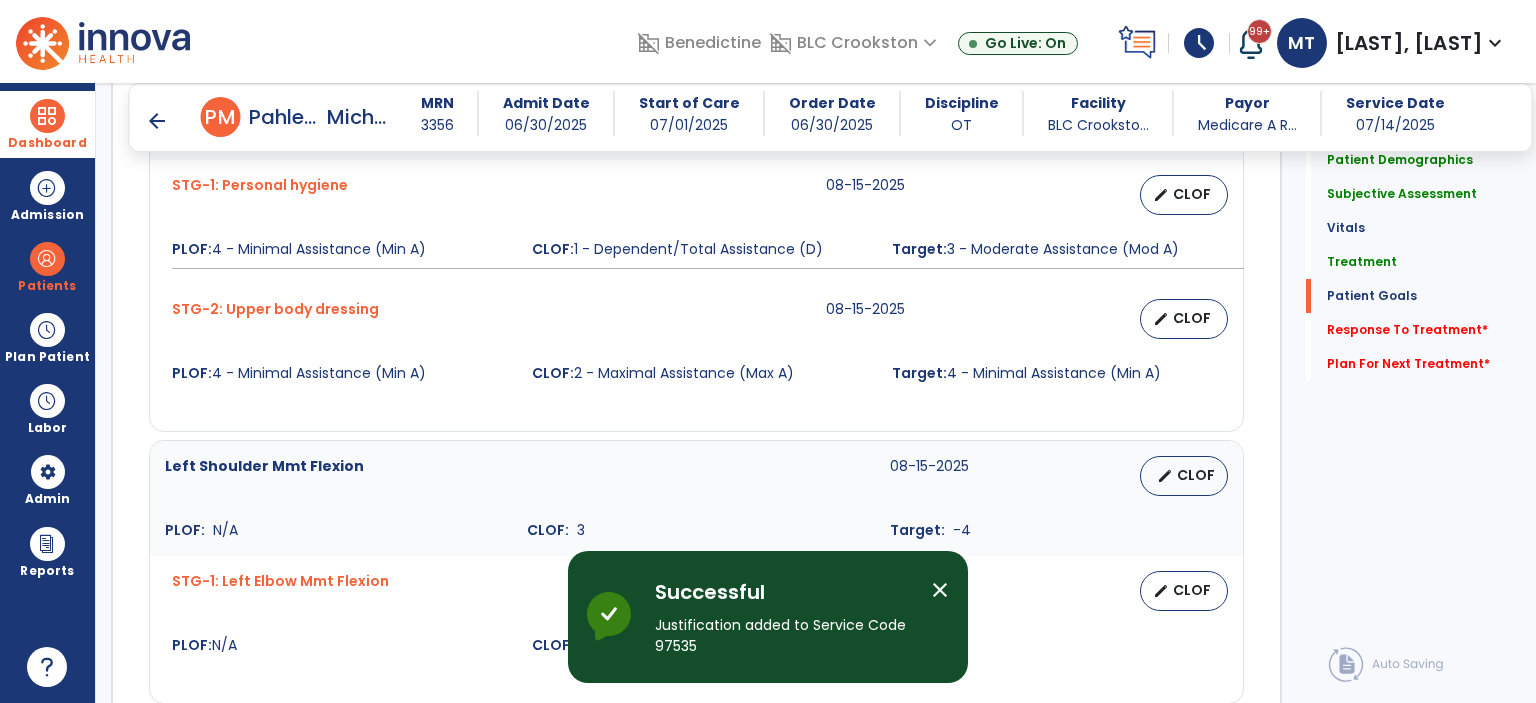 scroll, scrollTop: 2603, scrollLeft: 0, axis: vertical 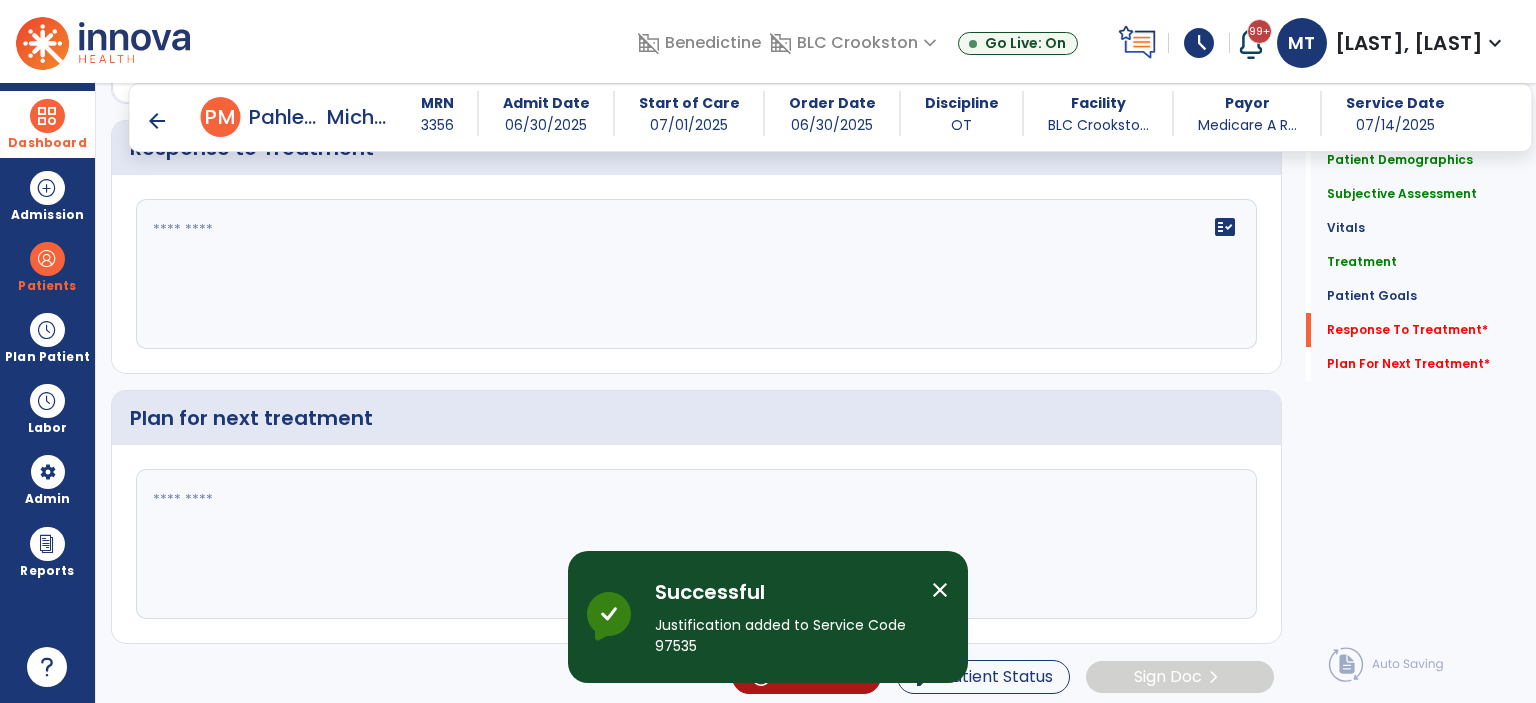 click on "fact_check" 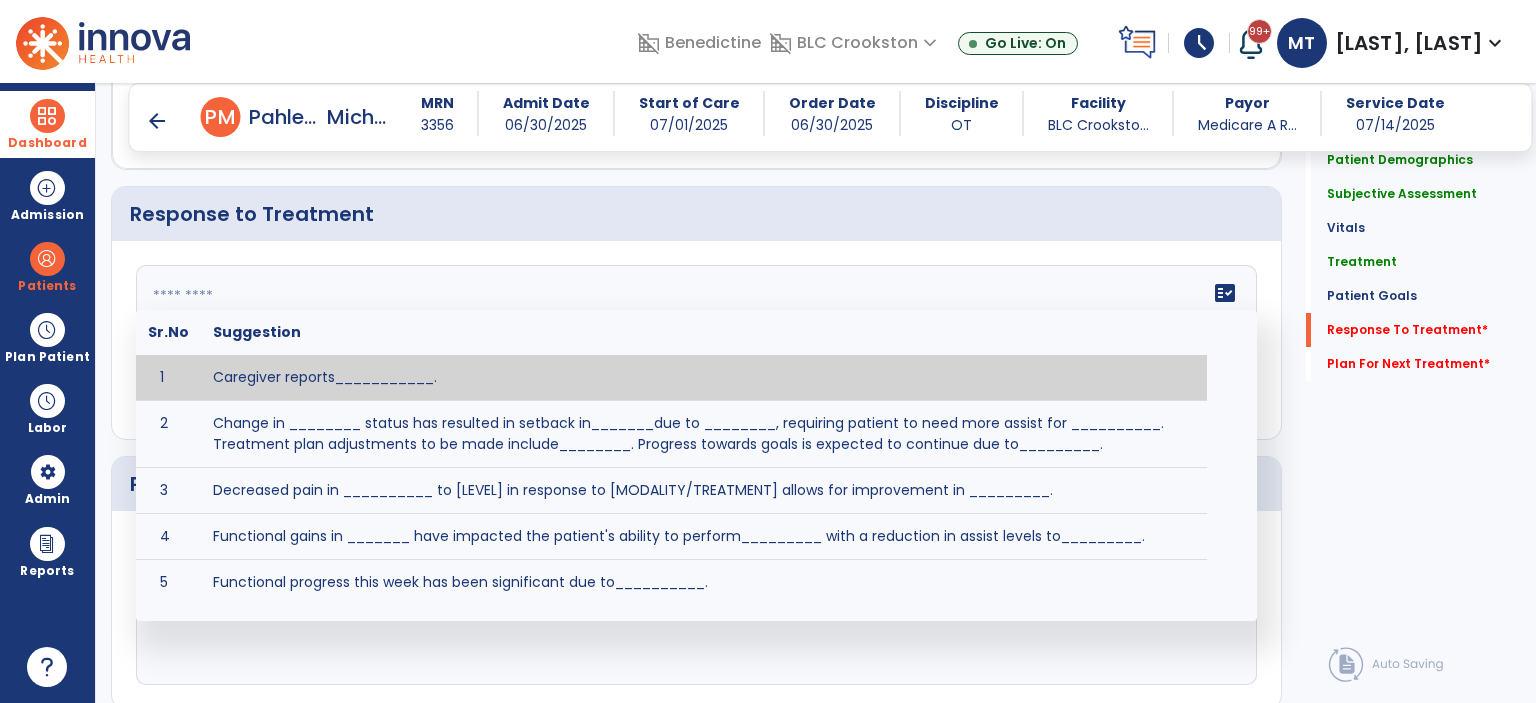 scroll, scrollTop: 2503, scrollLeft: 0, axis: vertical 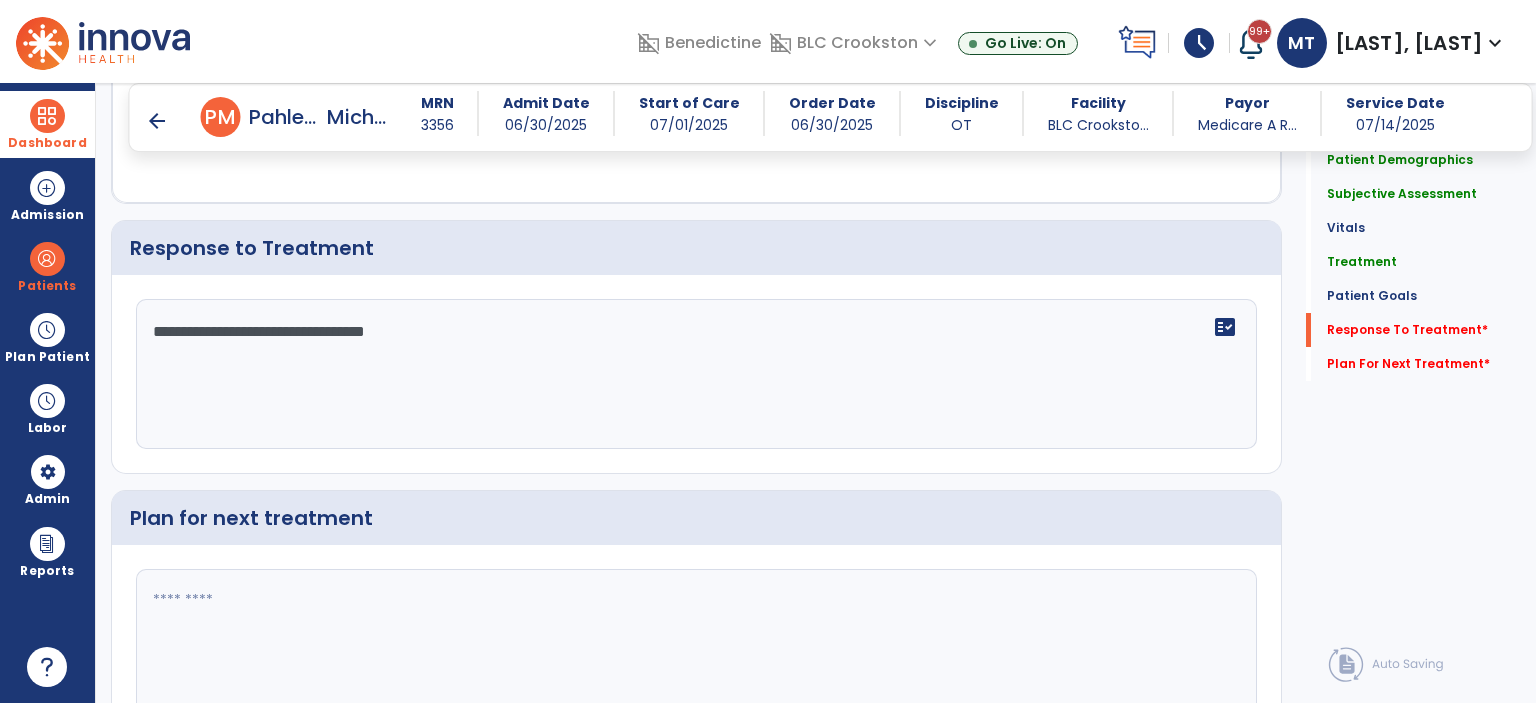type on "**********" 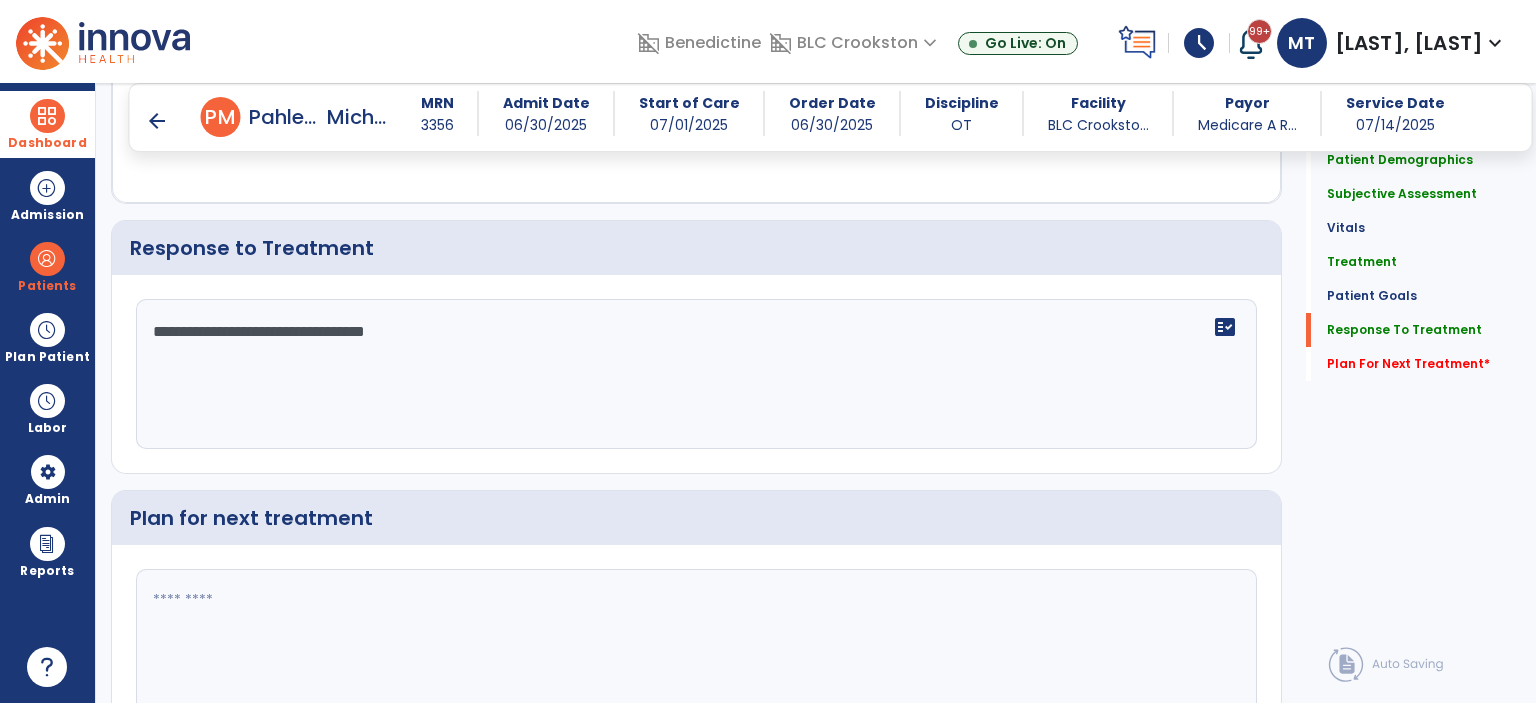 scroll, scrollTop: 2503, scrollLeft: 0, axis: vertical 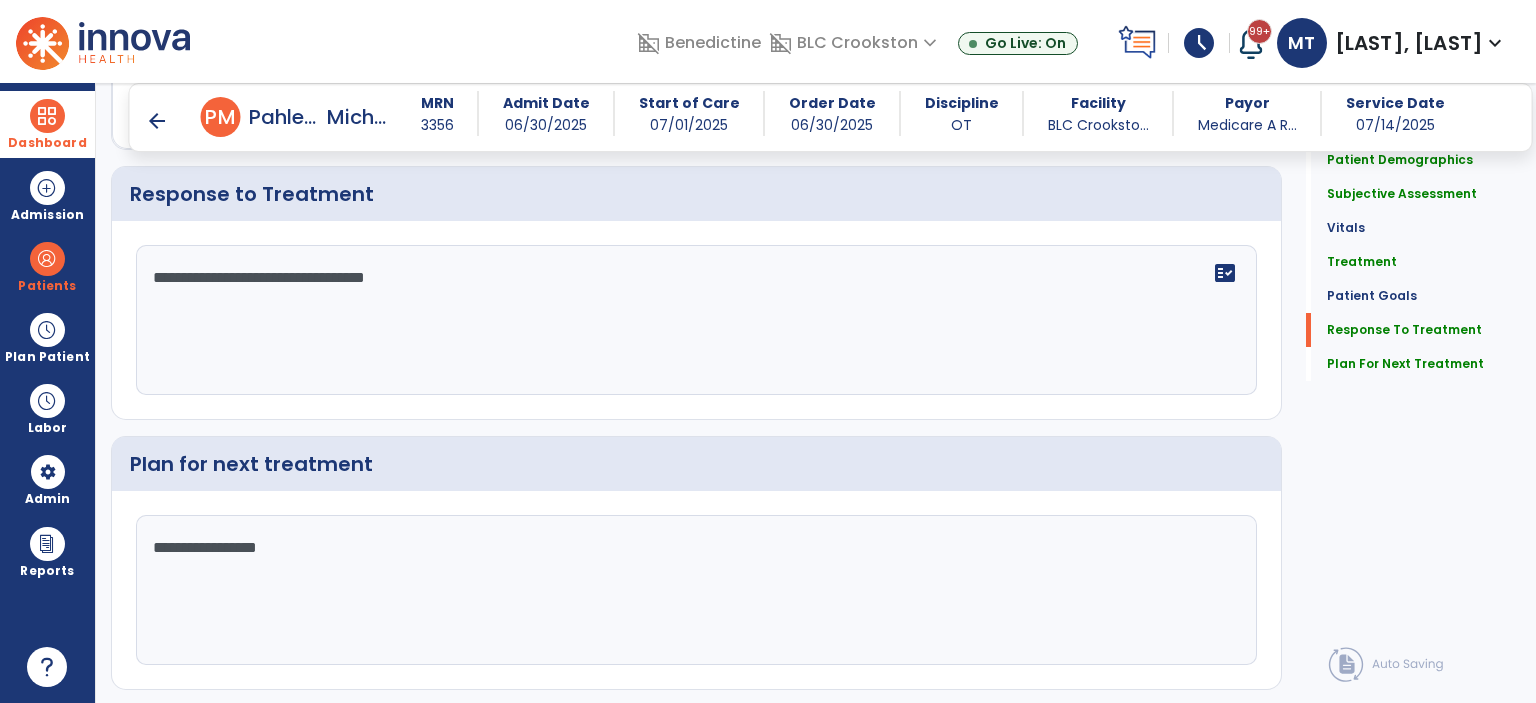 type on "**********" 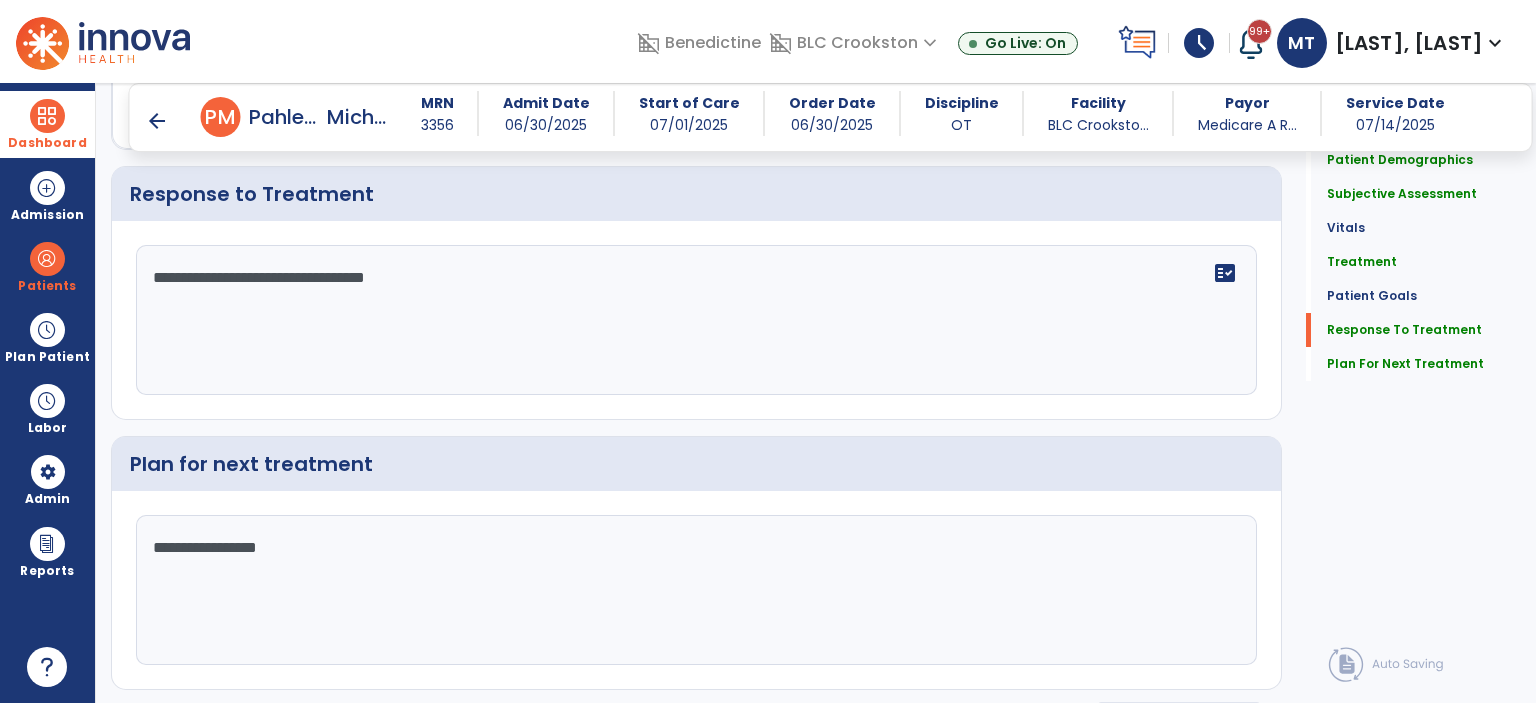 click on "Sign Doc" 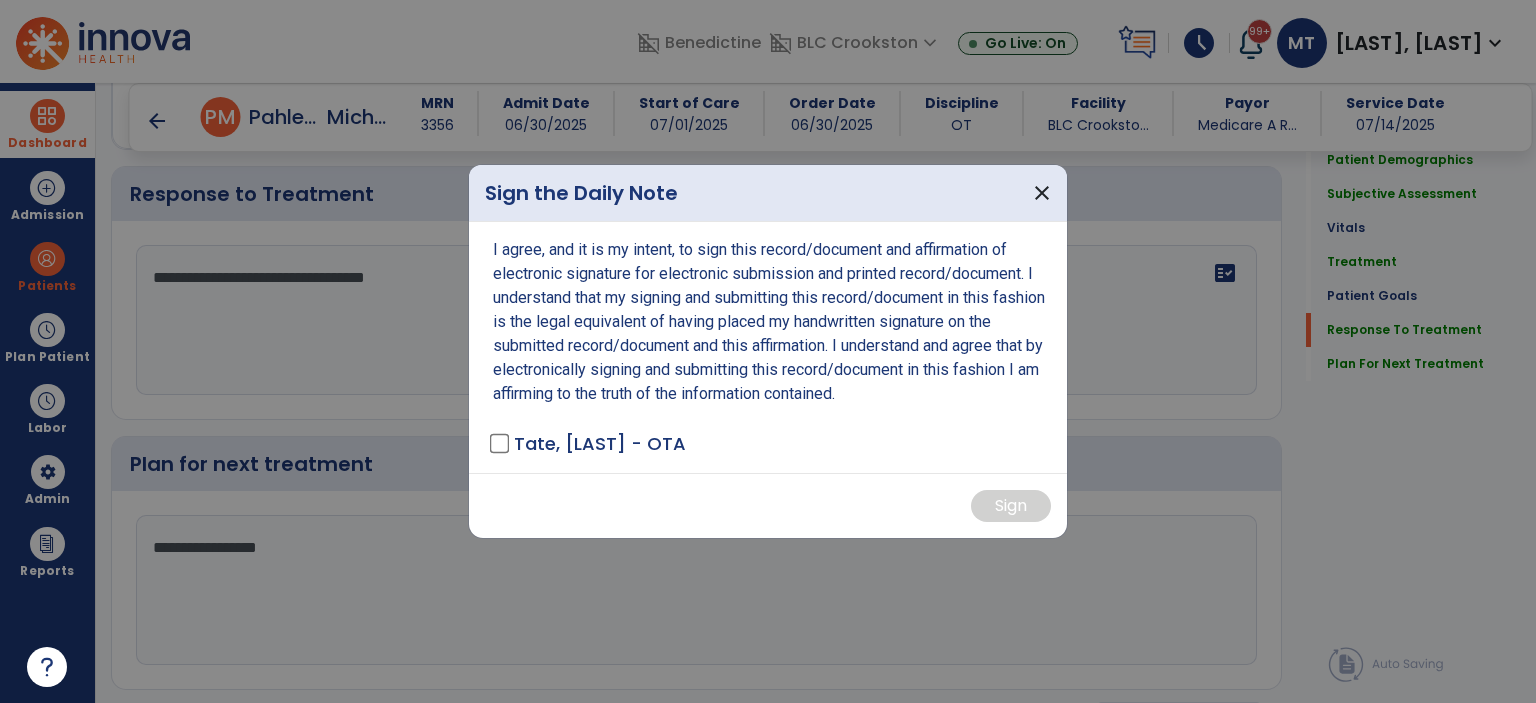 scroll, scrollTop: 2603, scrollLeft: 0, axis: vertical 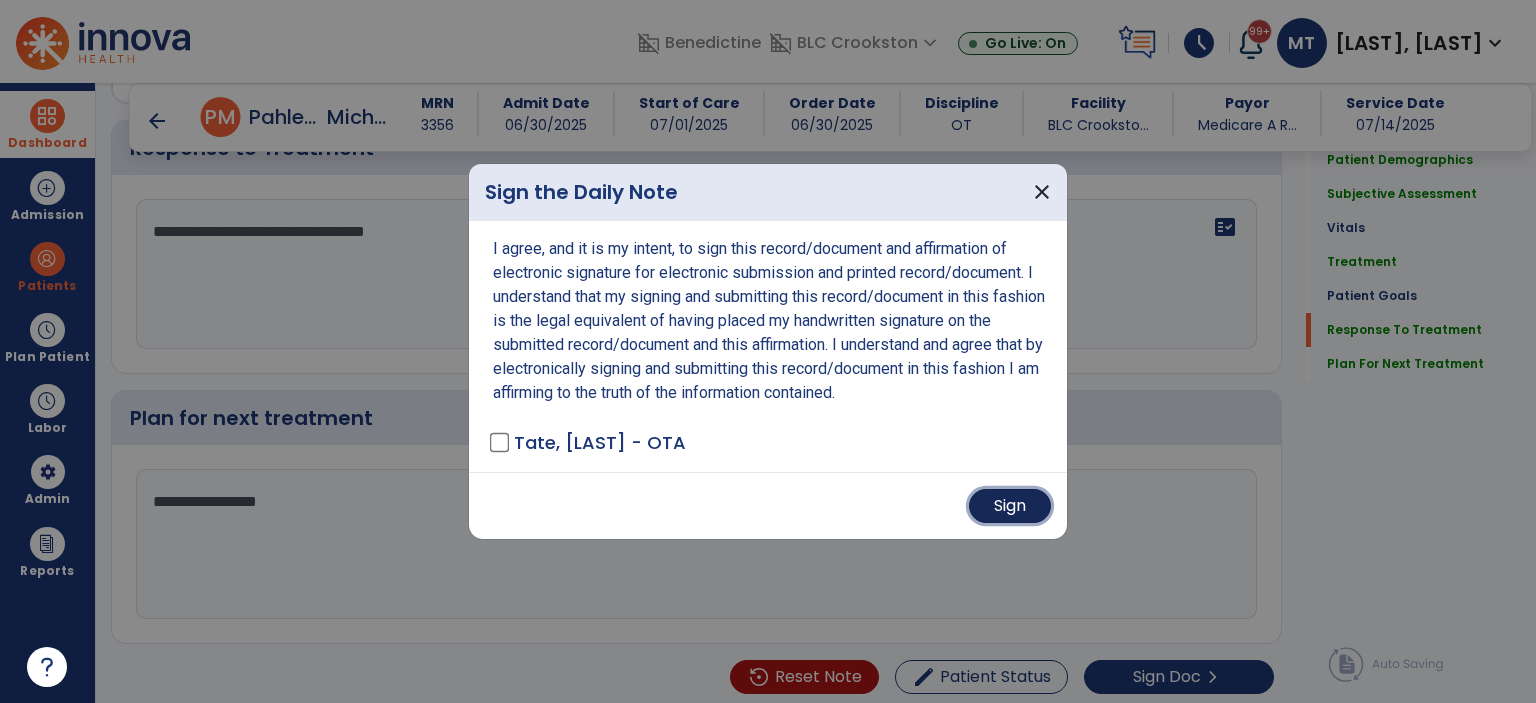 click on "Sign" at bounding box center (1010, 506) 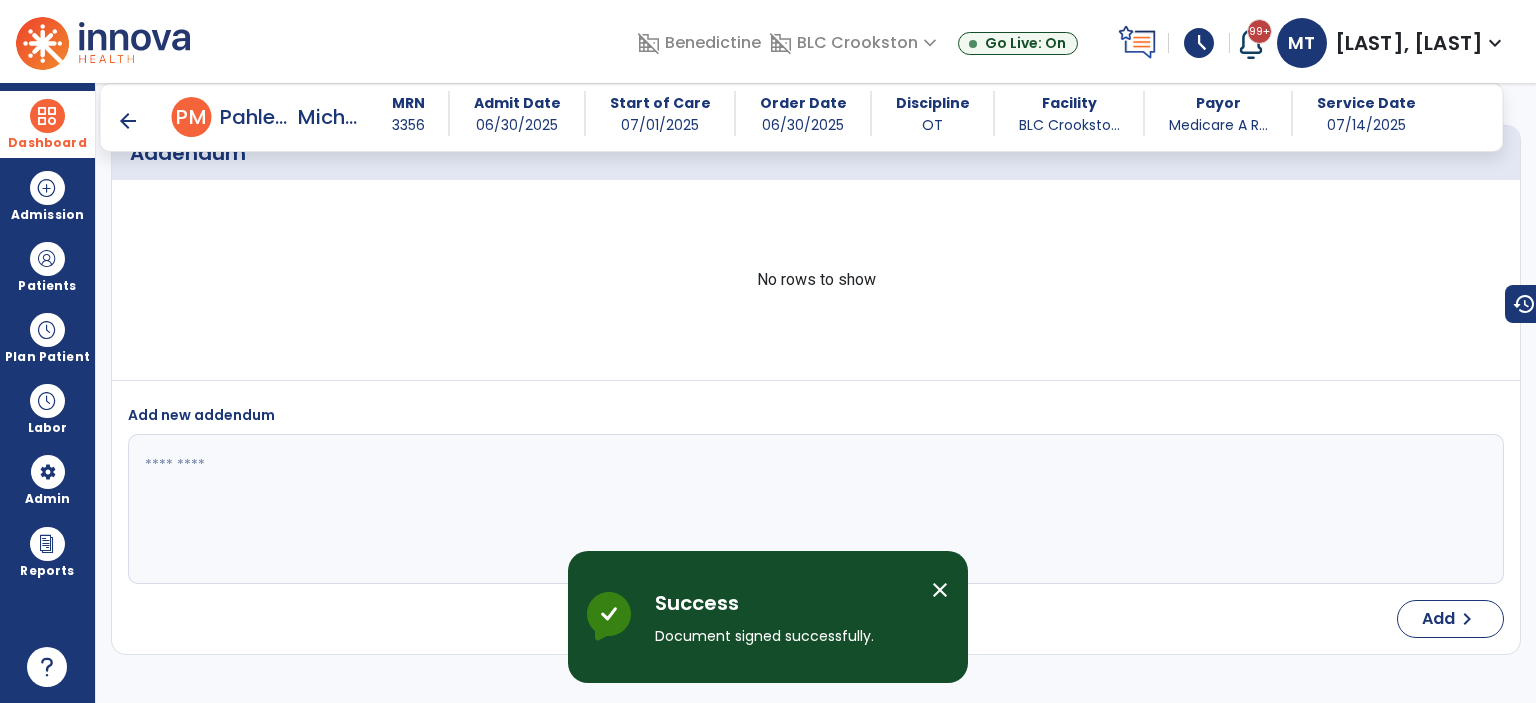 scroll, scrollTop: 3795, scrollLeft: 0, axis: vertical 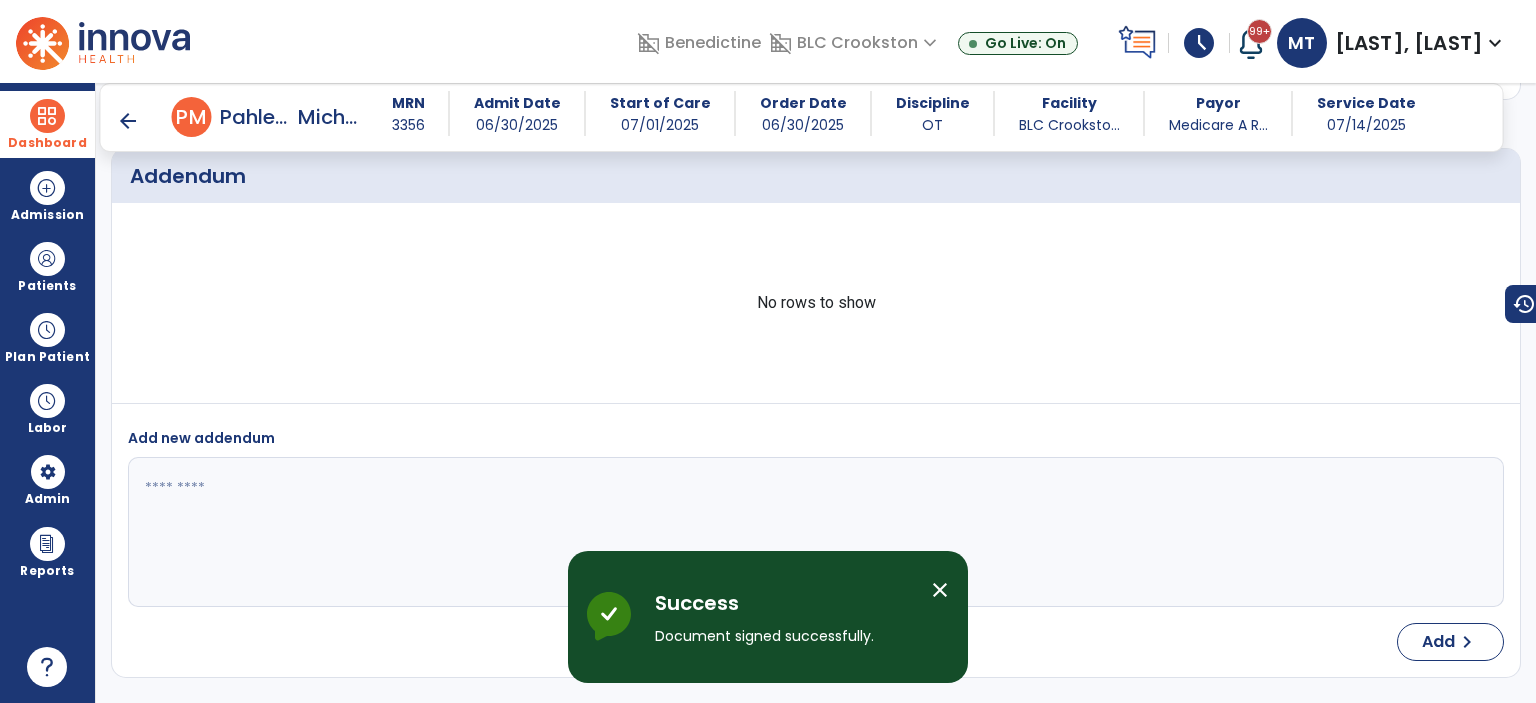 click on "arrow_back" at bounding box center (128, 121) 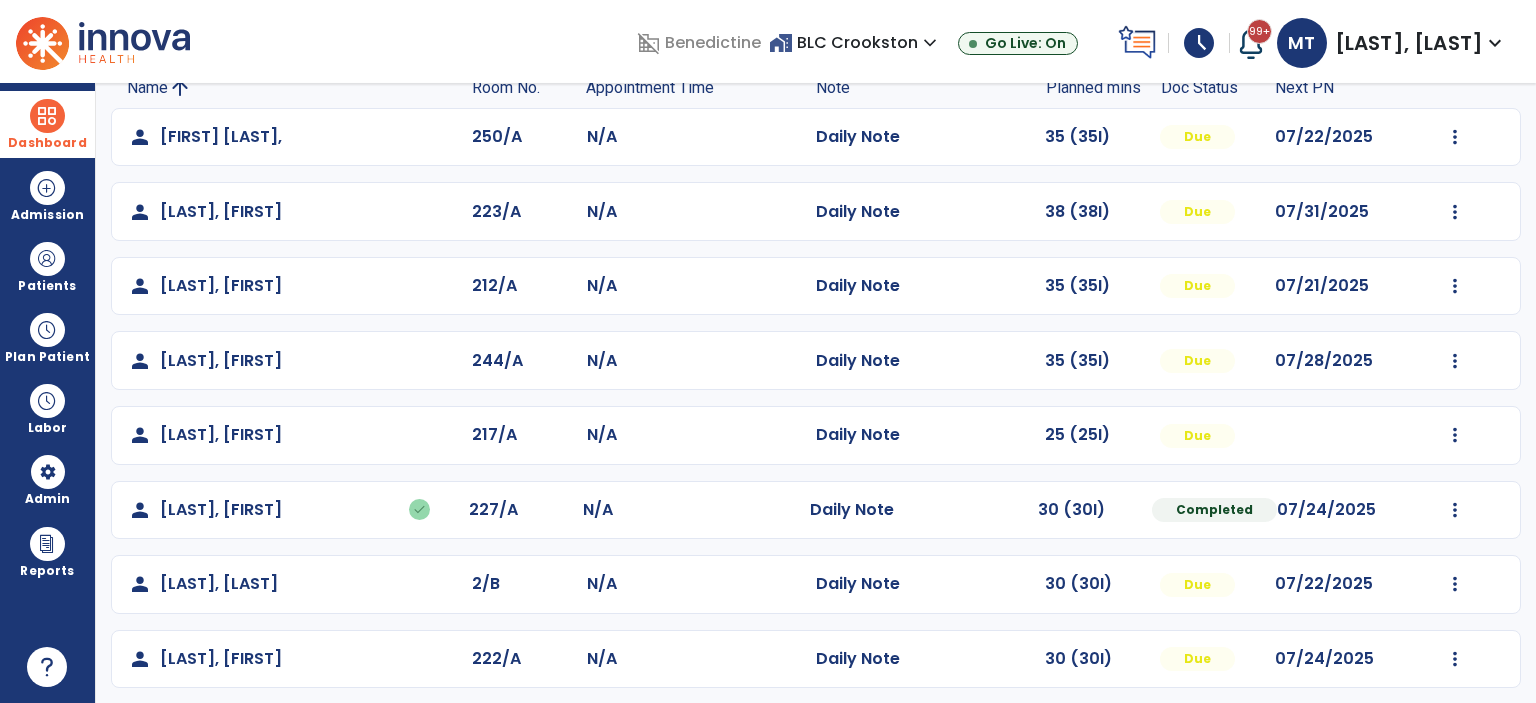 scroll, scrollTop: 236, scrollLeft: 0, axis: vertical 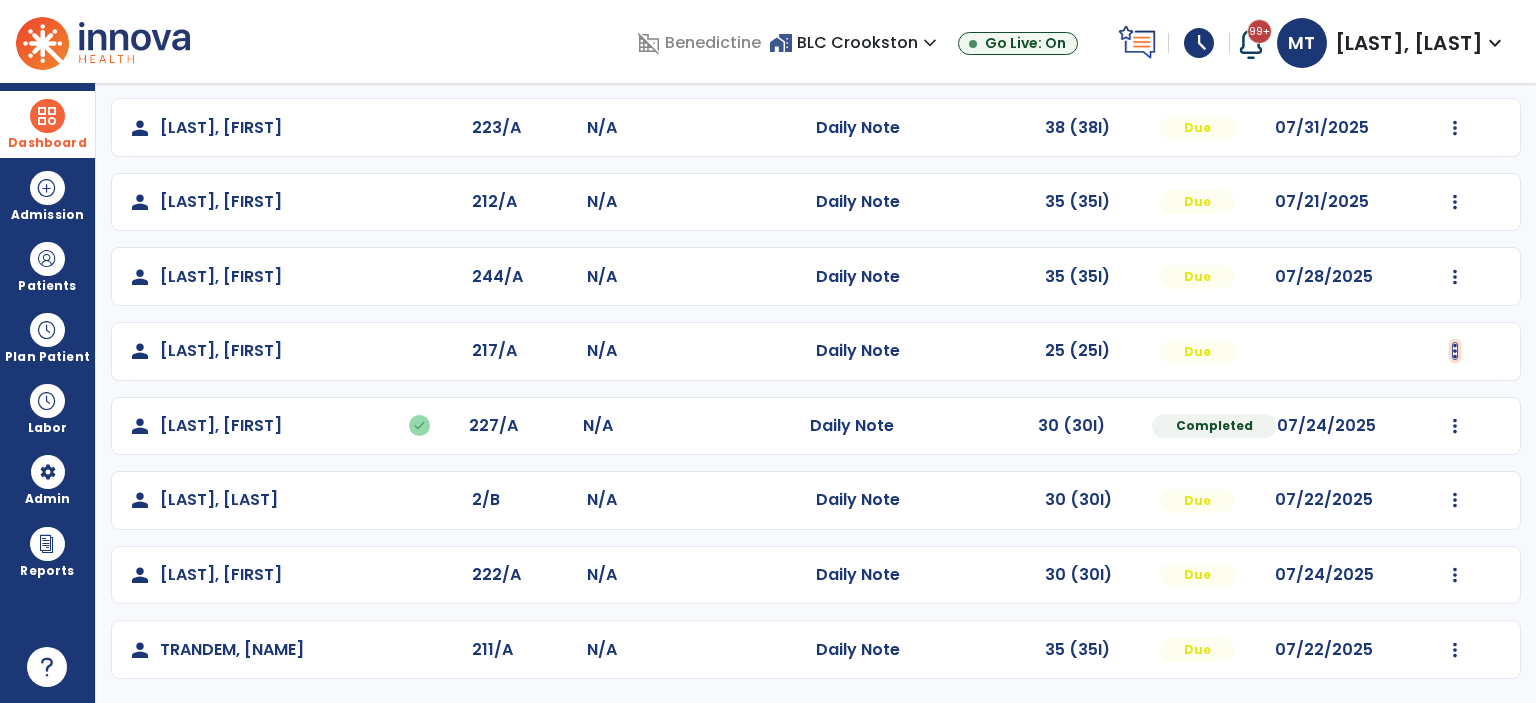 click at bounding box center (1455, 53) 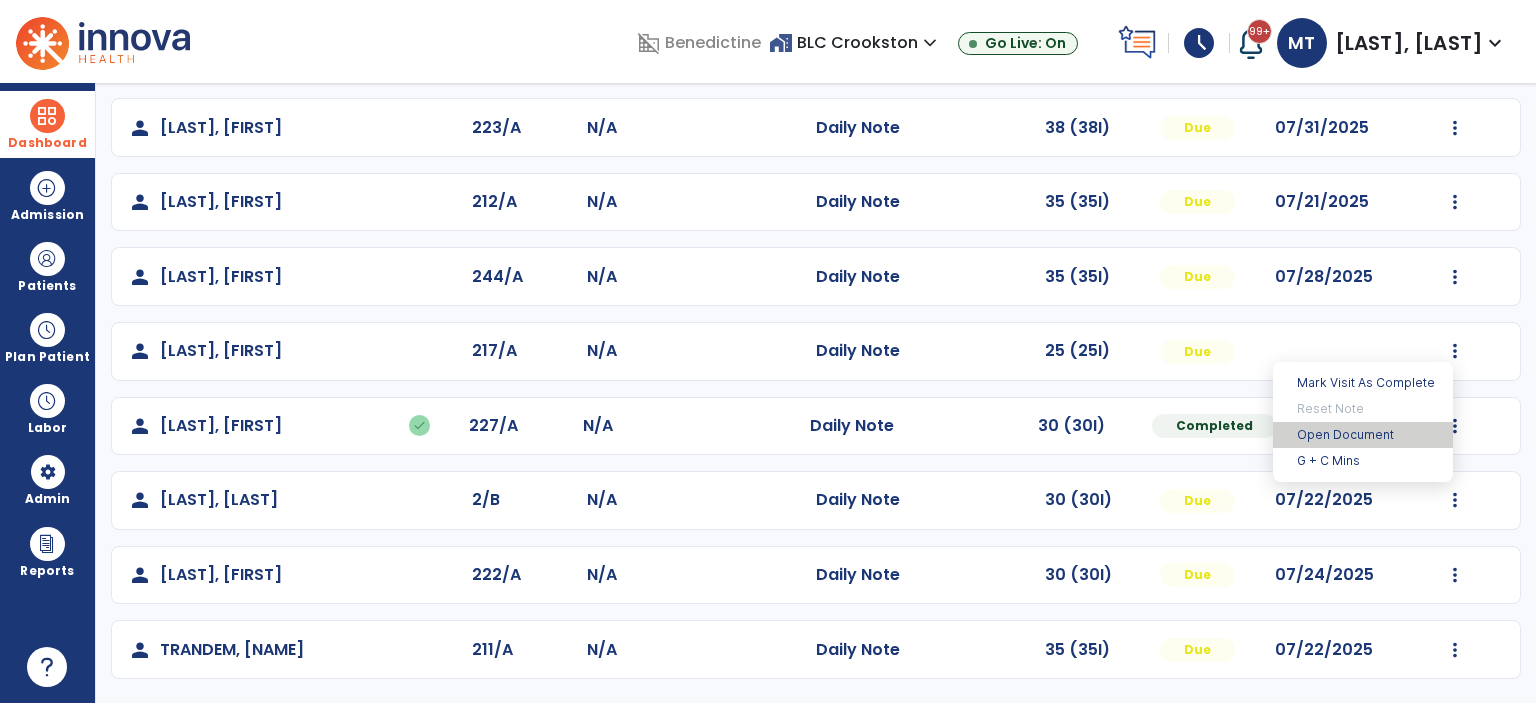 click on "Open Document" at bounding box center (1363, 435) 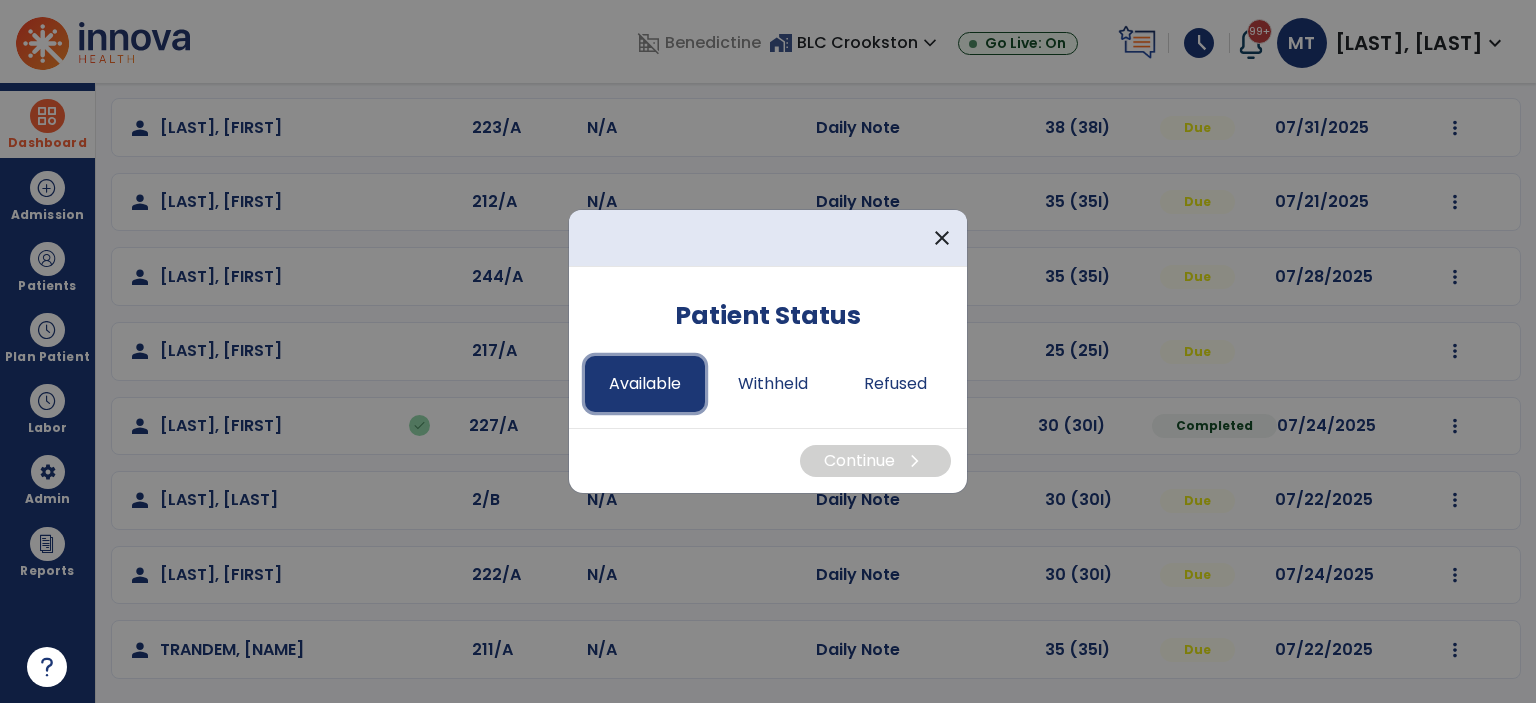 click on "Available" at bounding box center [645, 384] 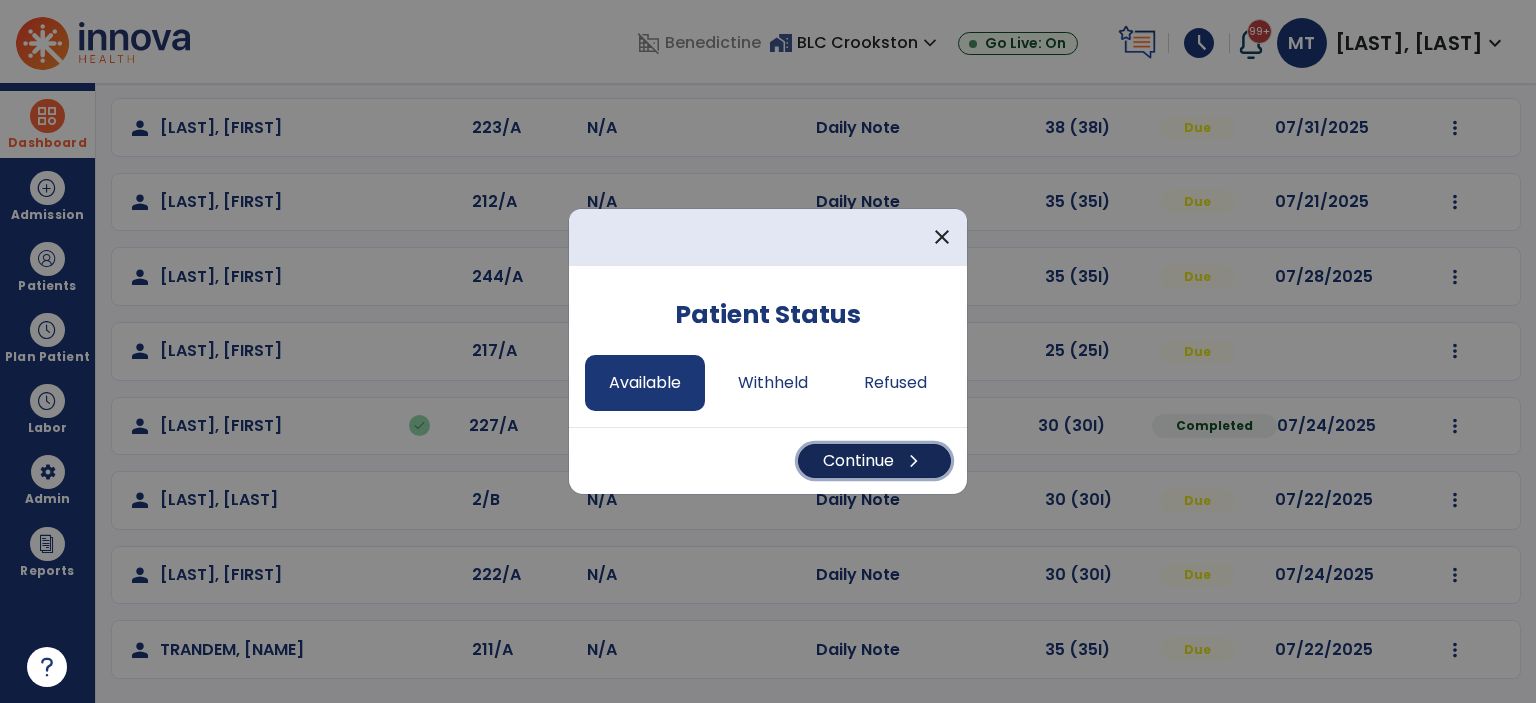 click on "Continue   chevron_right" at bounding box center [874, 461] 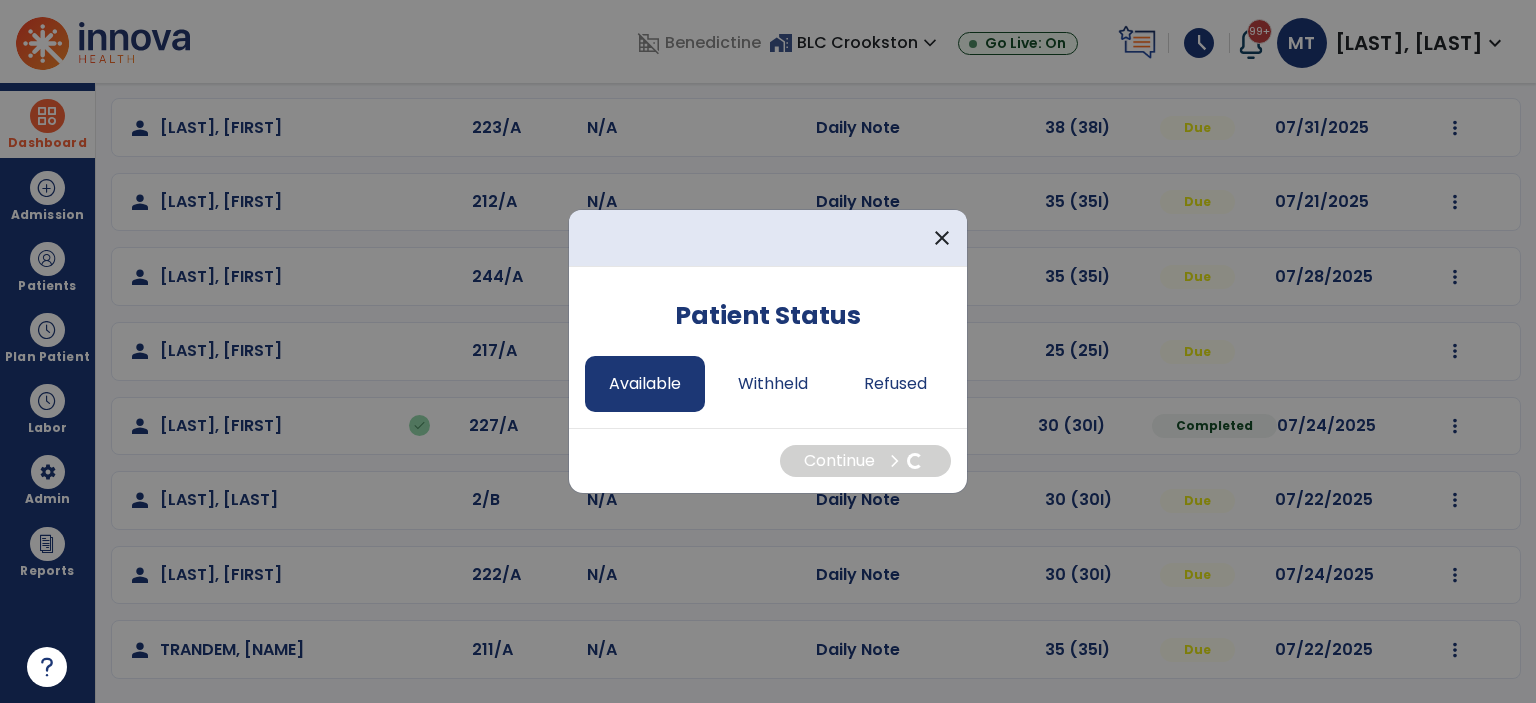 select on "*" 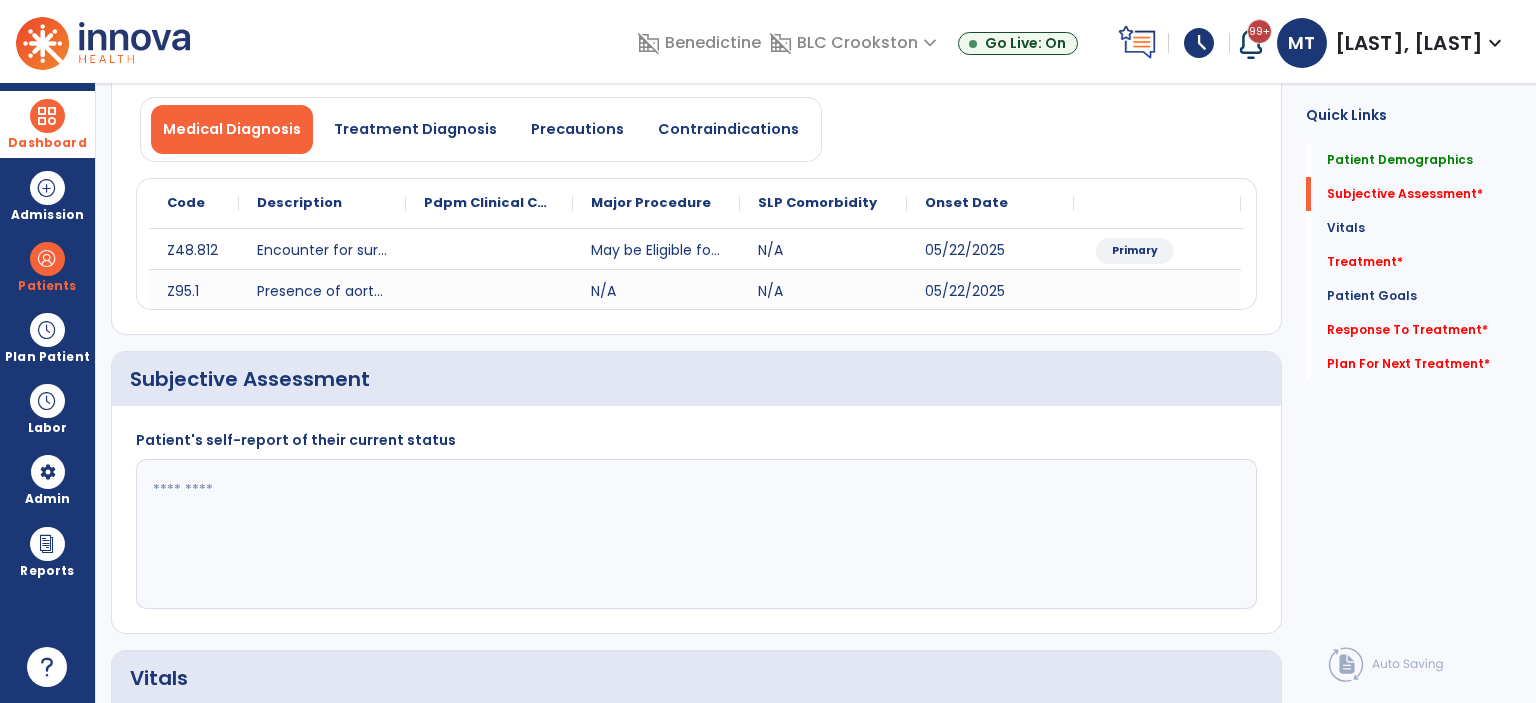 click 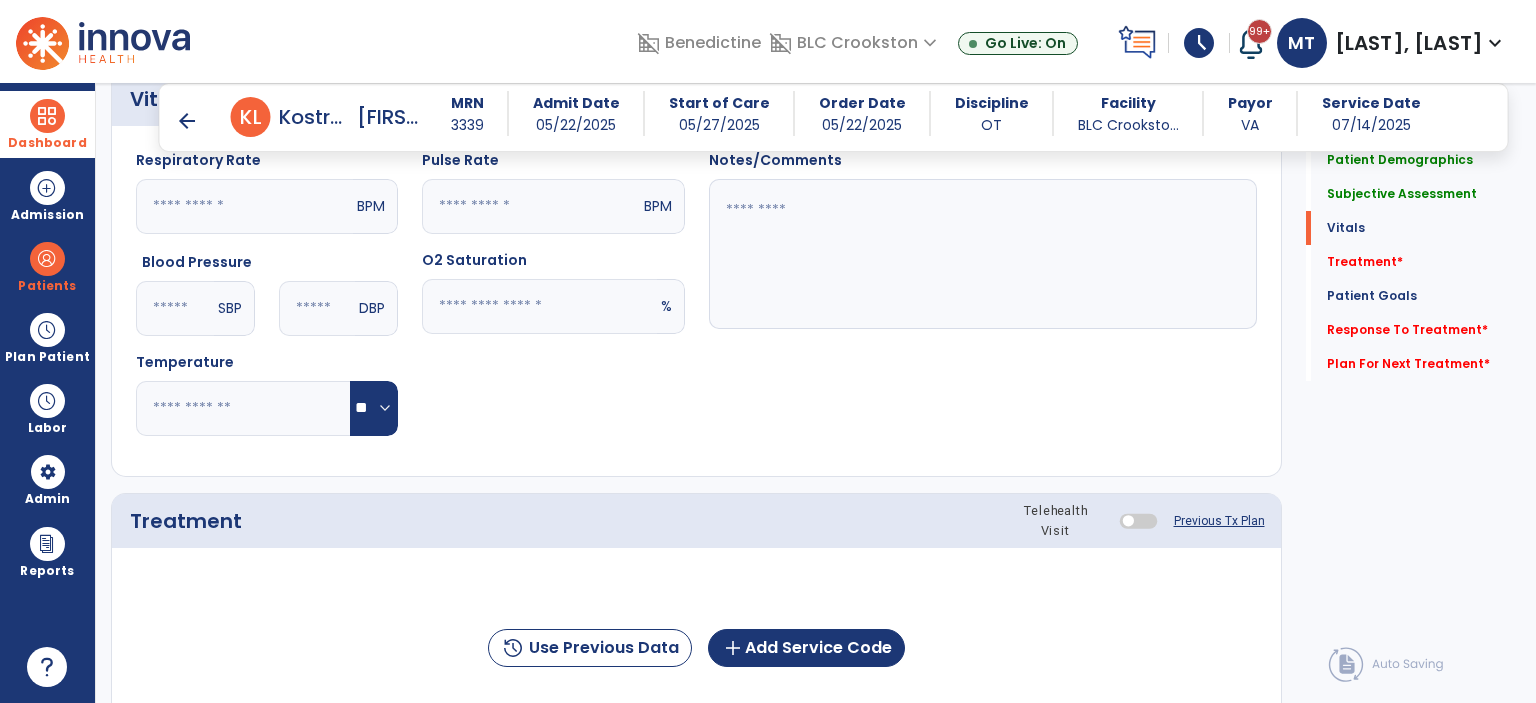scroll, scrollTop: 936, scrollLeft: 0, axis: vertical 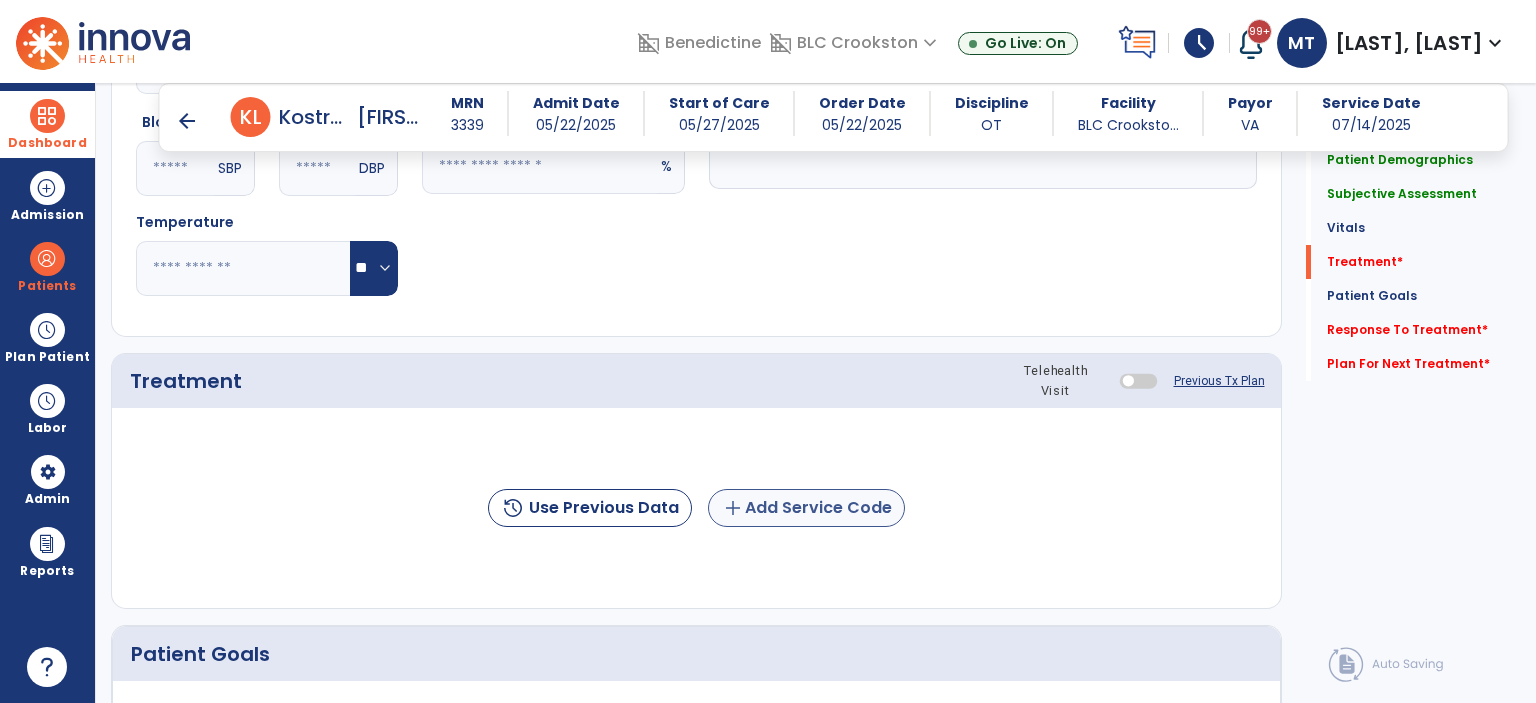 type on "**********" 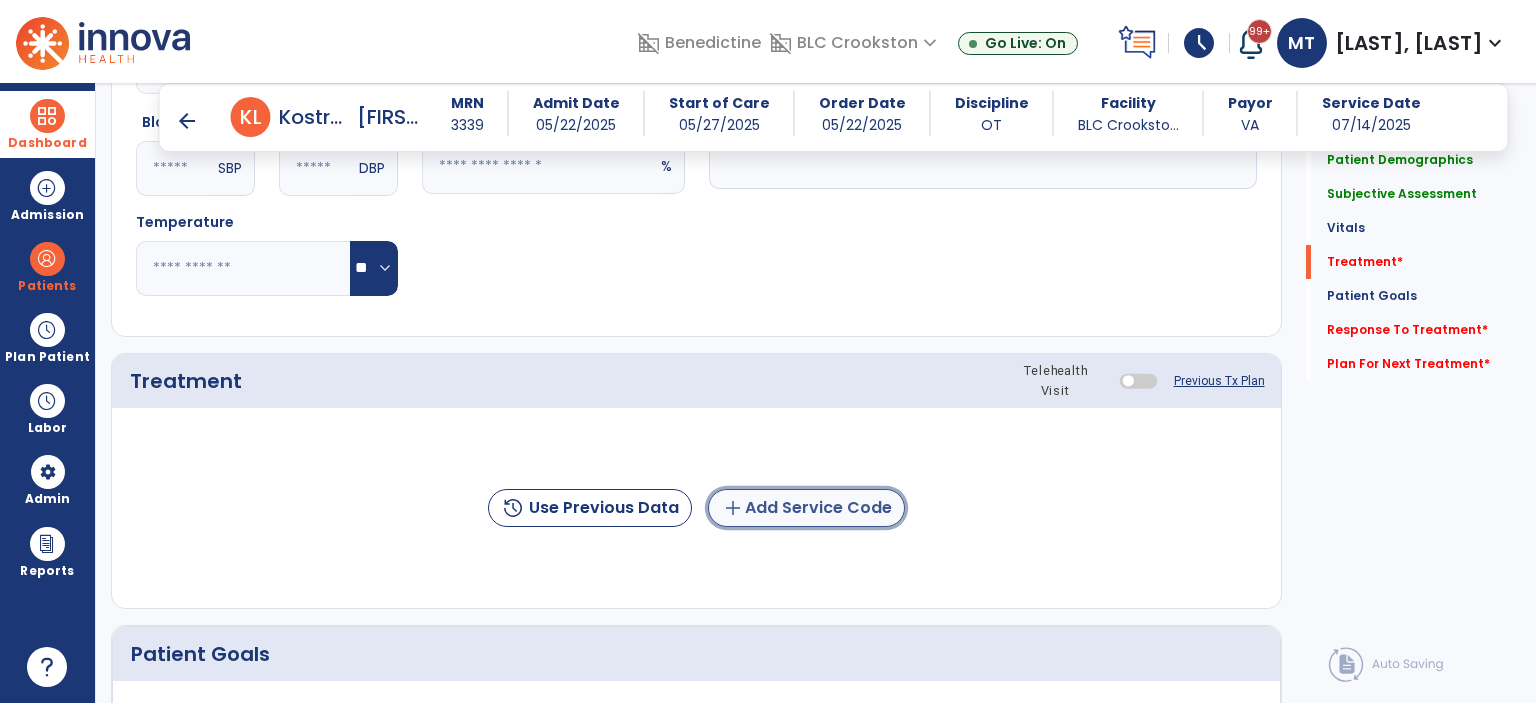 click on "add  Add Service Code" 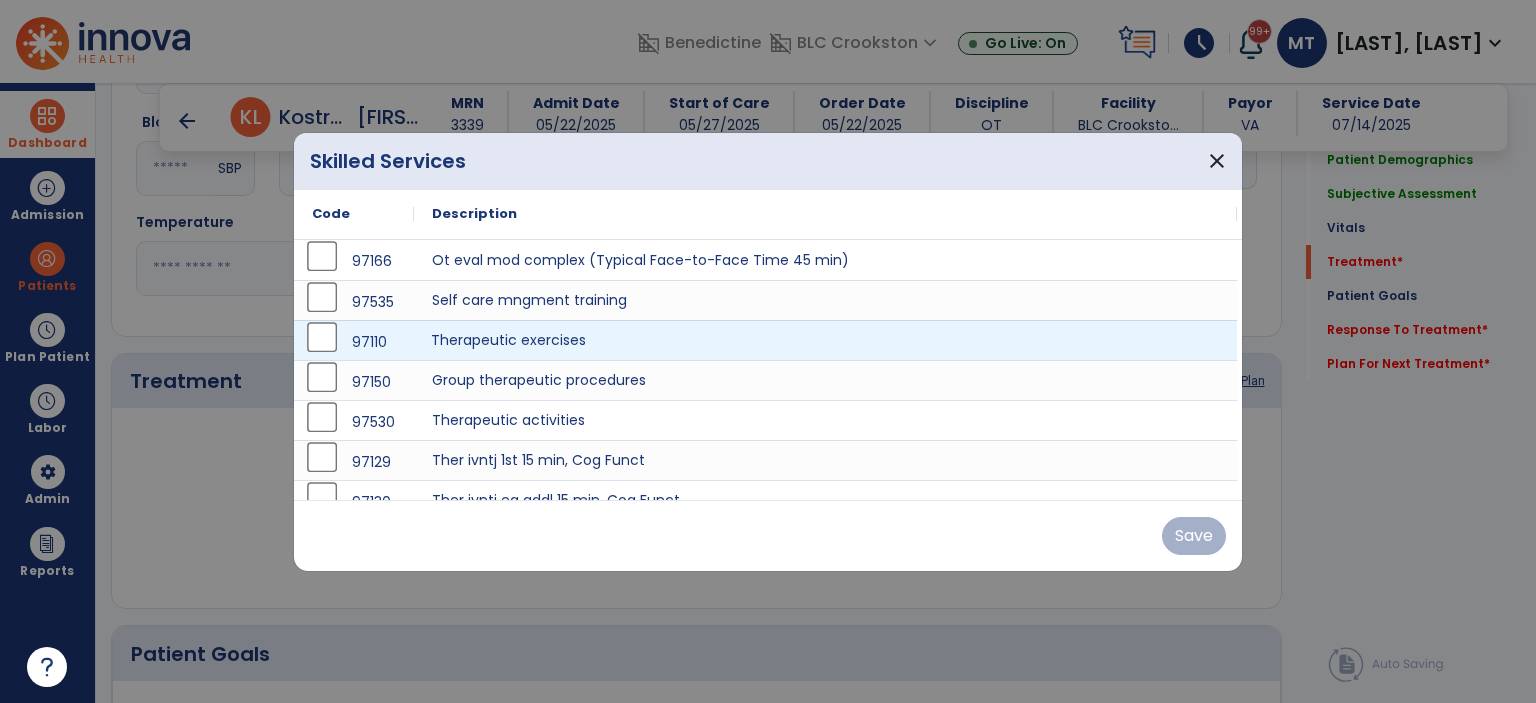 click on "Therapeutic exercises" at bounding box center (825, 340) 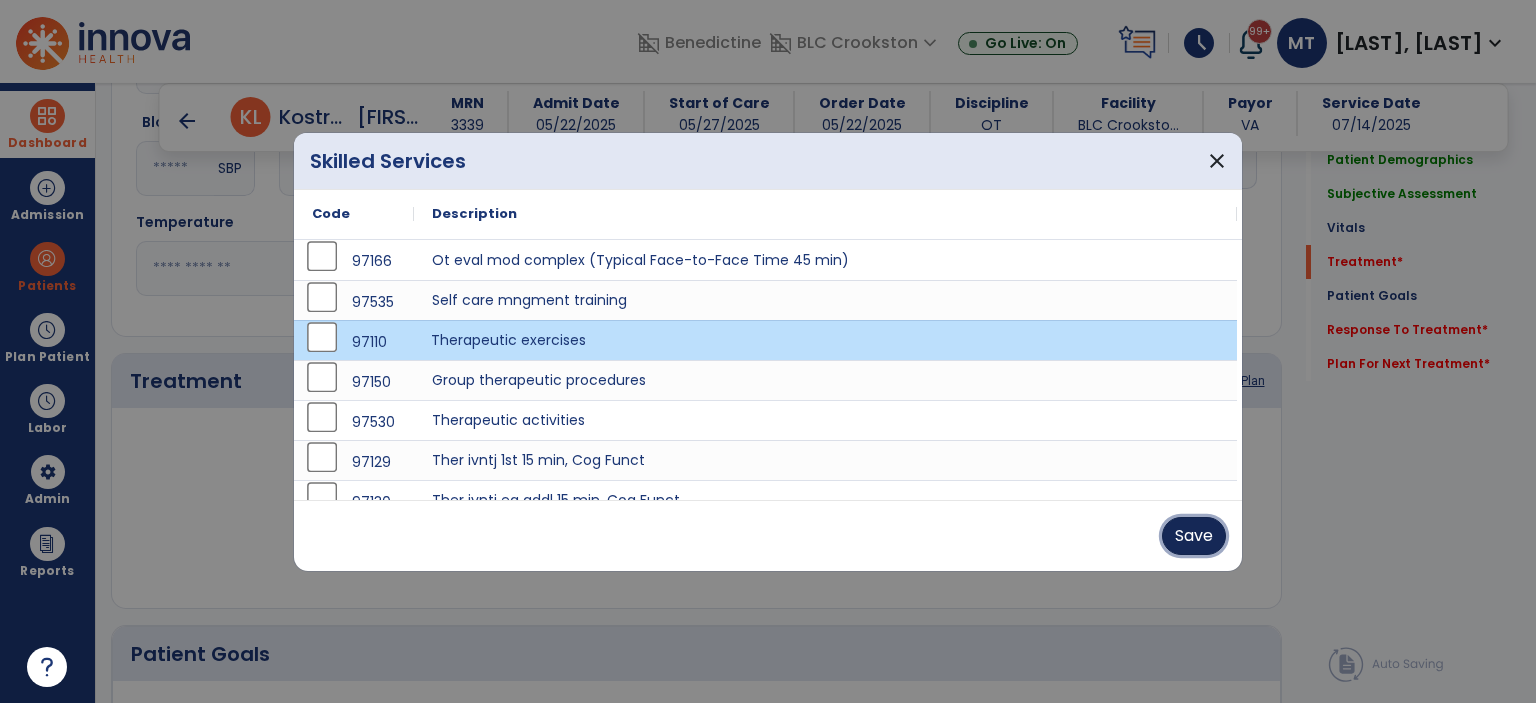 click on "Save" at bounding box center [1194, 536] 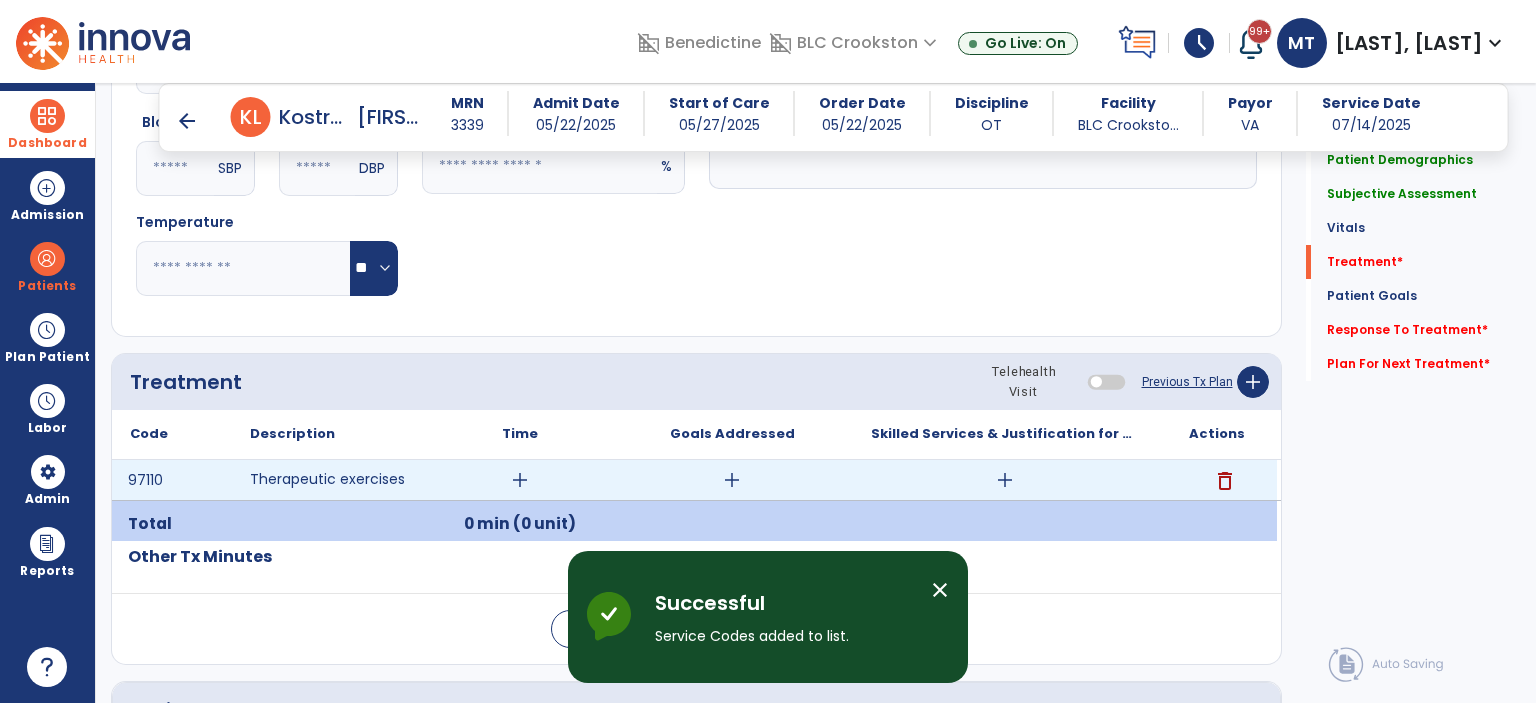 click on "add" at bounding box center (520, 480) 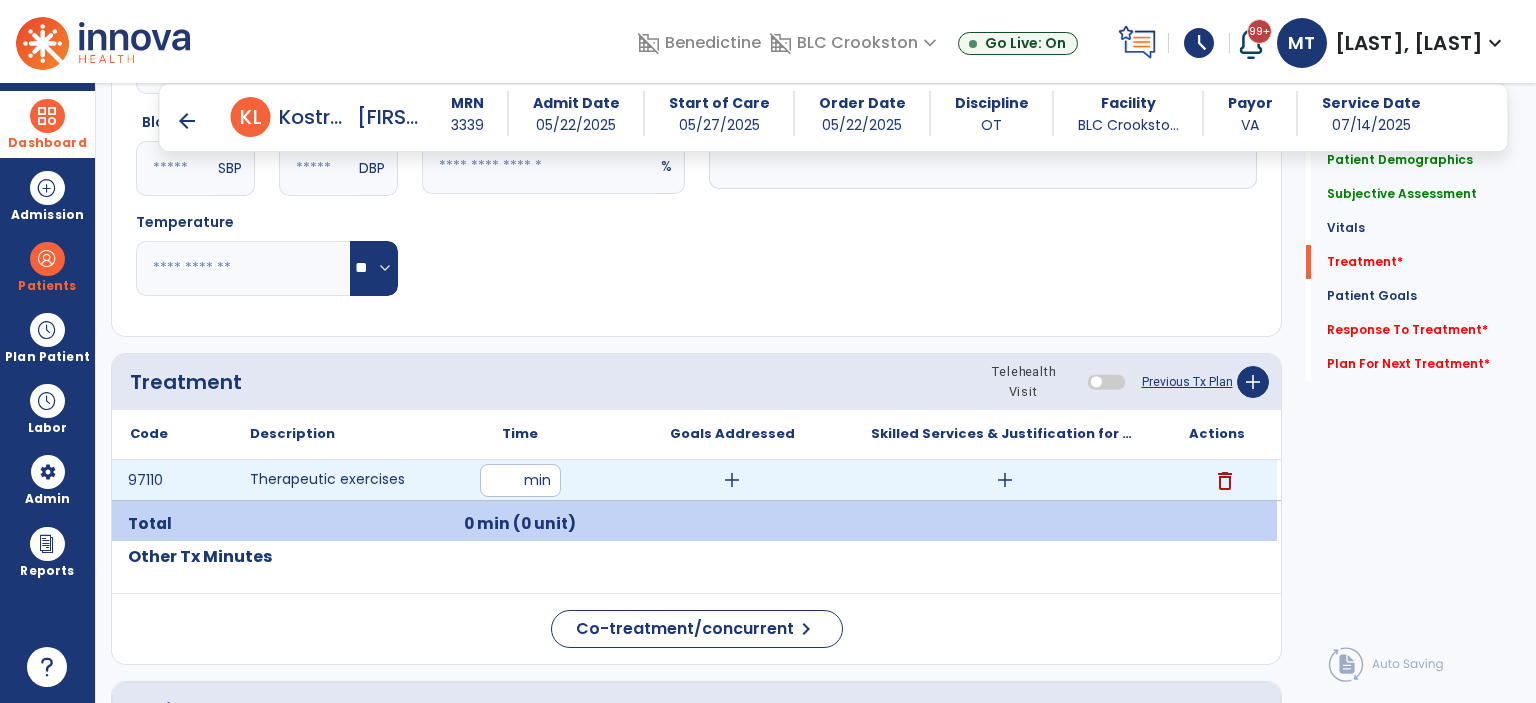 type on "**" 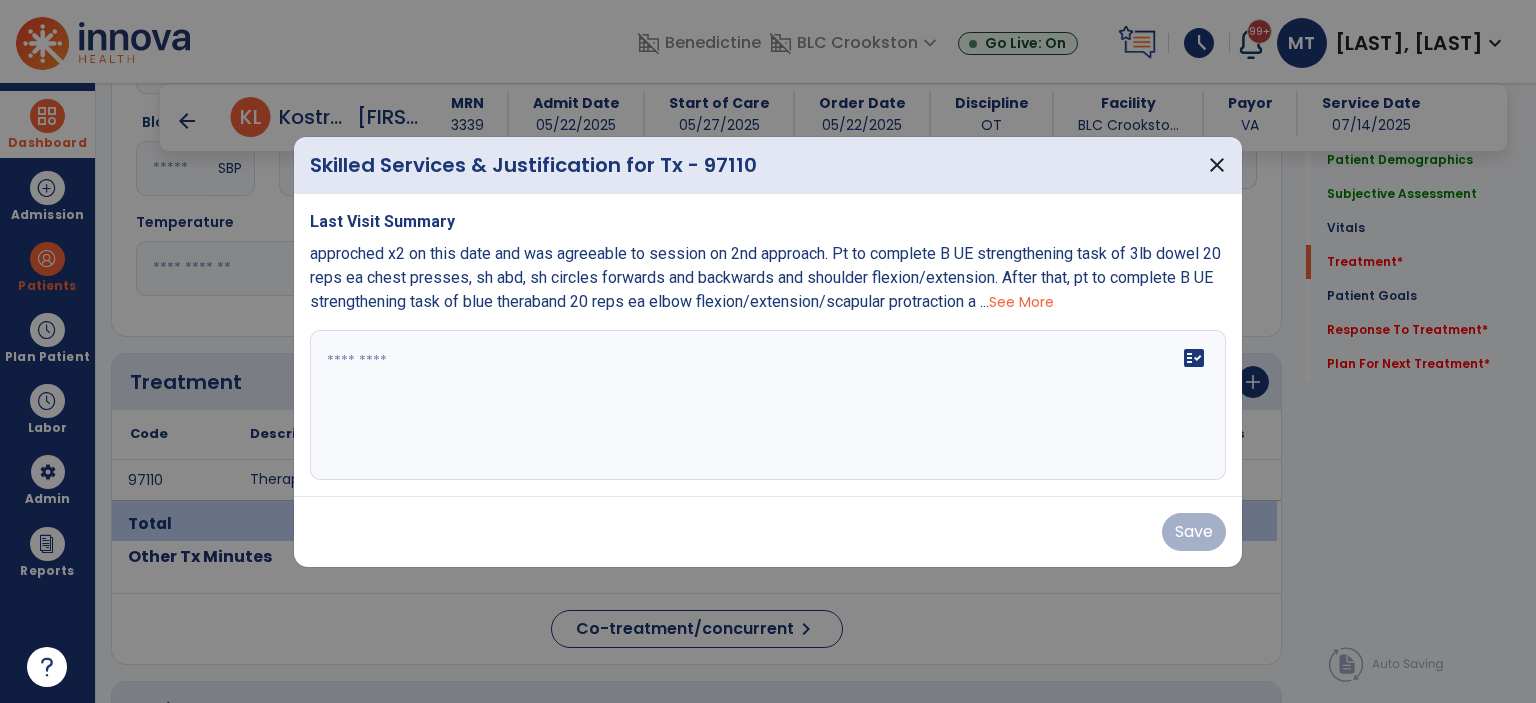 click at bounding box center (768, 405) 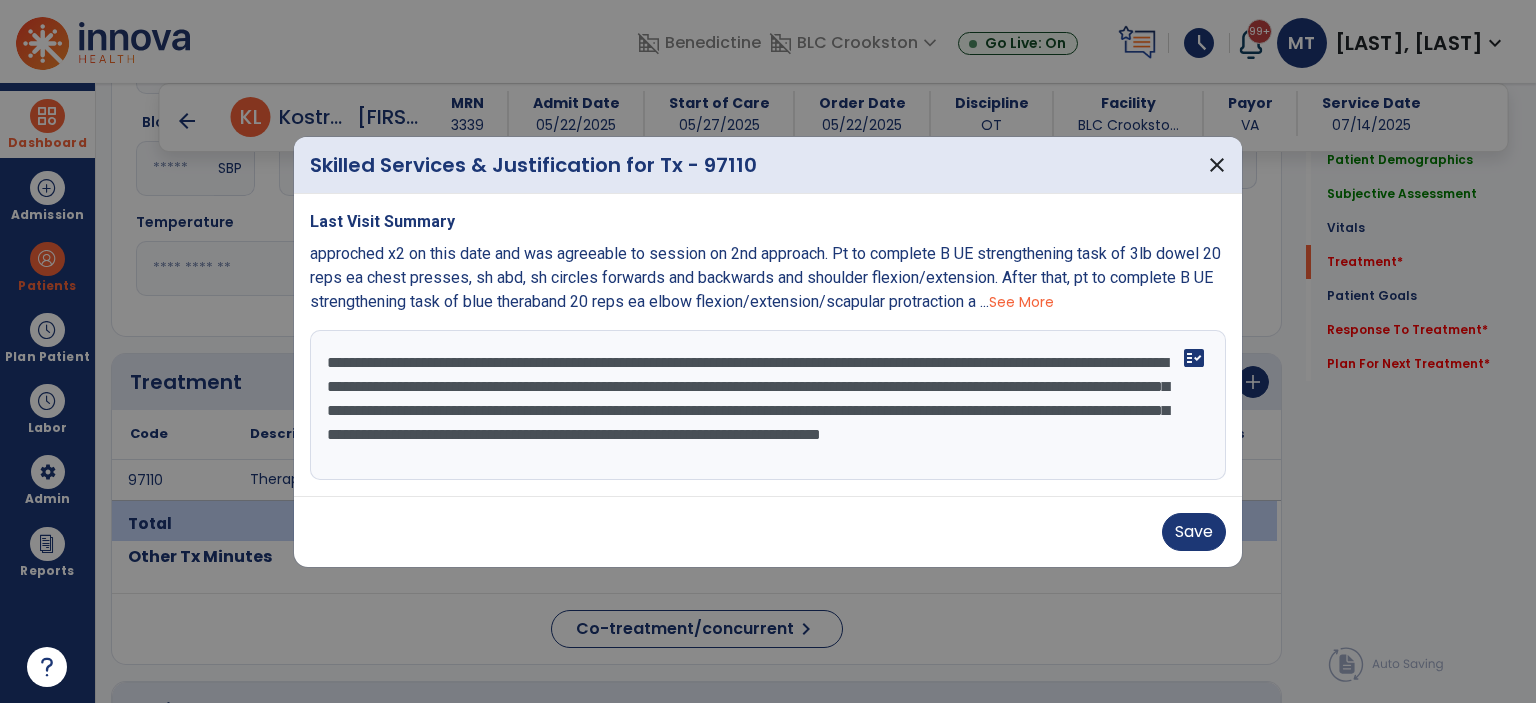 scroll, scrollTop: 15, scrollLeft: 0, axis: vertical 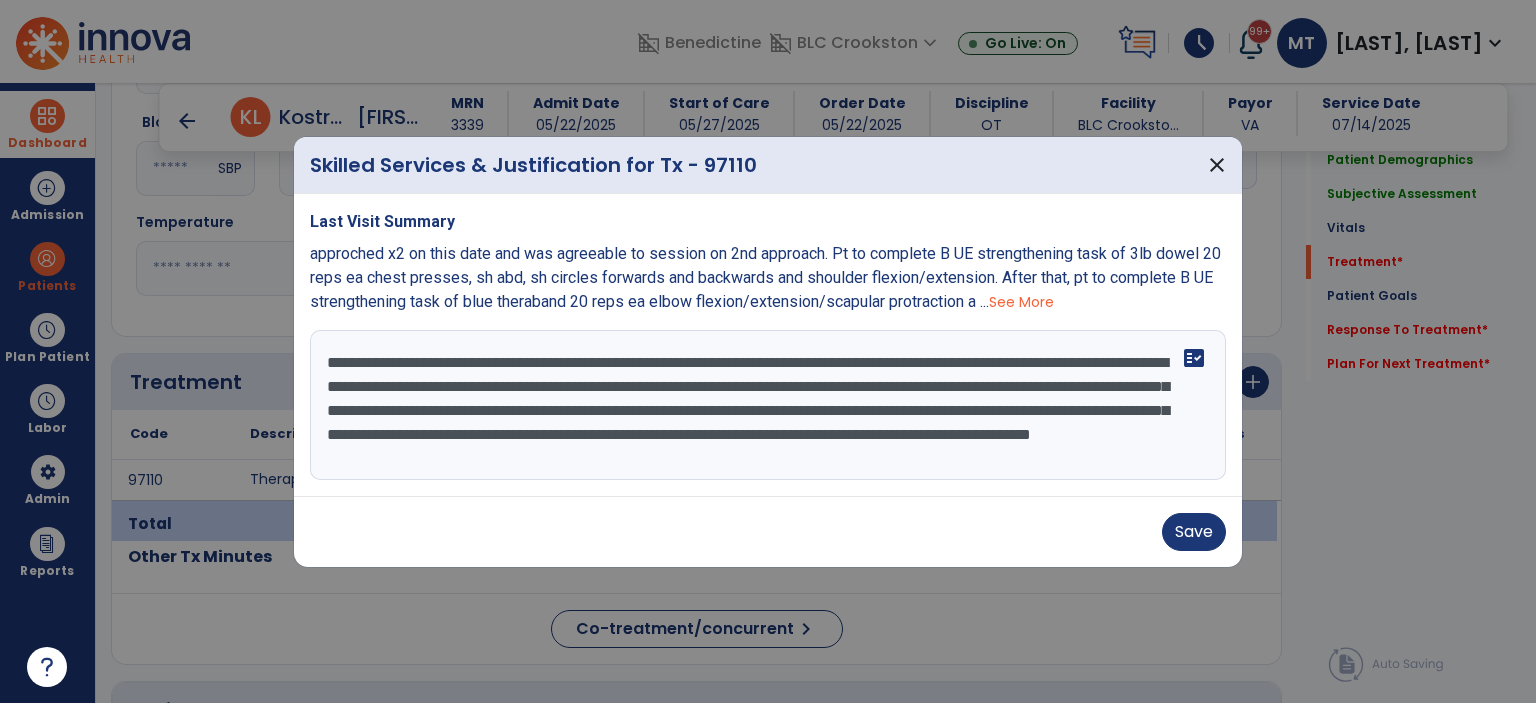 type on "**********" 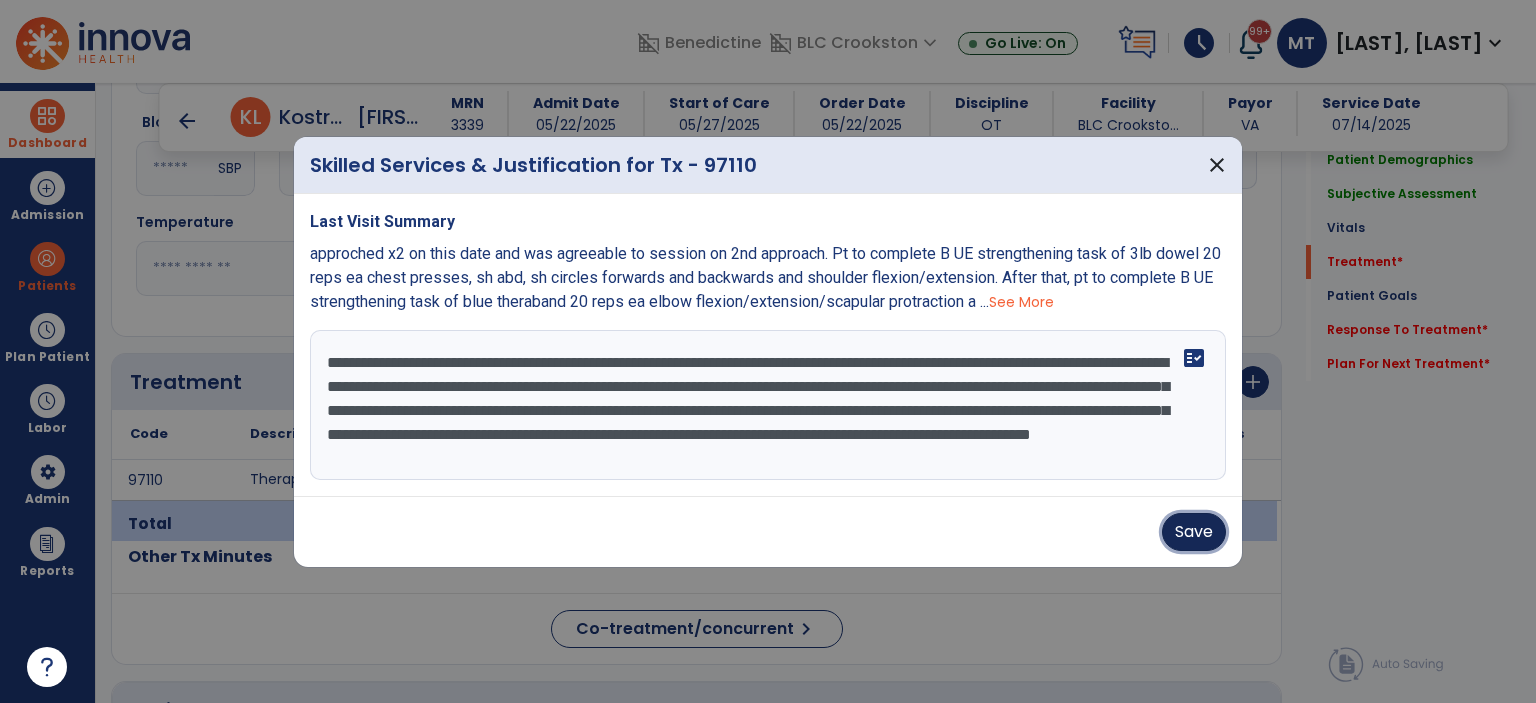 type 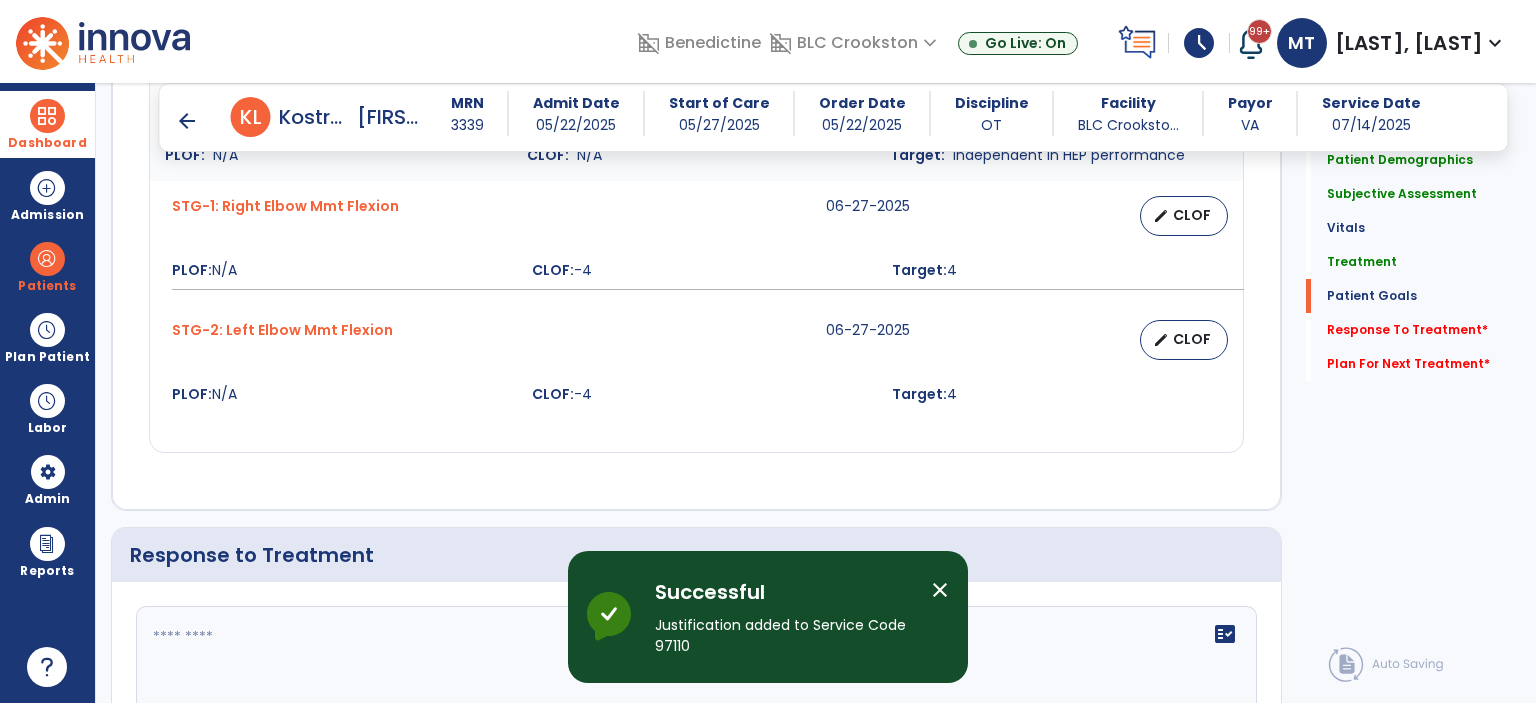 scroll, scrollTop: 2736, scrollLeft: 0, axis: vertical 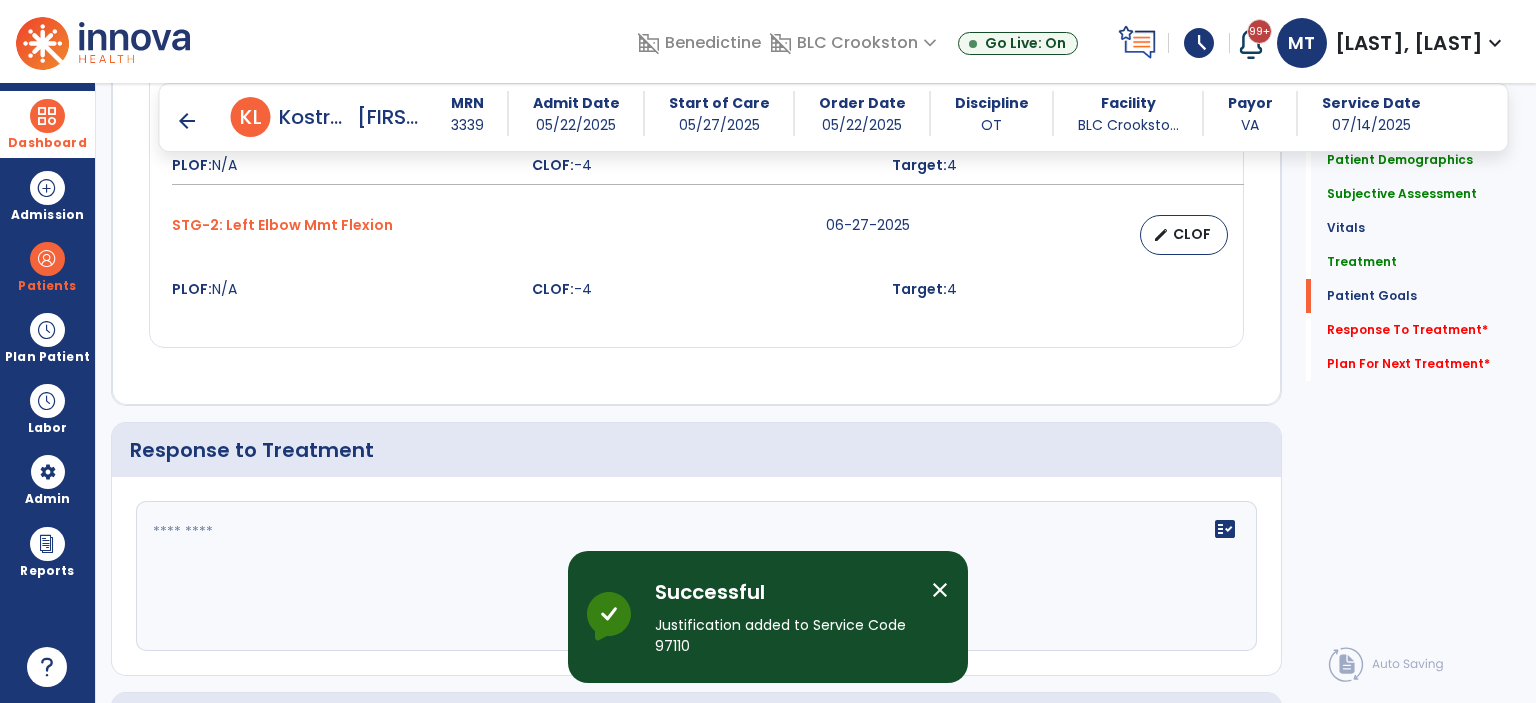 click on "fact_check" 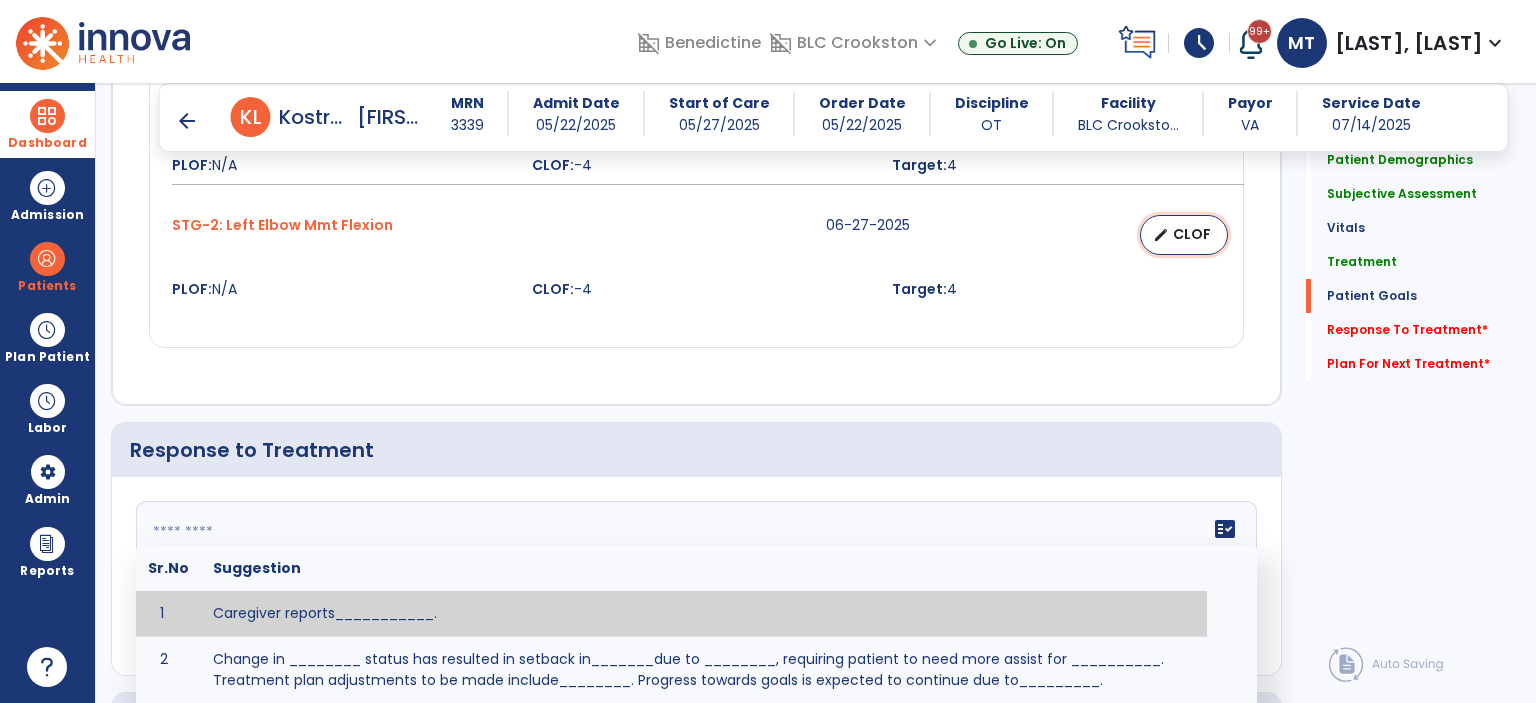 click on "edit   CLOF" at bounding box center (1184, 235) 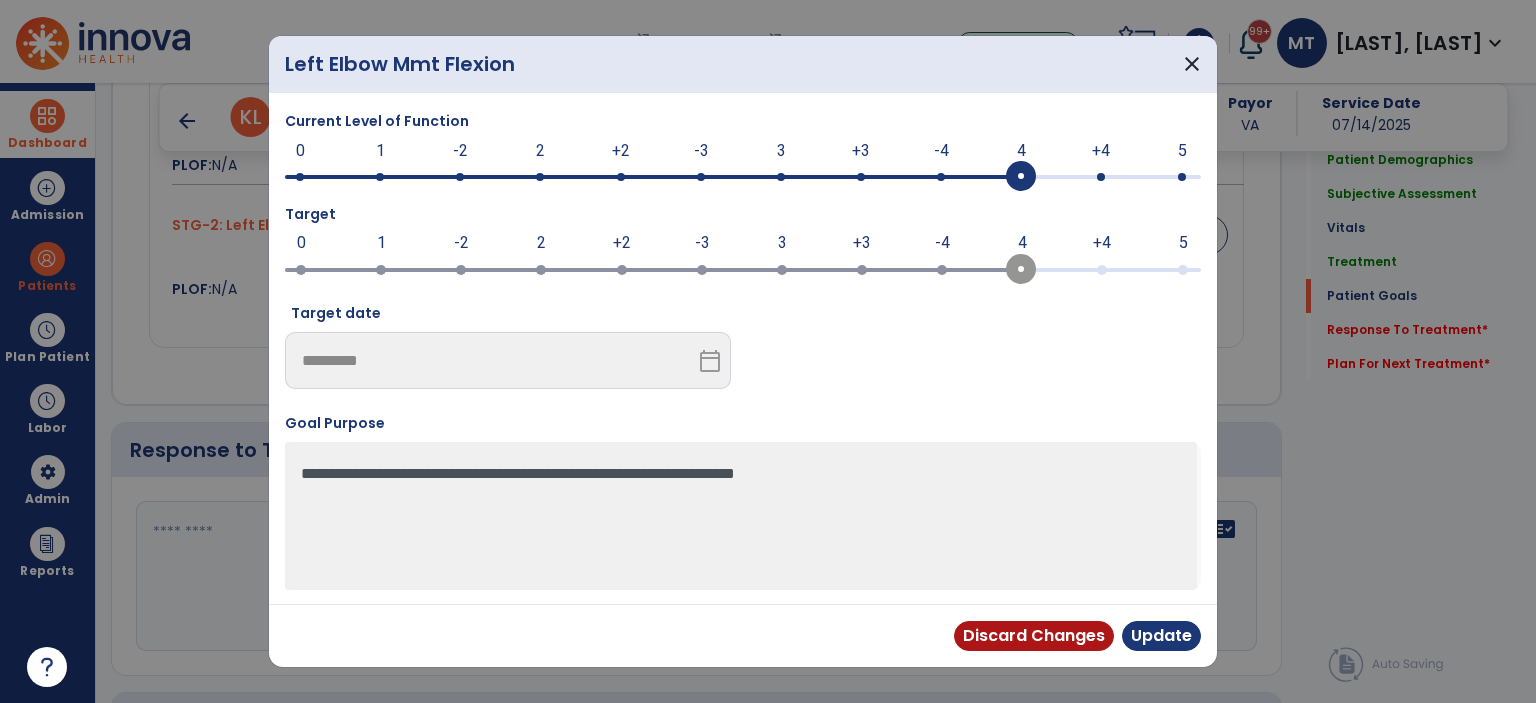 click at bounding box center (1021, 177) 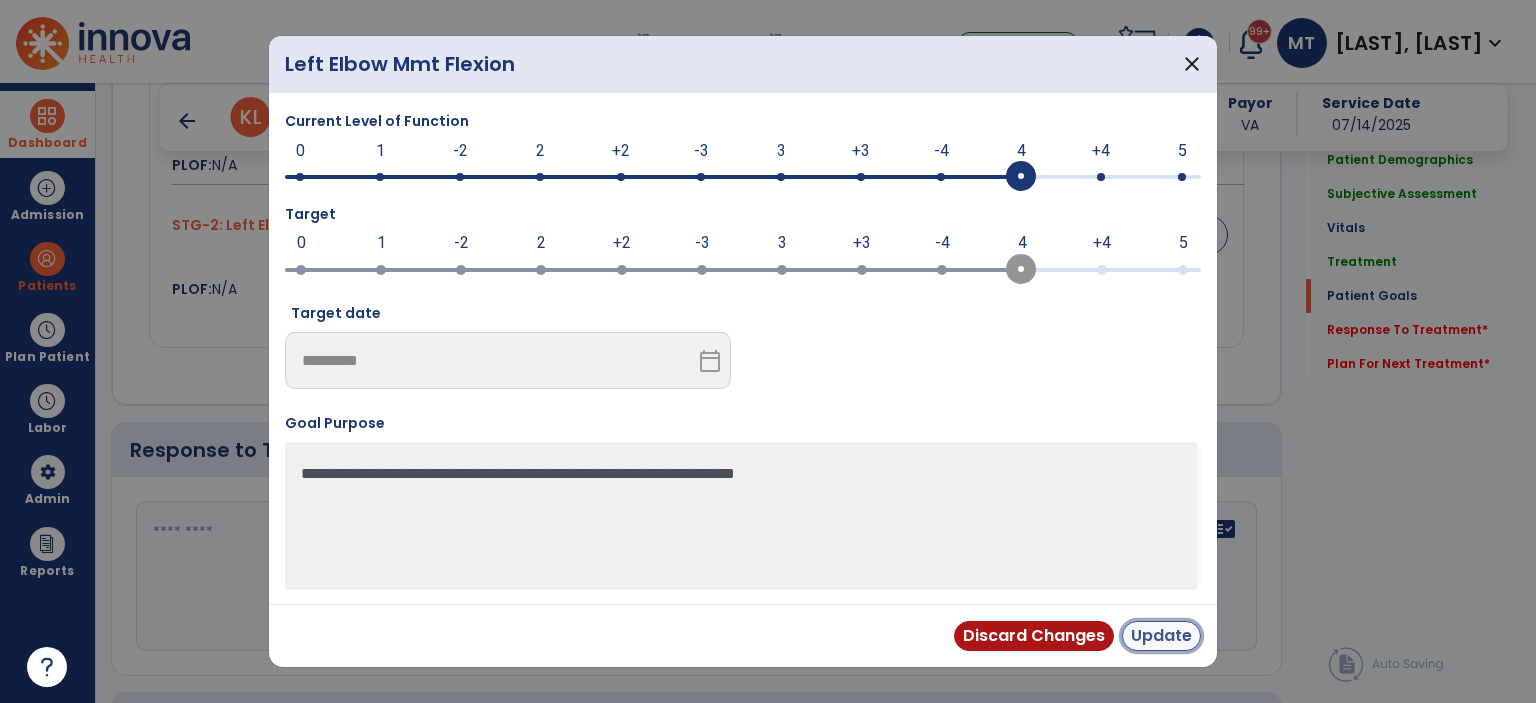 click on "Update" at bounding box center [1161, 636] 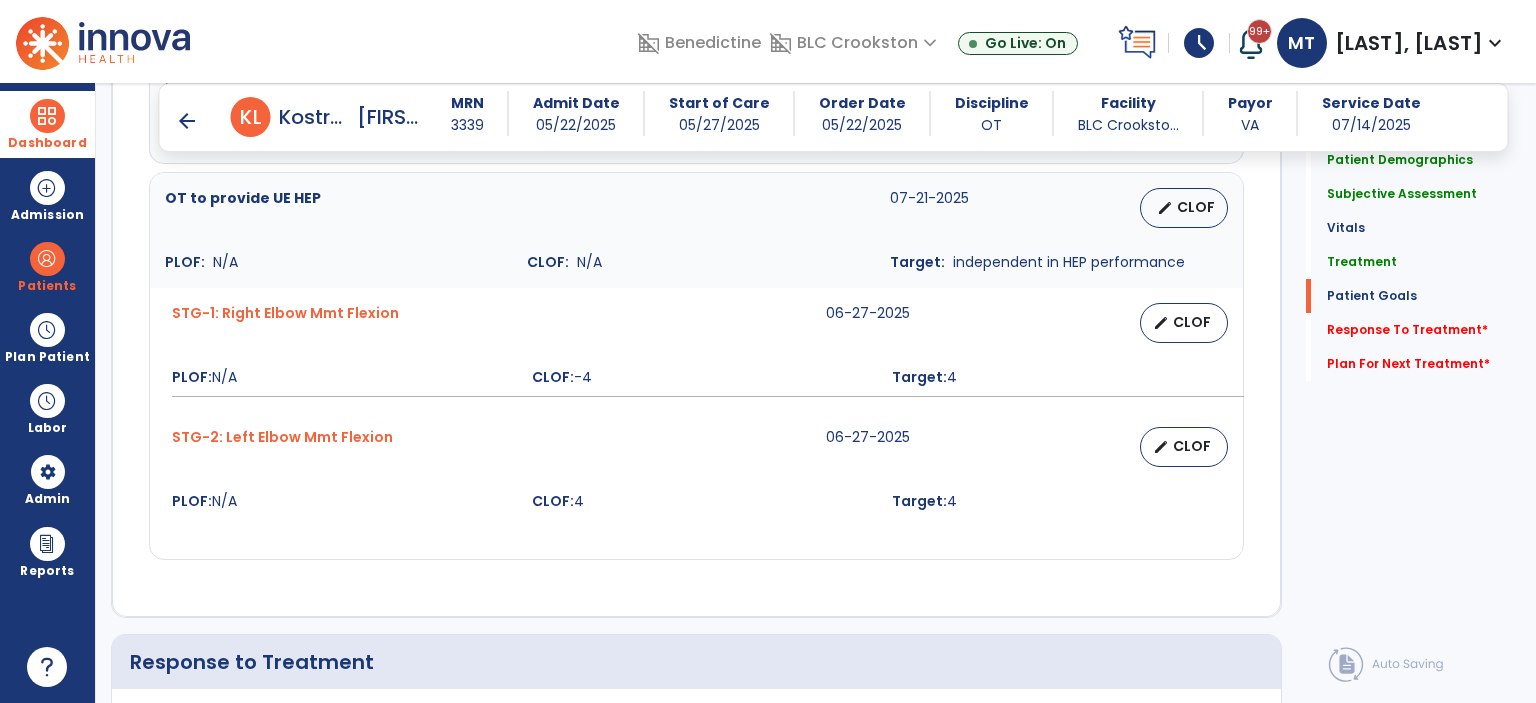 scroll, scrollTop: 2536, scrollLeft: 0, axis: vertical 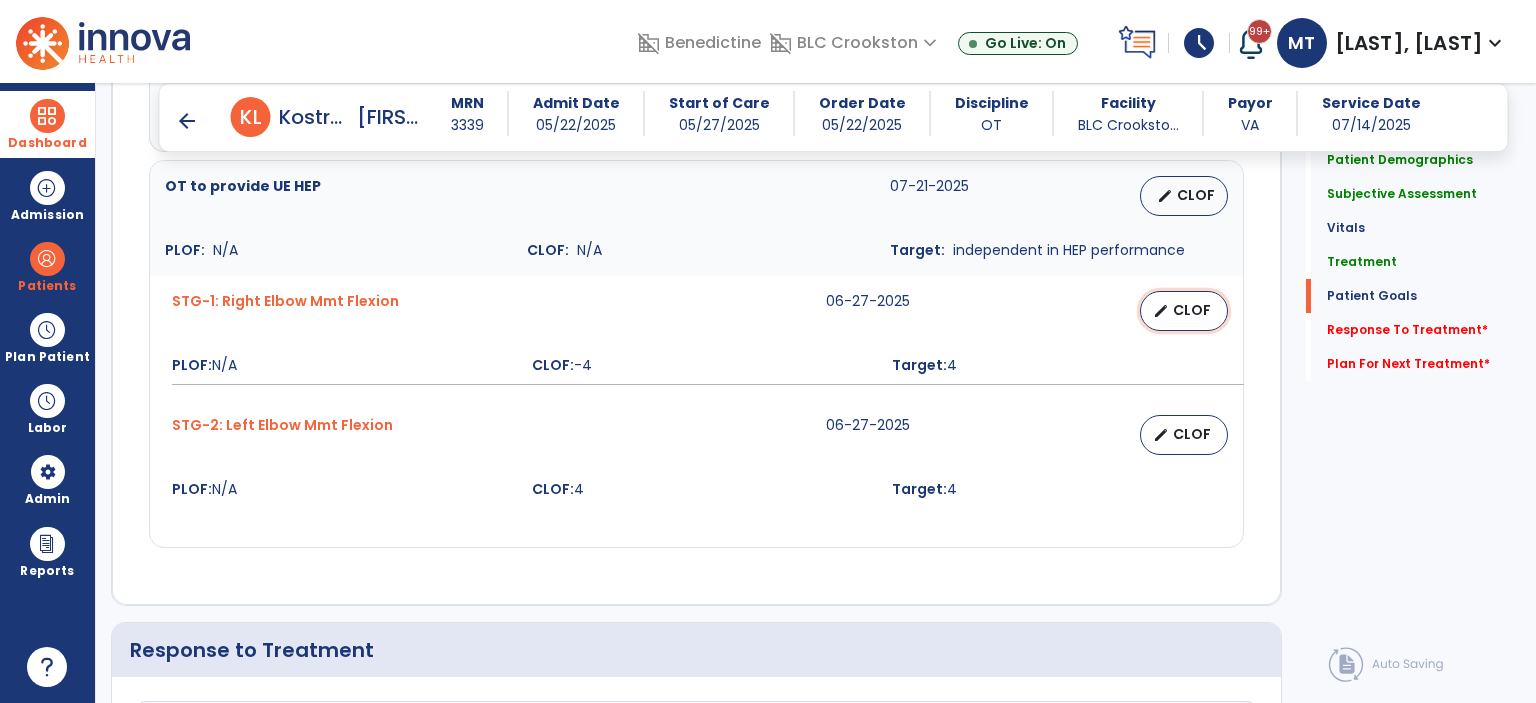click on "edit   CLOF" at bounding box center (1184, 311) 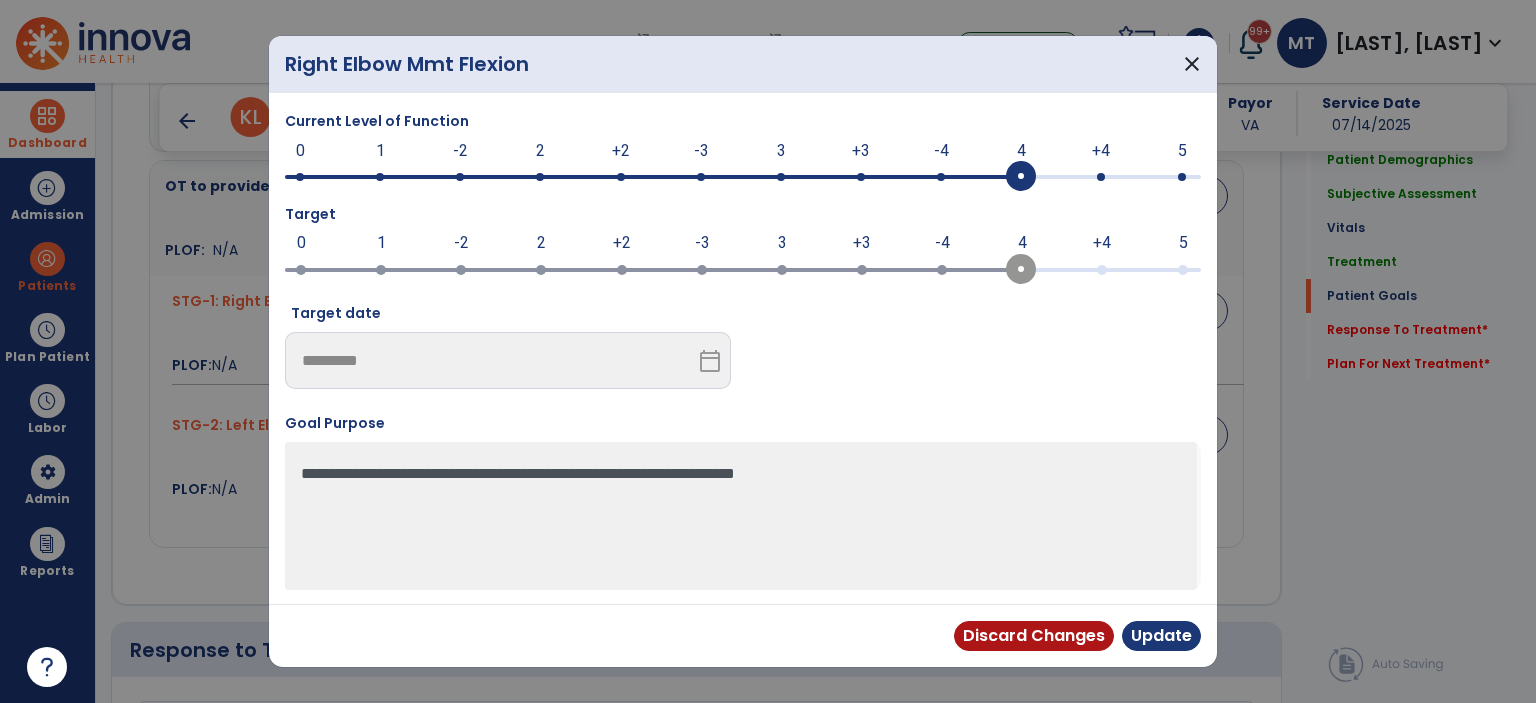 click at bounding box center [743, 175] 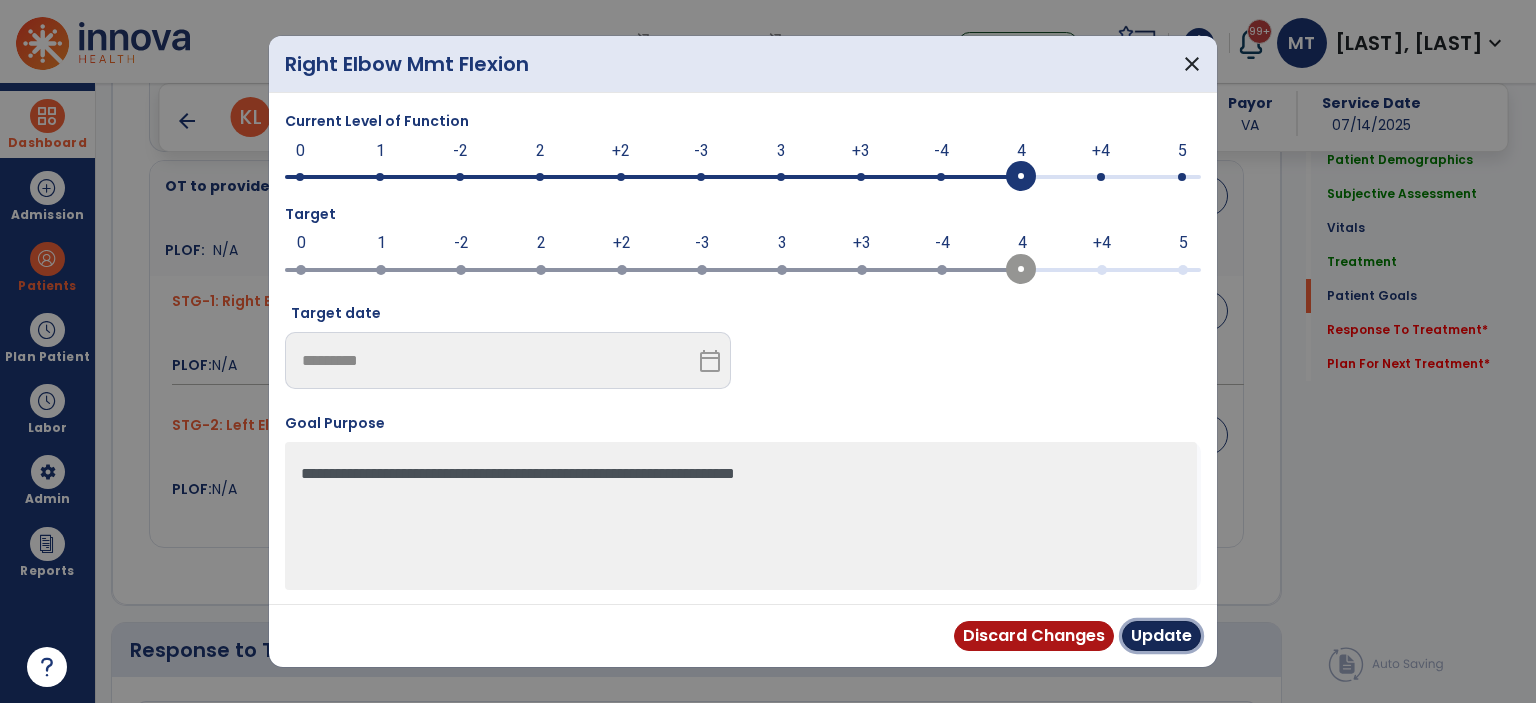 click on "Update" at bounding box center (1161, 636) 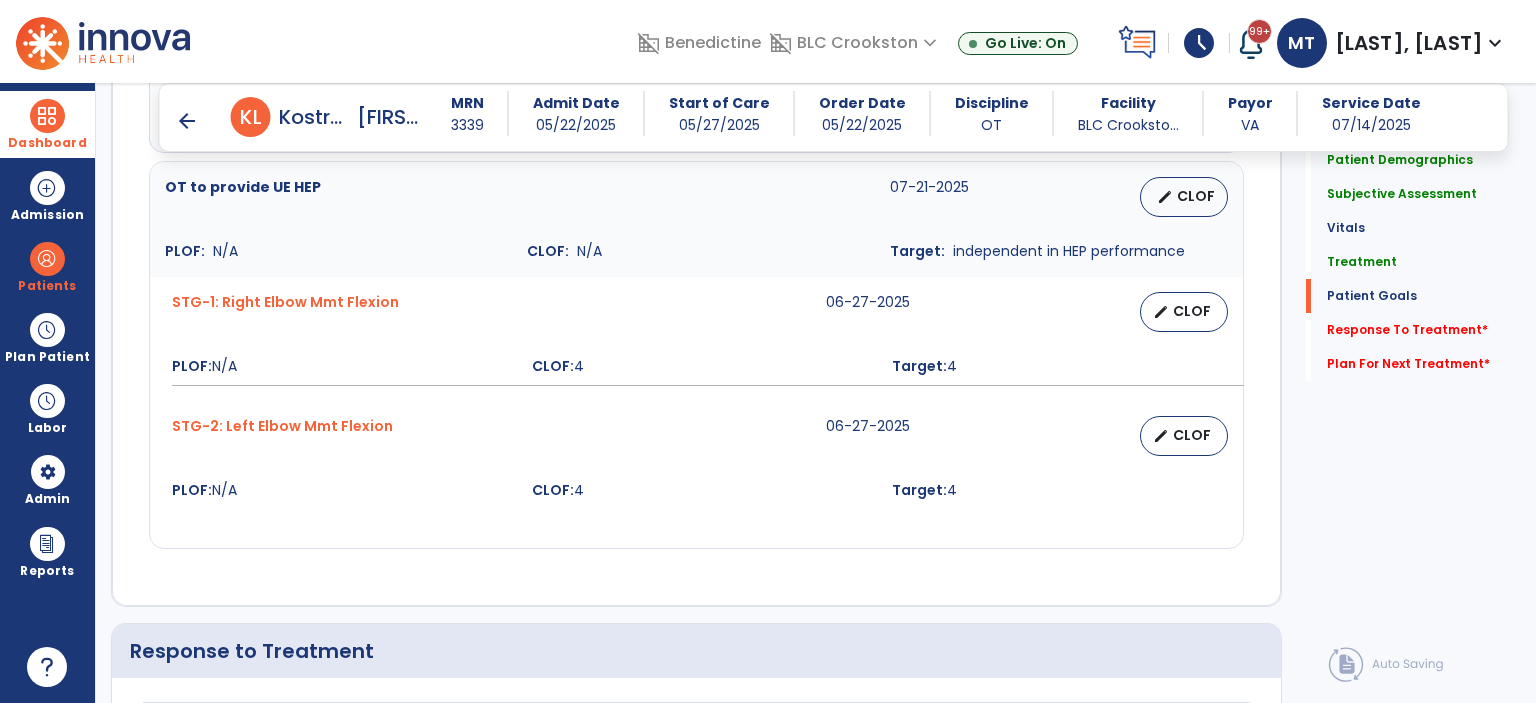 scroll, scrollTop: 2536, scrollLeft: 0, axis: vertical 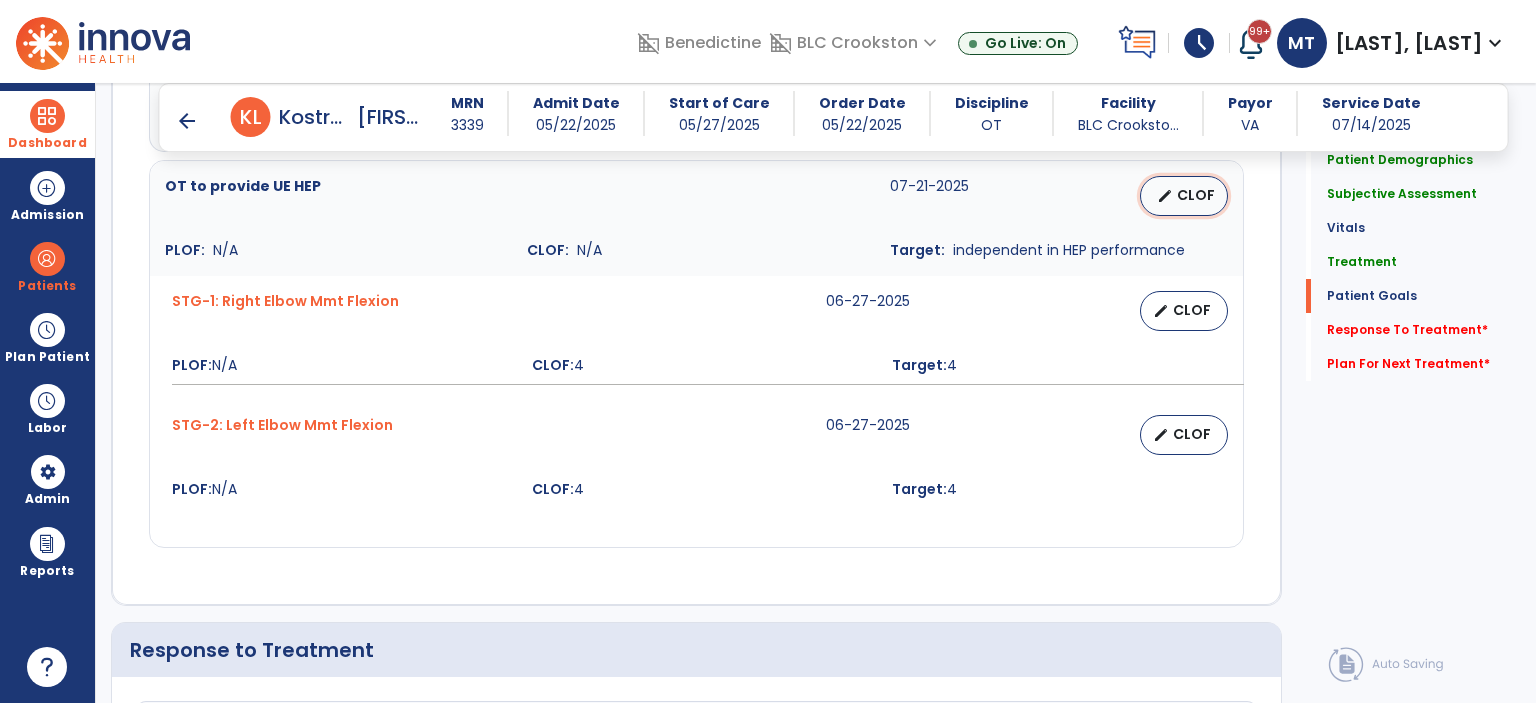 click on "edit   CLOF" at bounding box center (1184, 196) 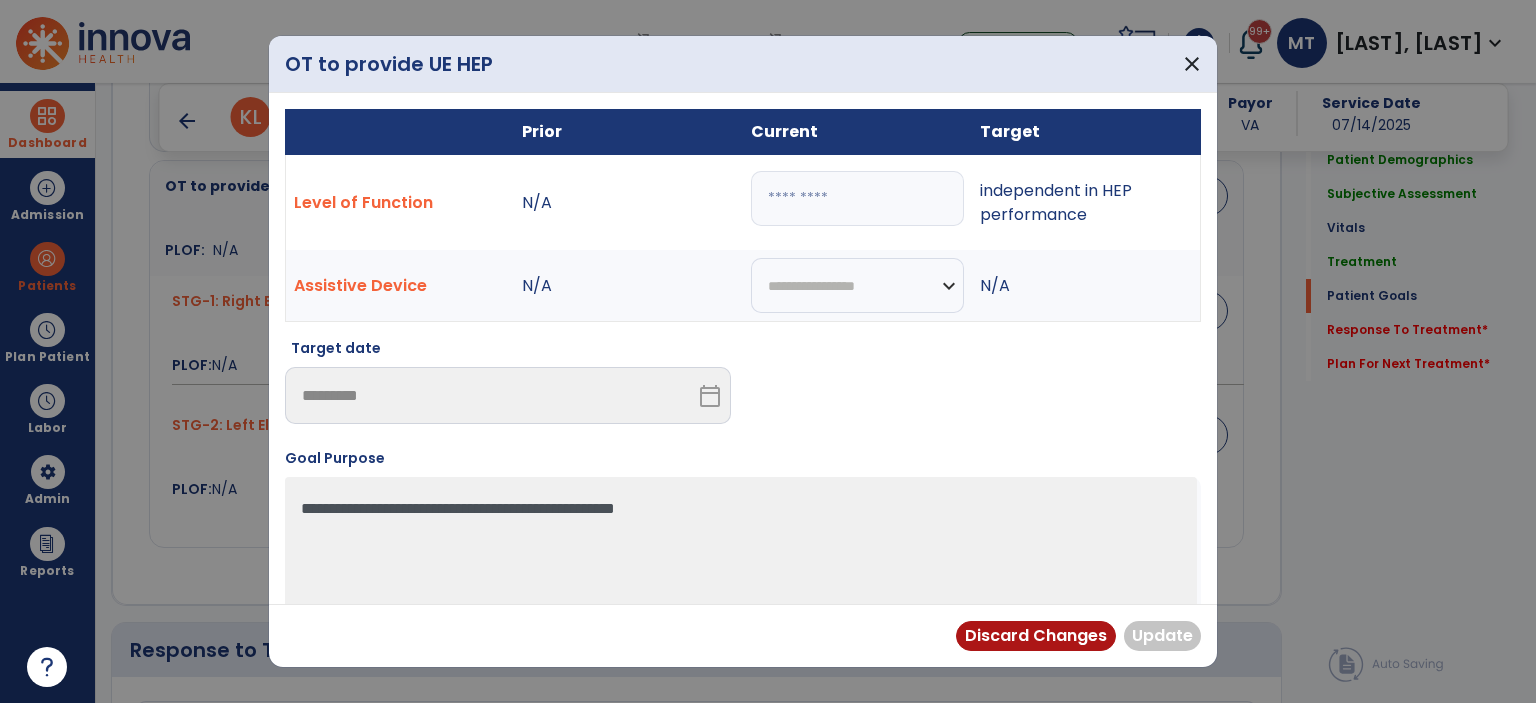 click at bounding box center (857, 198) 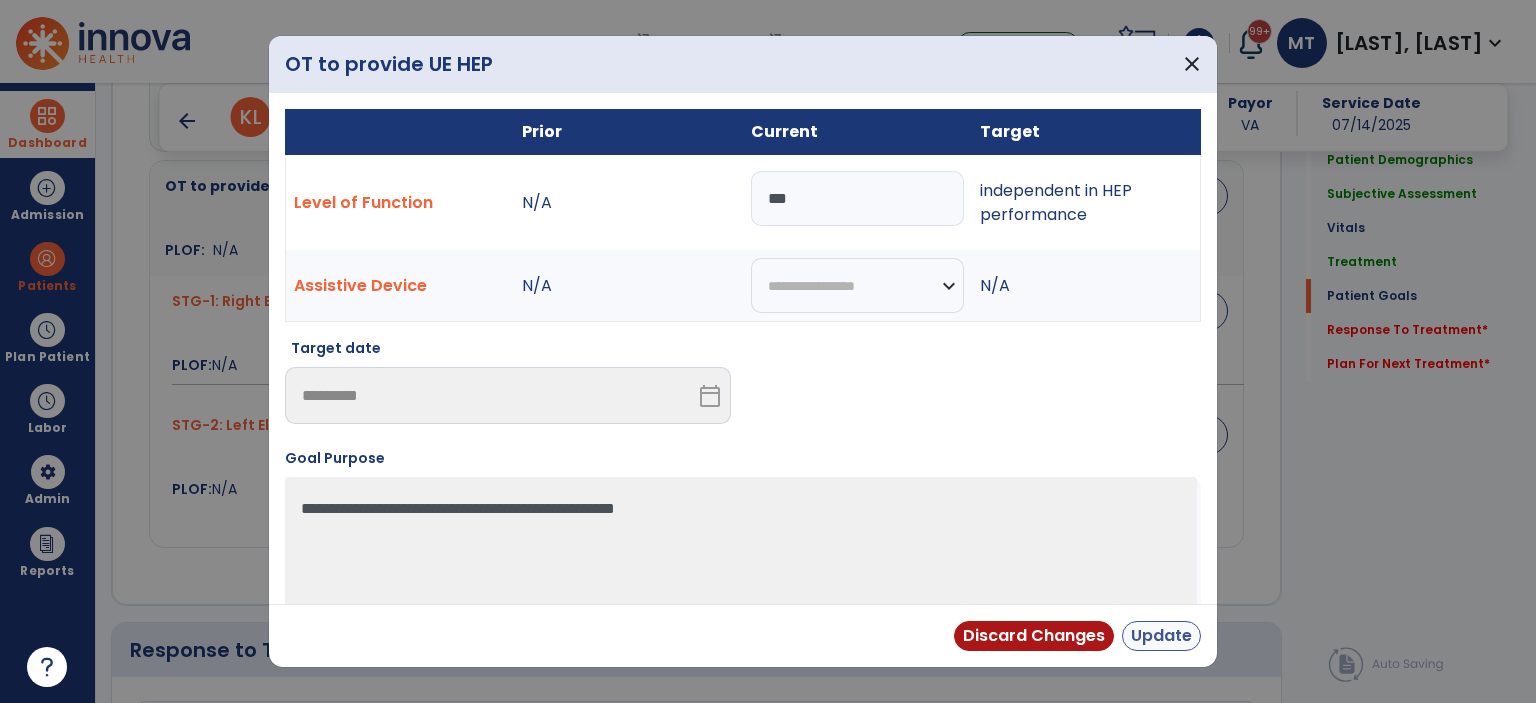 type on "***" 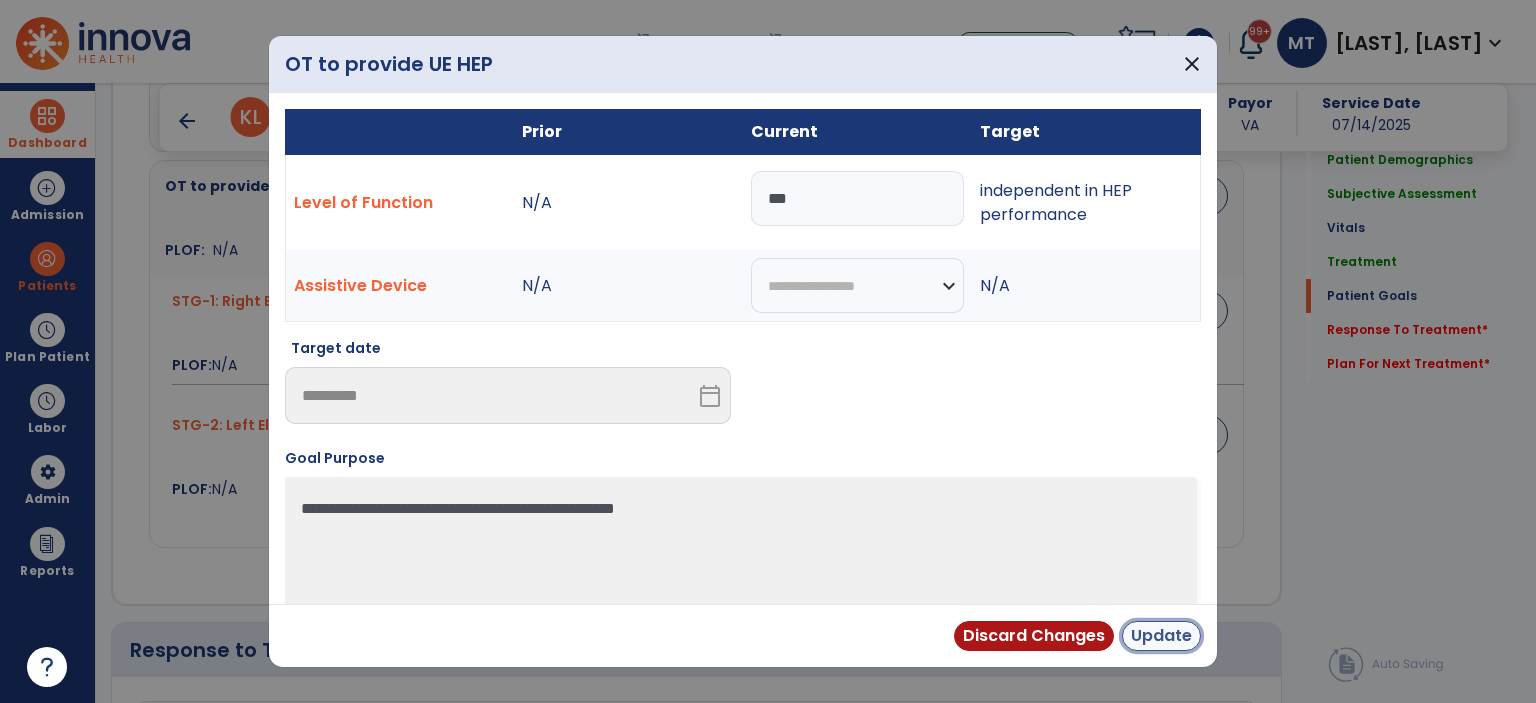 click on "Update" at bounding box center [1161, 636] 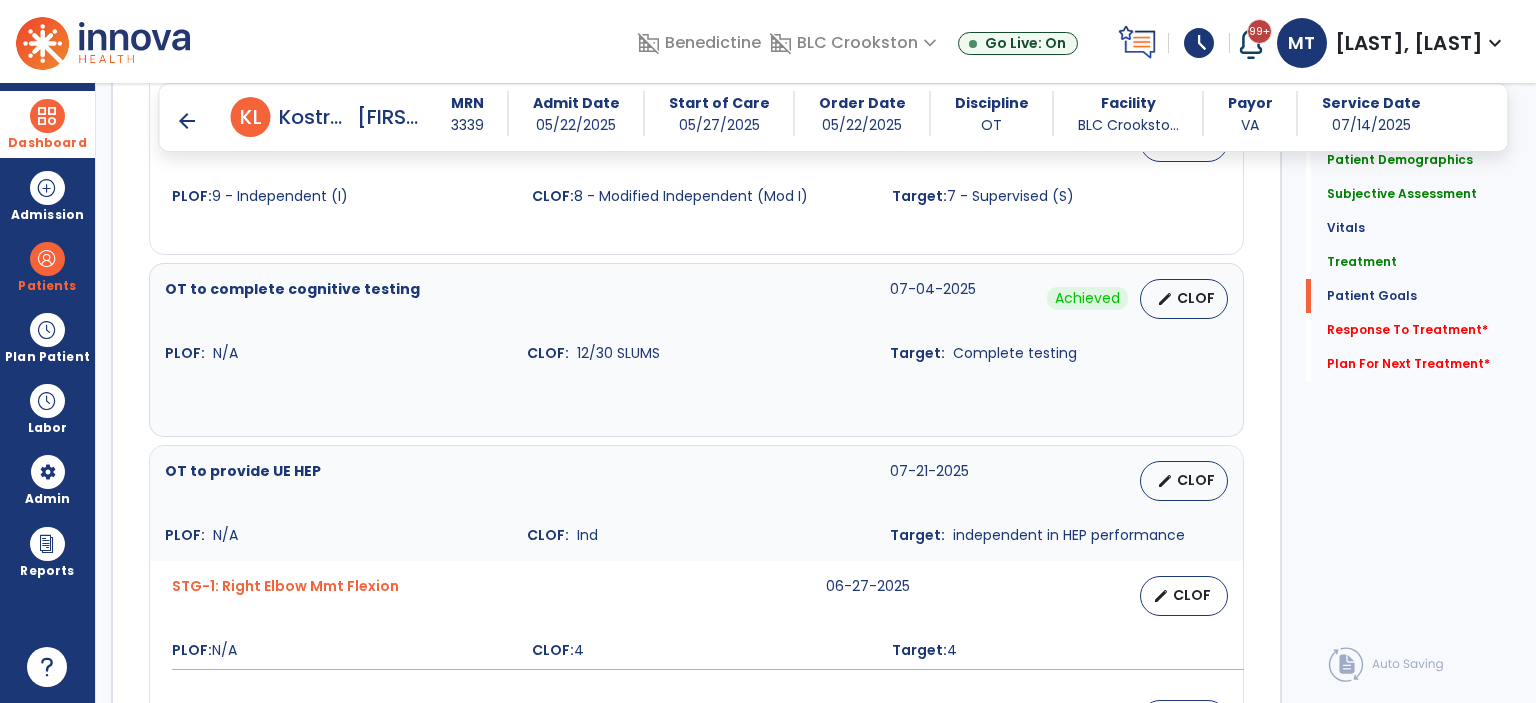 scroll, scrollTop: 2135, scrollLeft: 0, axis: vertical 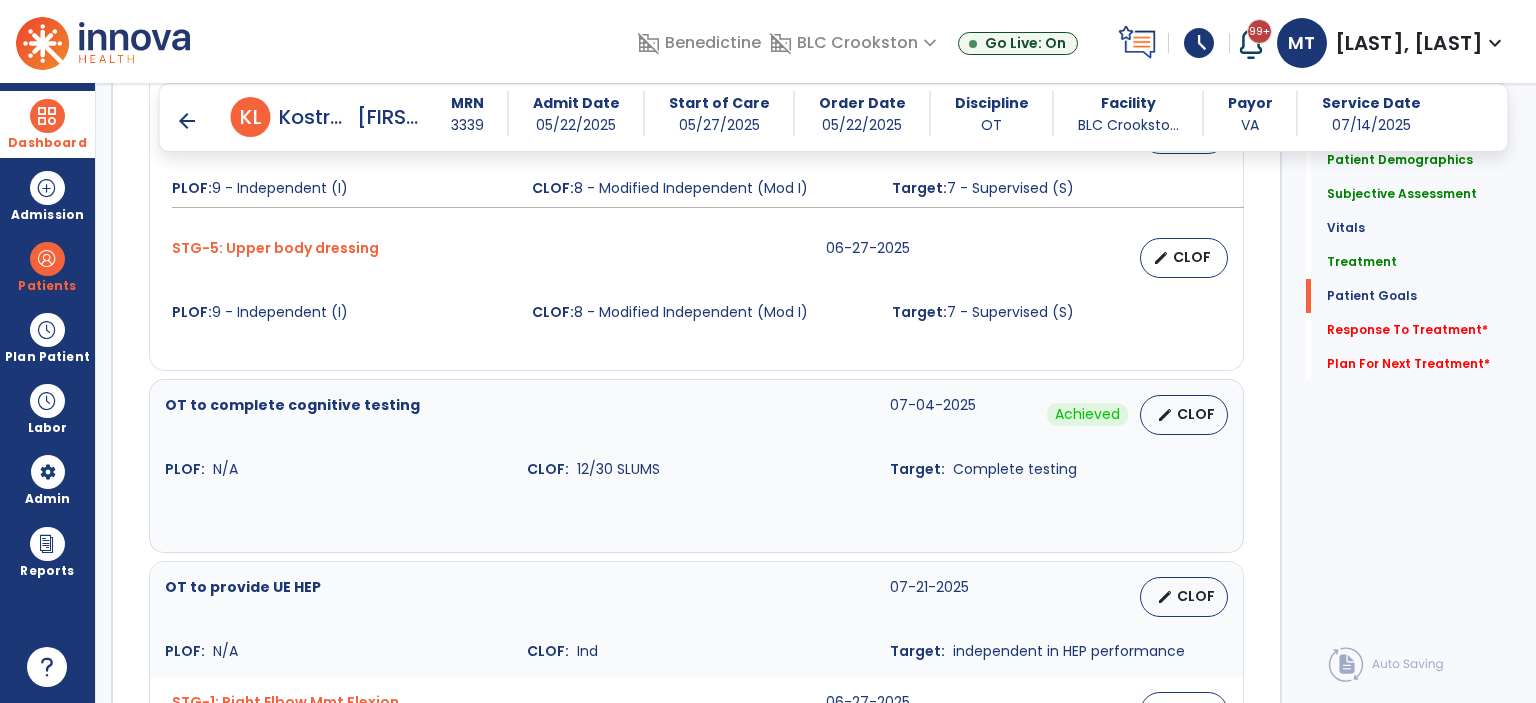 click on "STG-5: Upper body dressing 06-XX-XXXX edit CLOF PLOF: 9 - Independent (I) CLOF: 8 - Modified Independent (Mod I) Target: 7 - Supervised (S)" at bounding box center [696, 280] 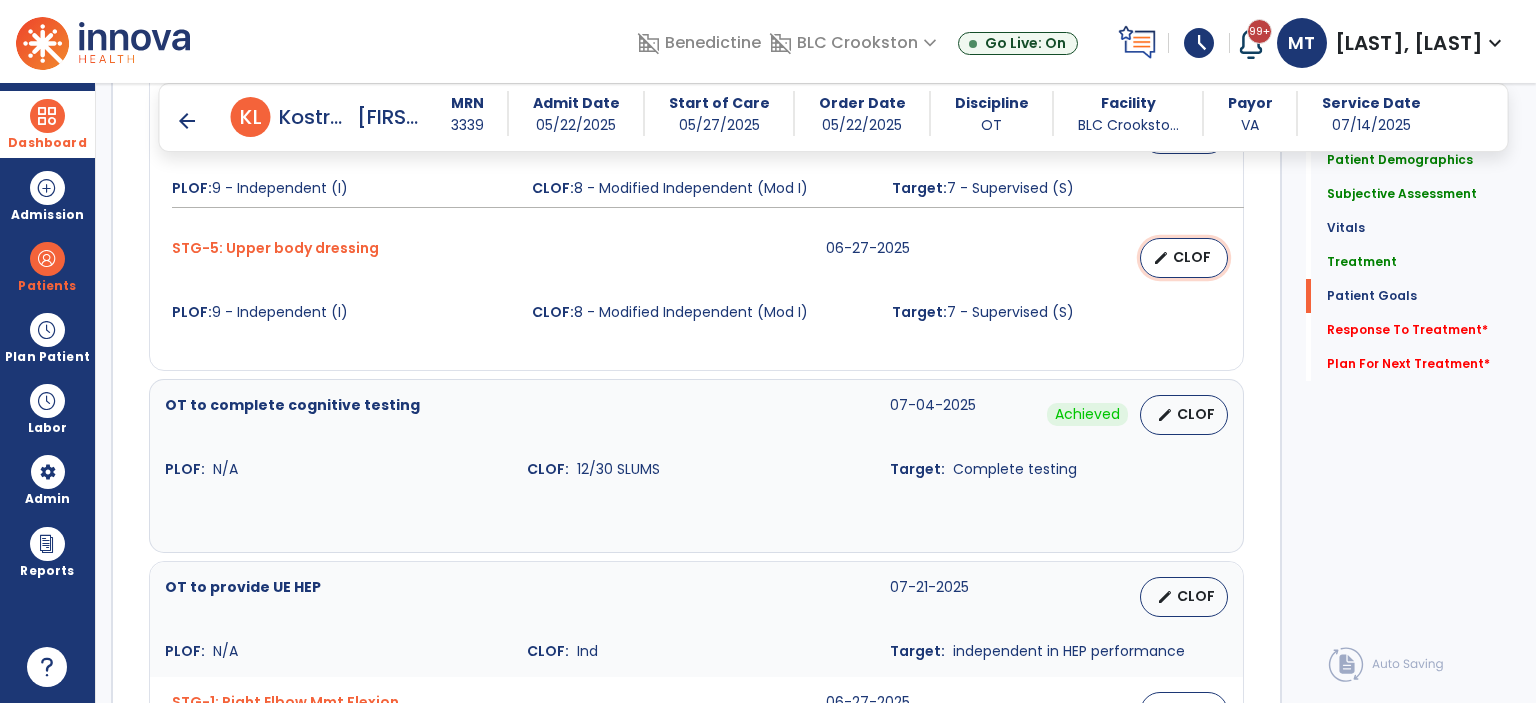 click on "edit" at bounding box center [1161, 258] 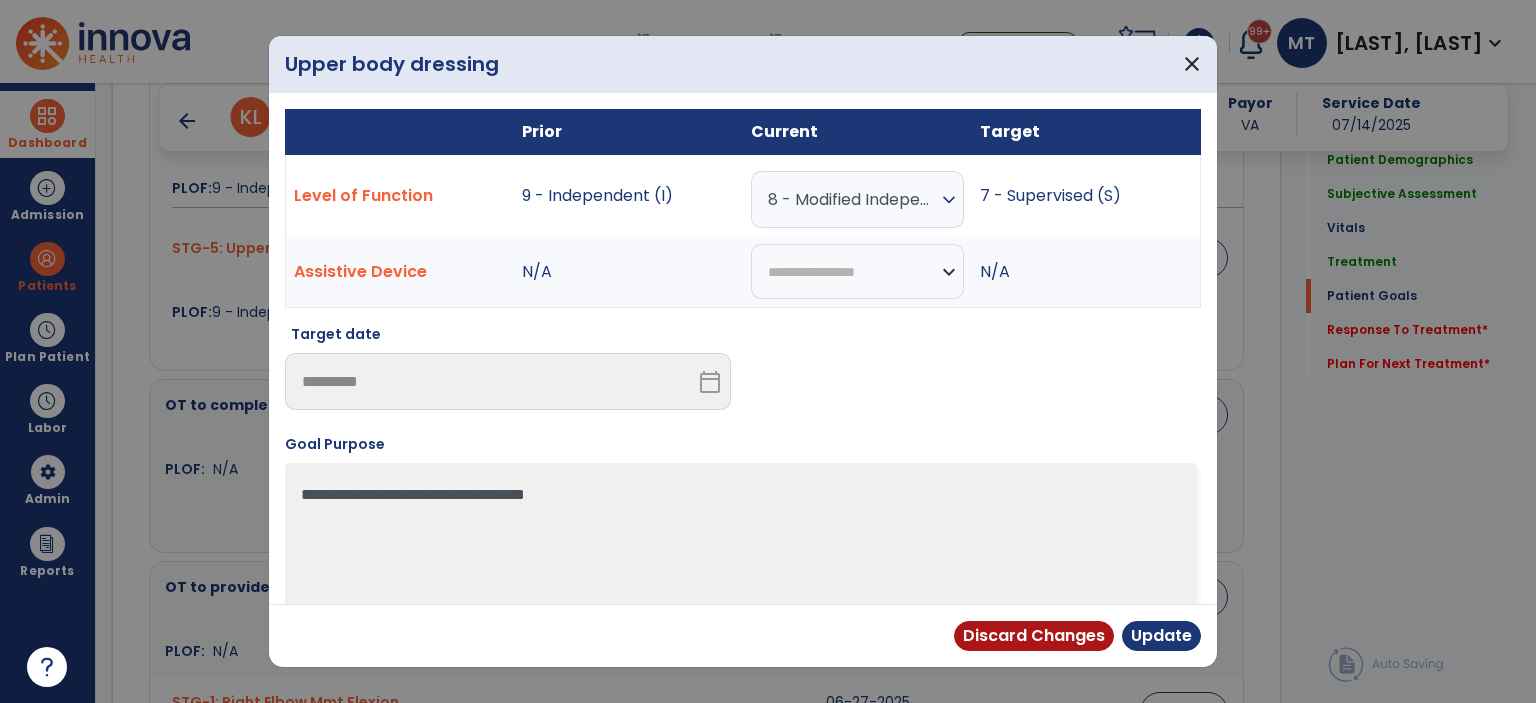 click on "expand_more" at bounding box center [949, 200] 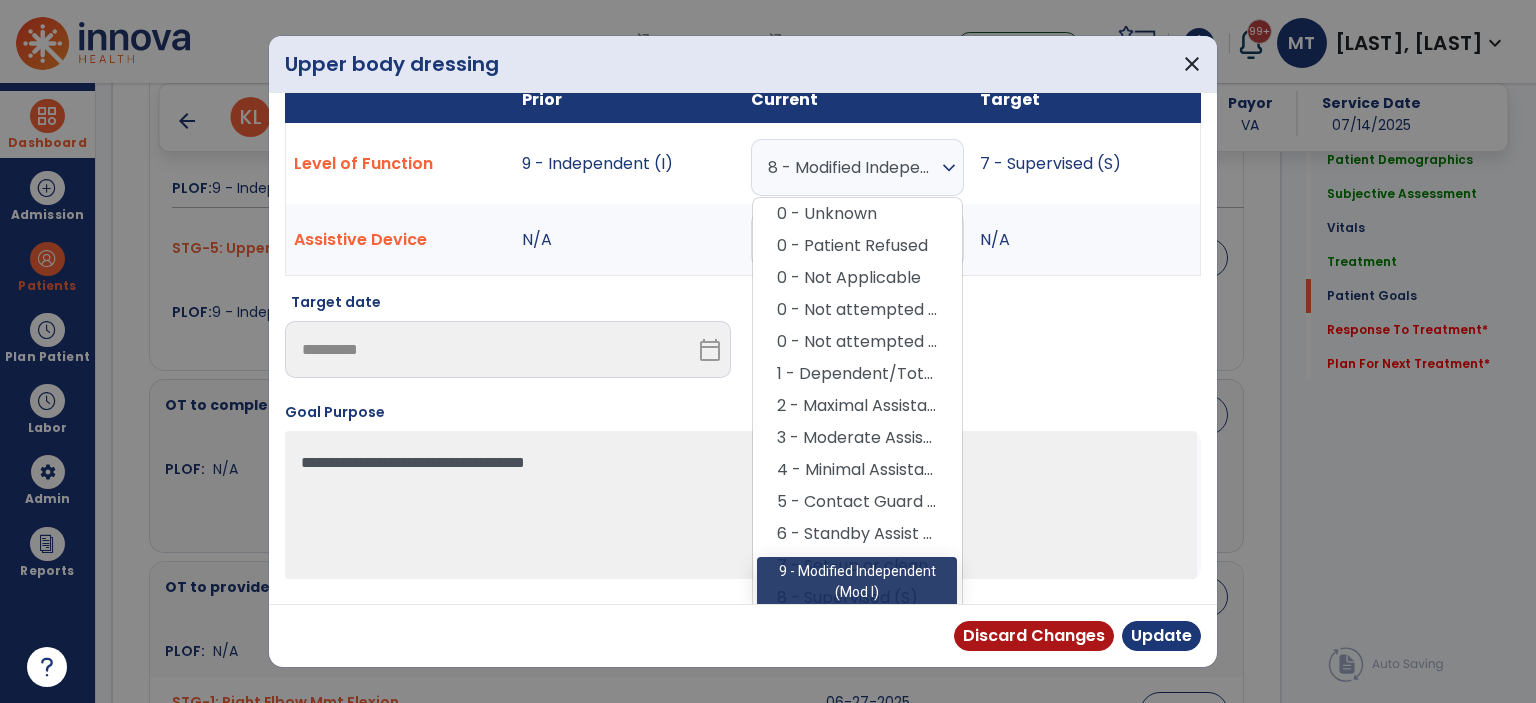 scroll, scrollTop: 104, scrollLeft: 0, axis: vertical 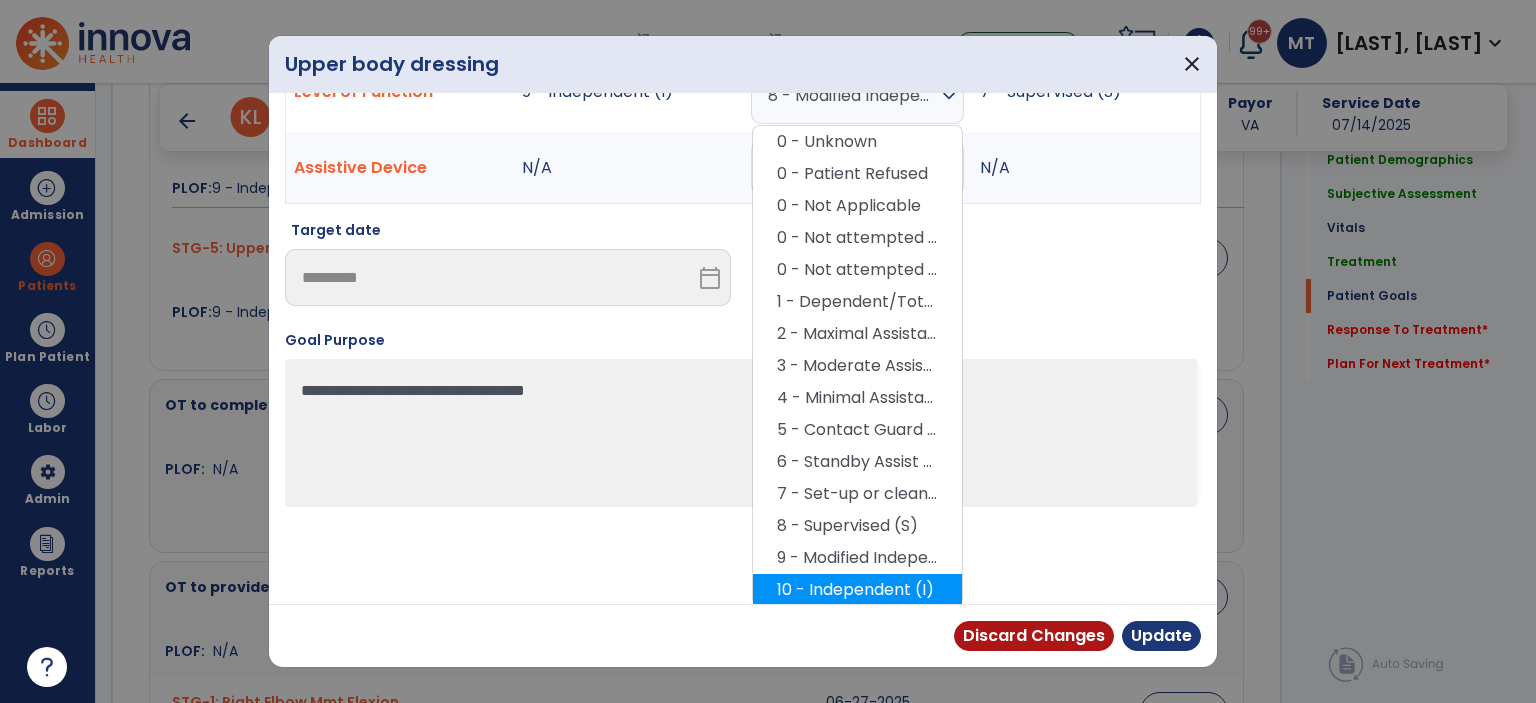 click on "10 - Independent (I)" at bounding box center (857, 590) 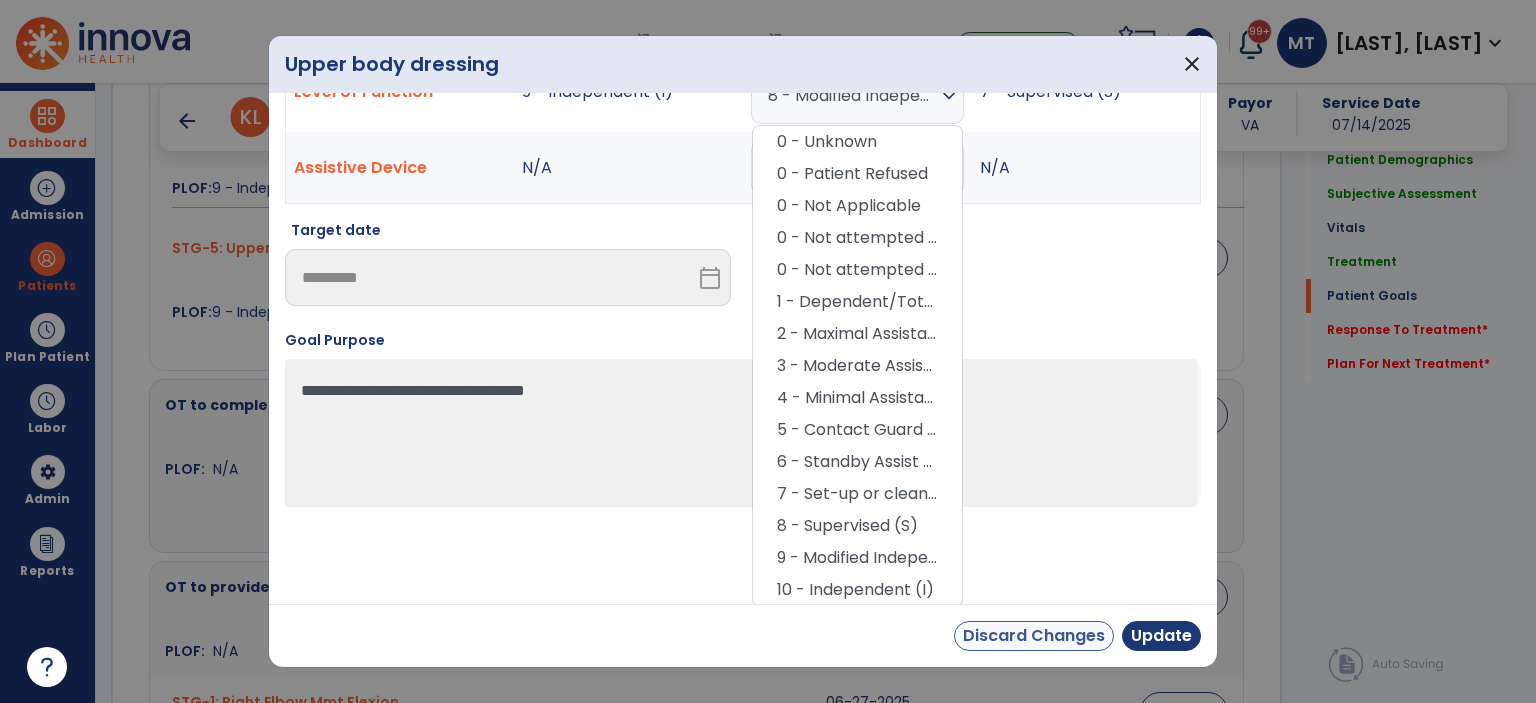 scroll, scrollTop: 20, scrollLeft: 0, axis: vertical 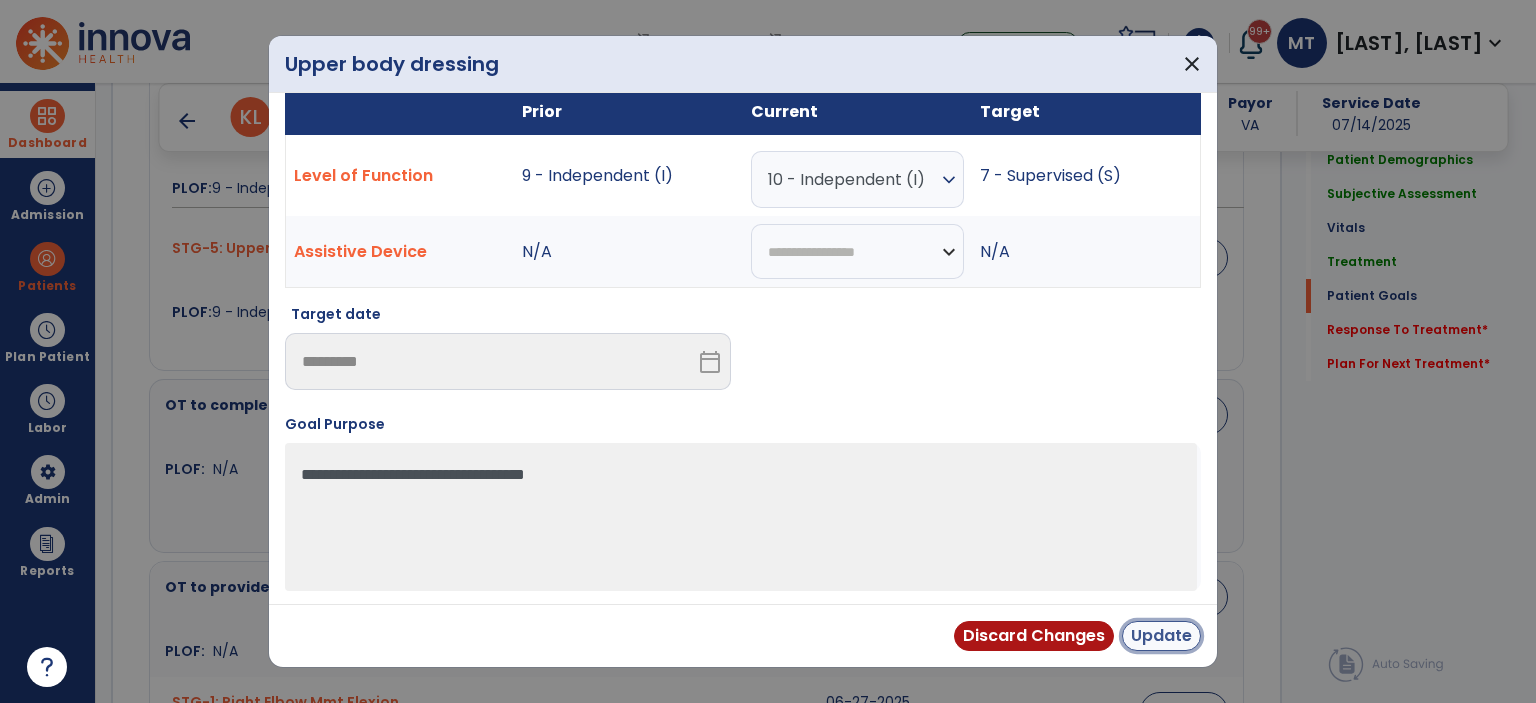 click on "Update" at bounding box center (1161, 636) 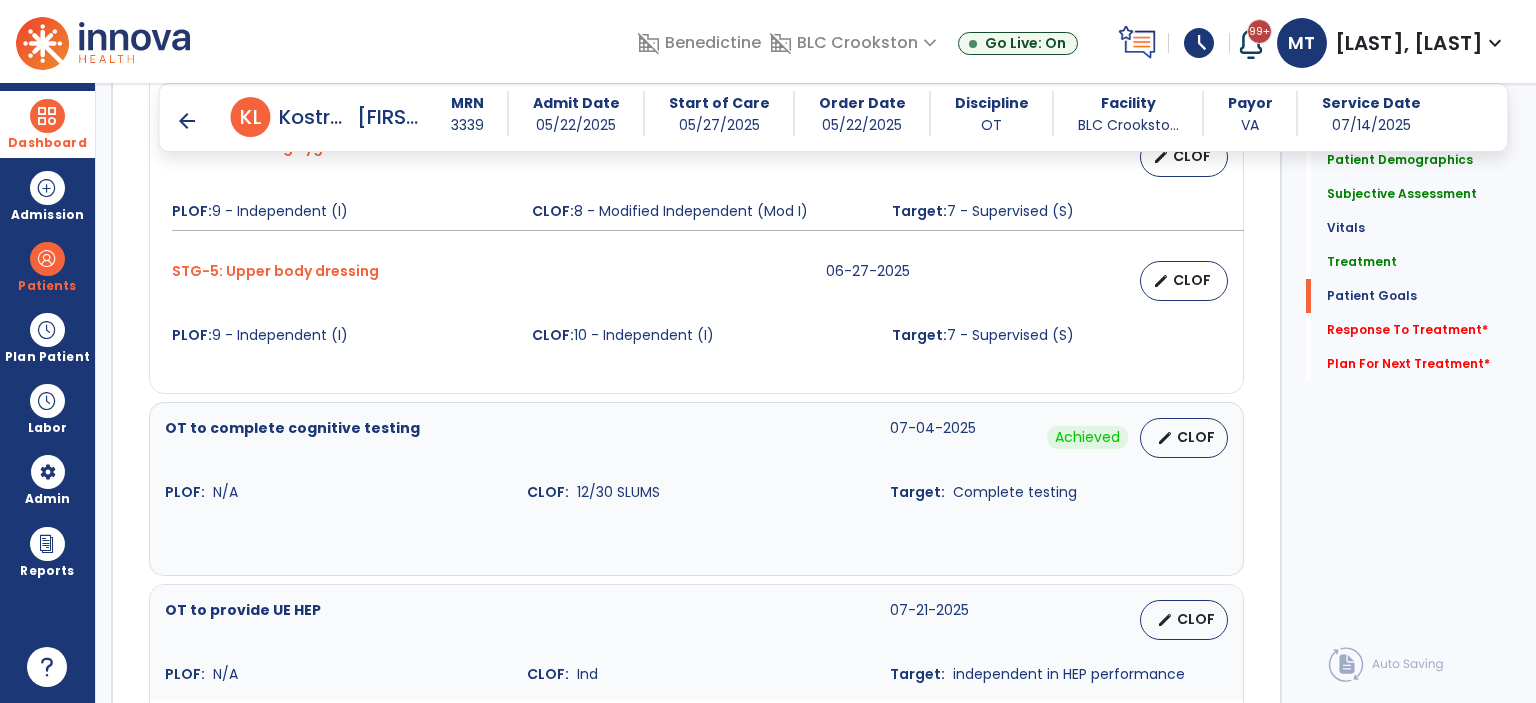 scroll, scrollTop: 2135, scrollLeft: 0, axis: vertical 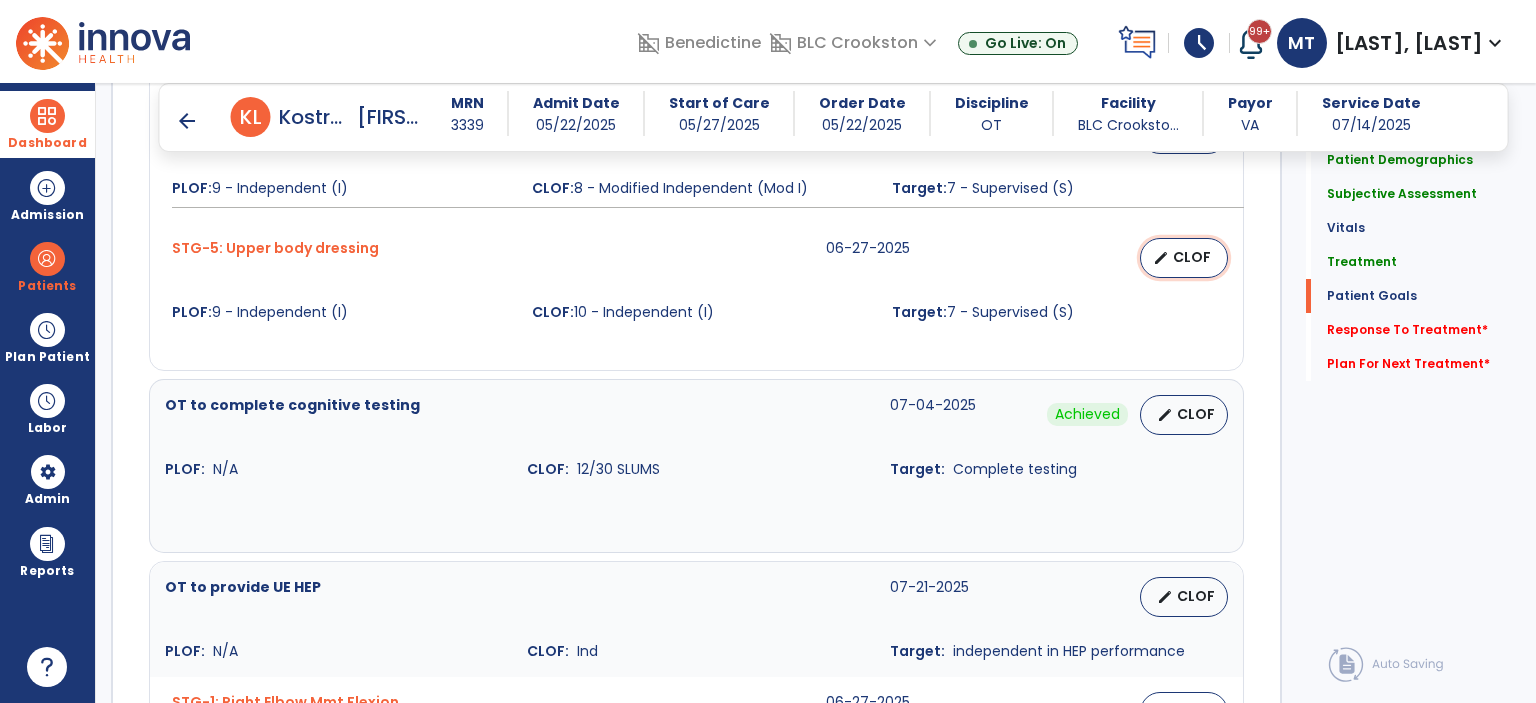 click on "CLOF" at bounding box center (1192, 257) 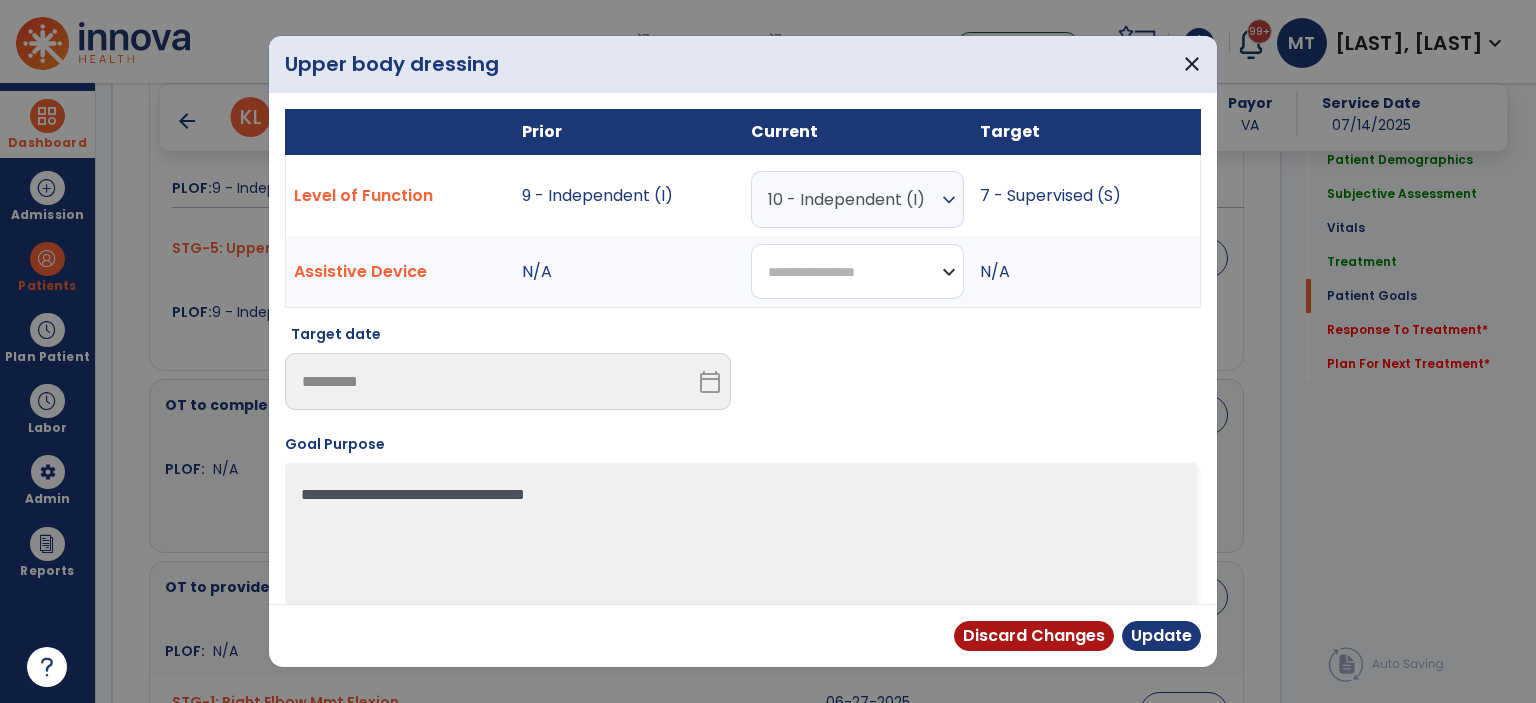 click on "**********" at bounding box center [857, 271] 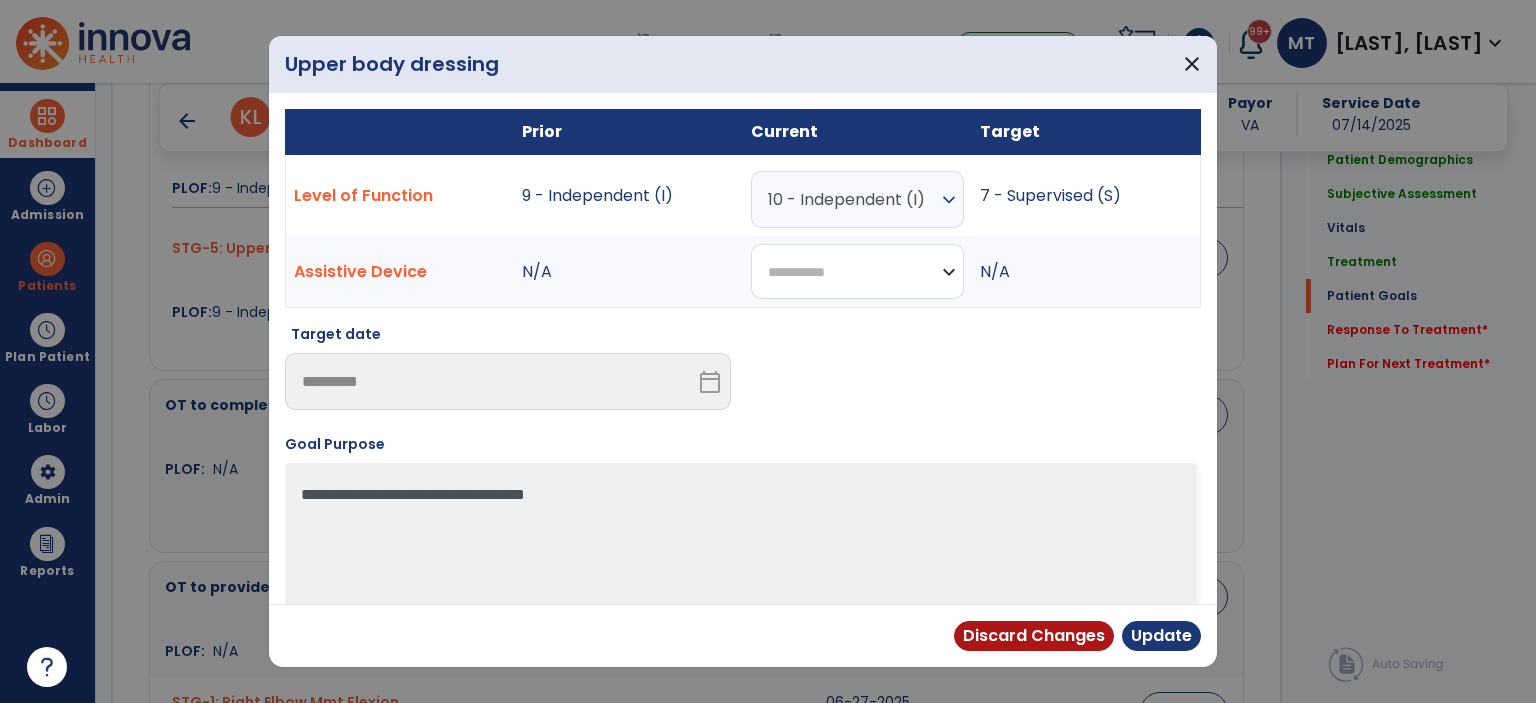 click on "**********" at bounding box center (857, 271) 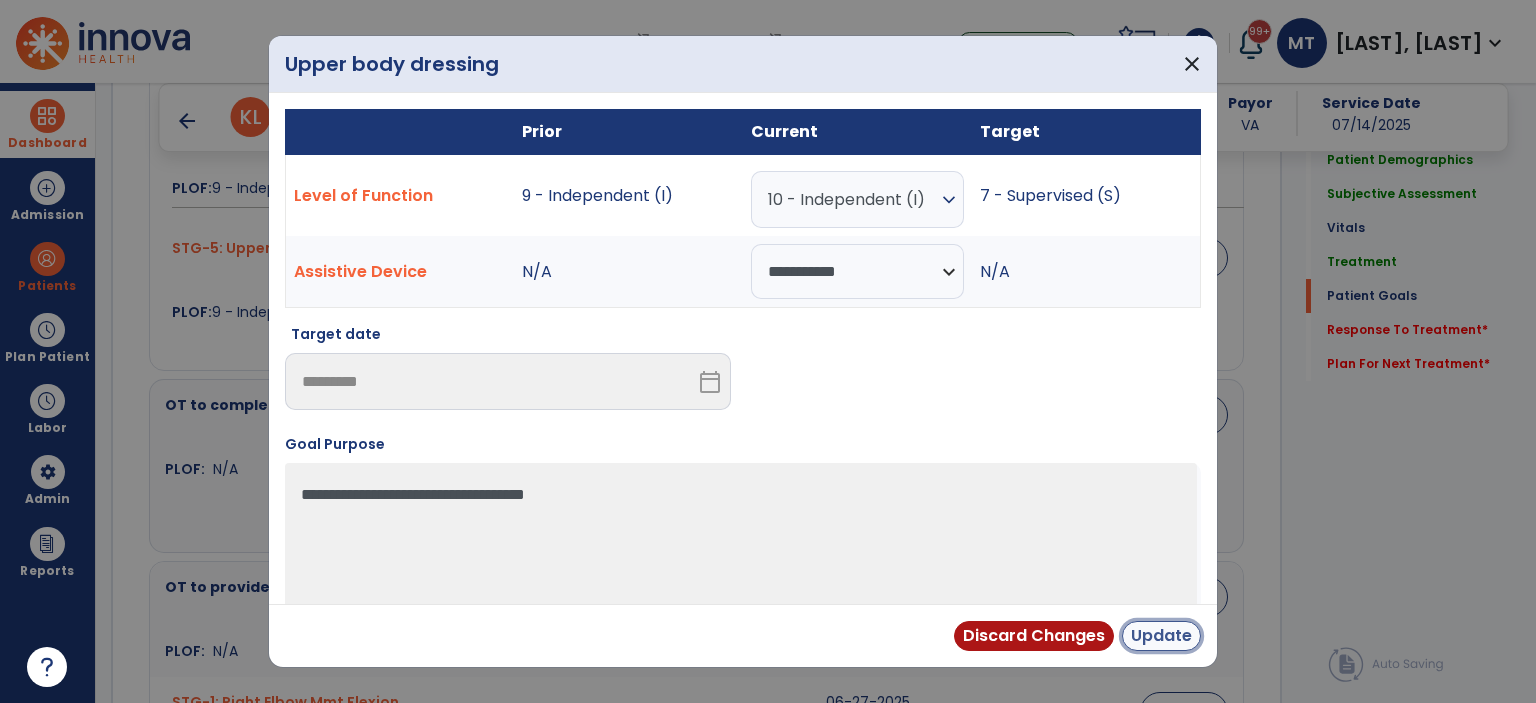 click on "Update" at bounding box center [1161, 636] 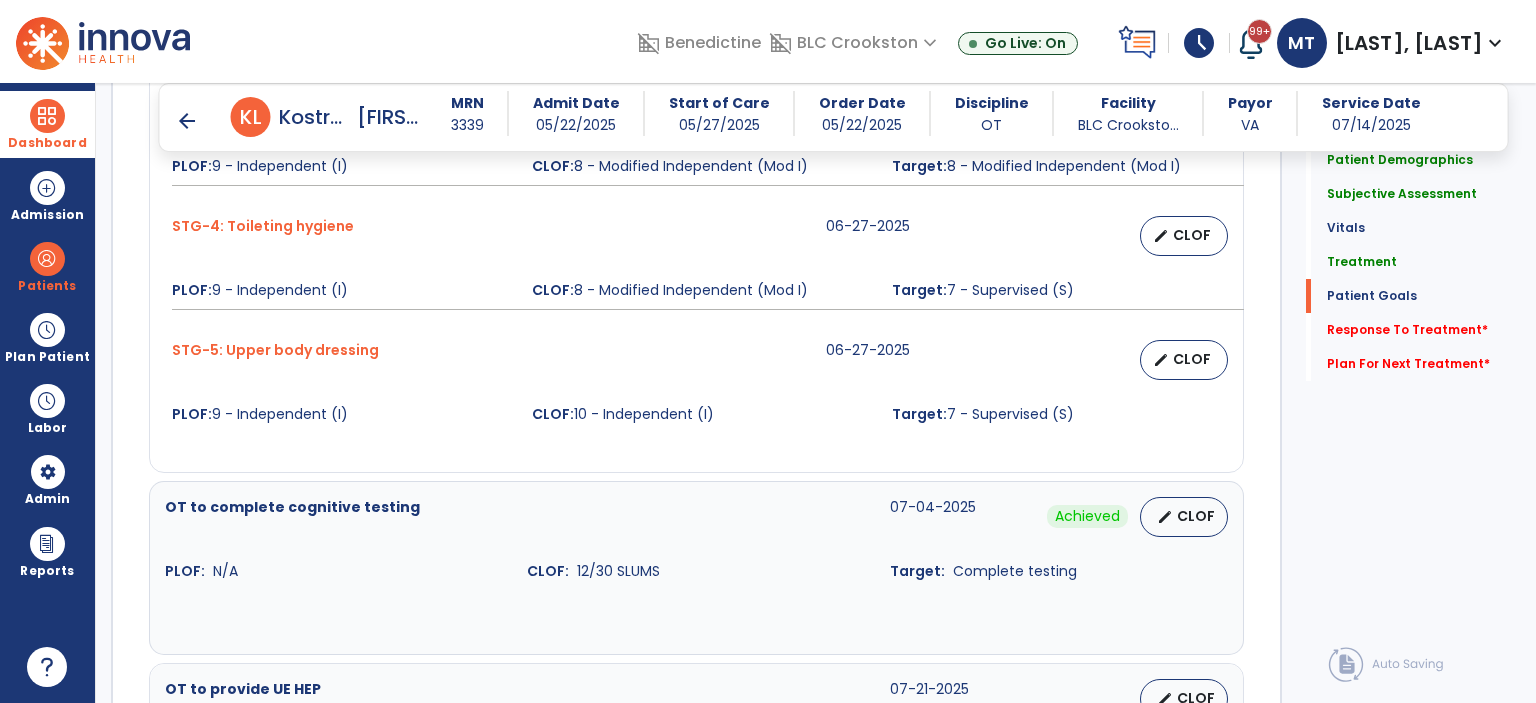 scroll, scrollTop: 2035, scrollLeft: 0, axis: vertical 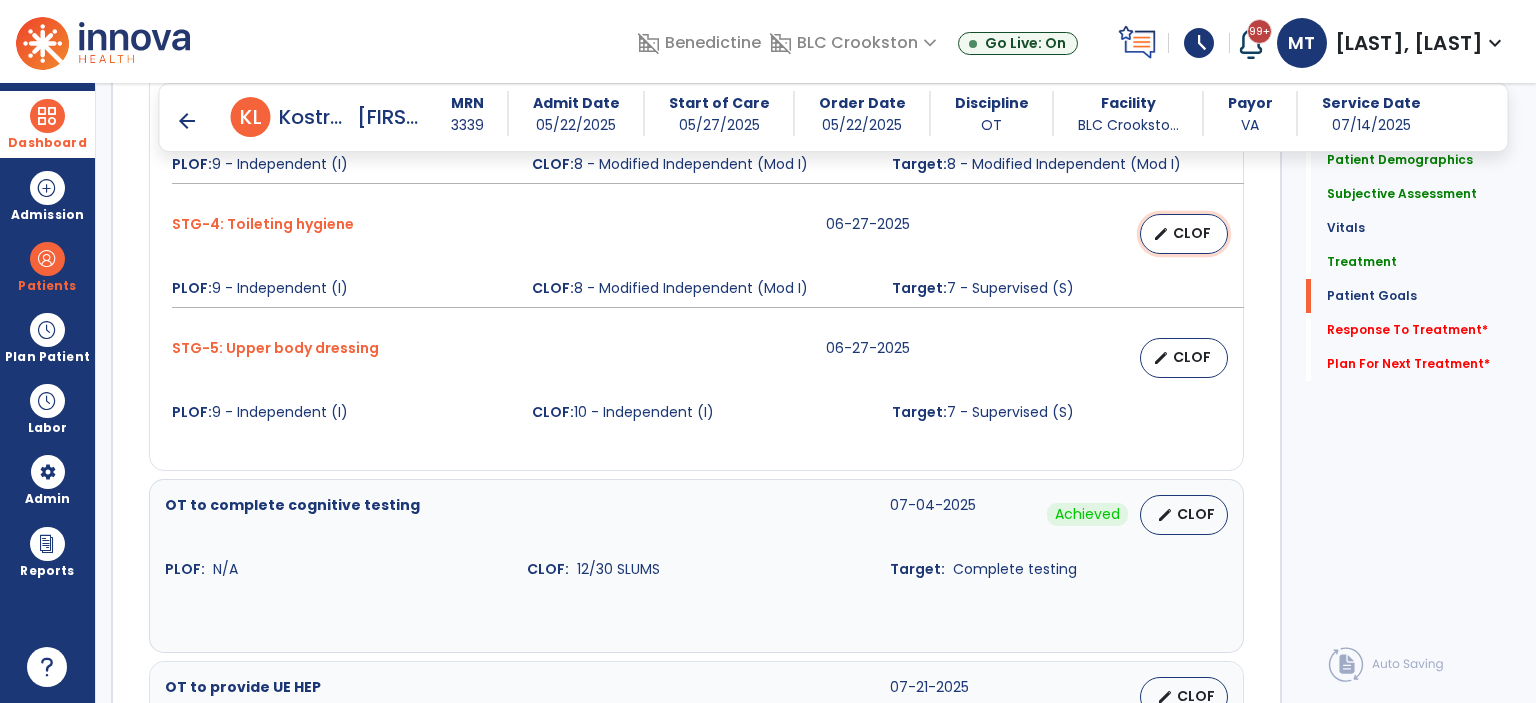 click on "edit" at bounding box center (1161, 234) 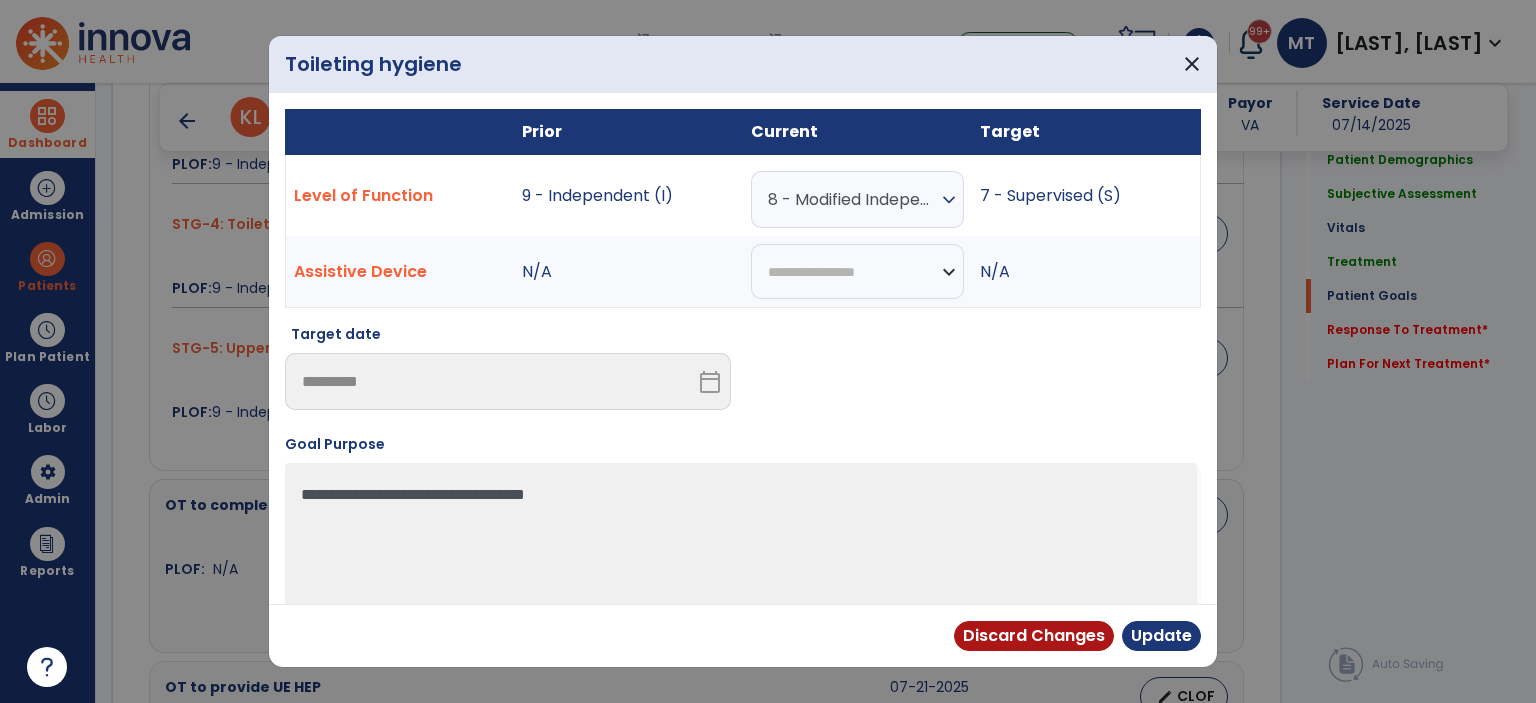 click on "8 - Modified Independent (Mod I)" at bounding box center (852, 199) 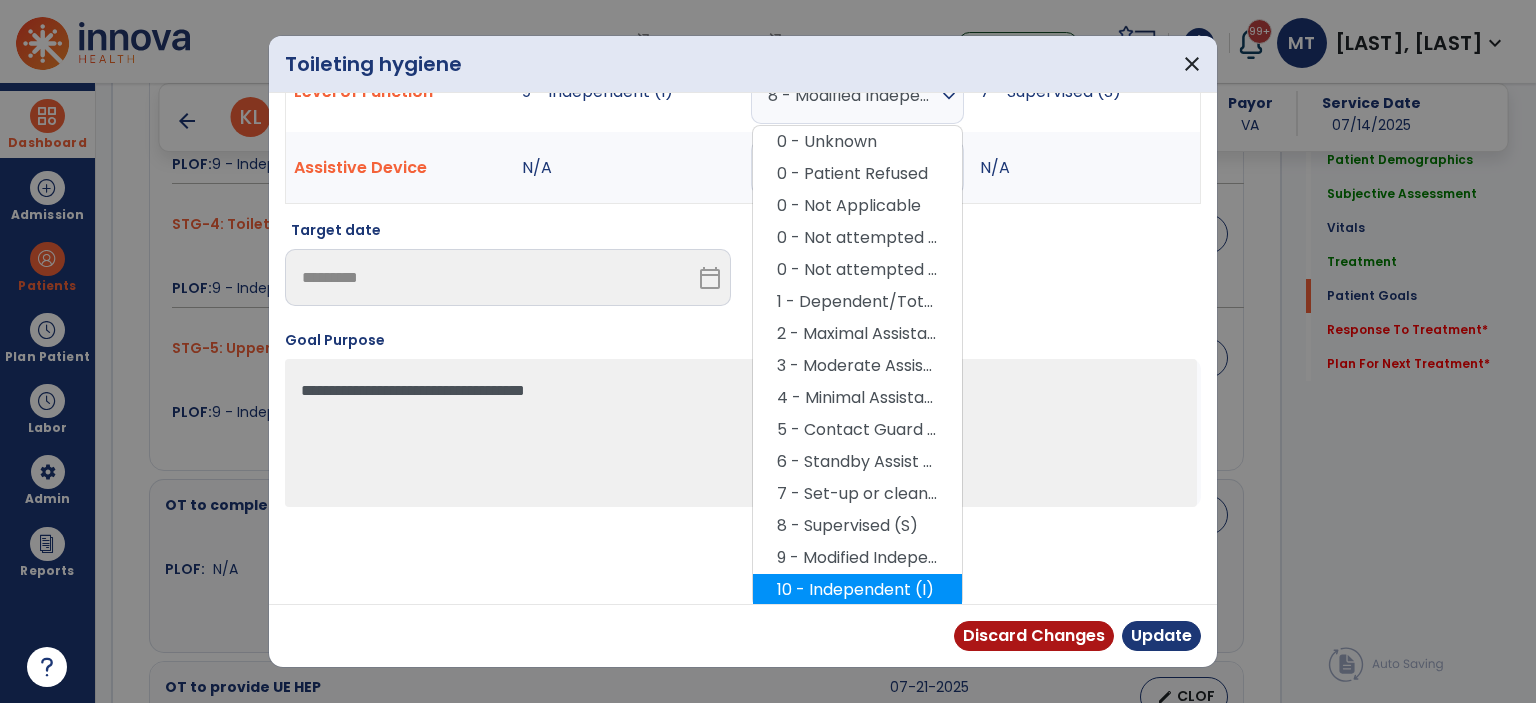 click on "10 - Independent (I)" at bounding box center [857, 590] 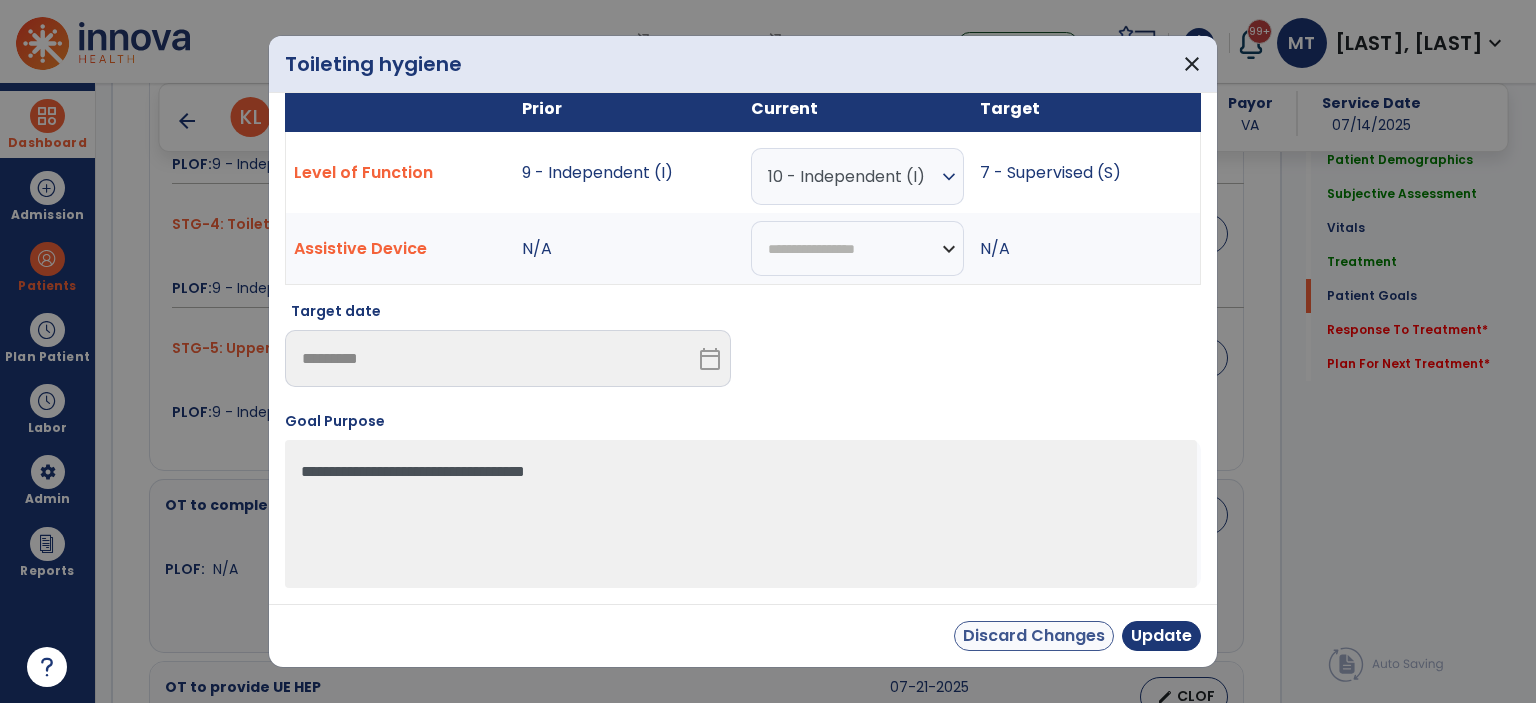 scroll, scrollTop: 20, scrollLeft: 0, axis: vertical 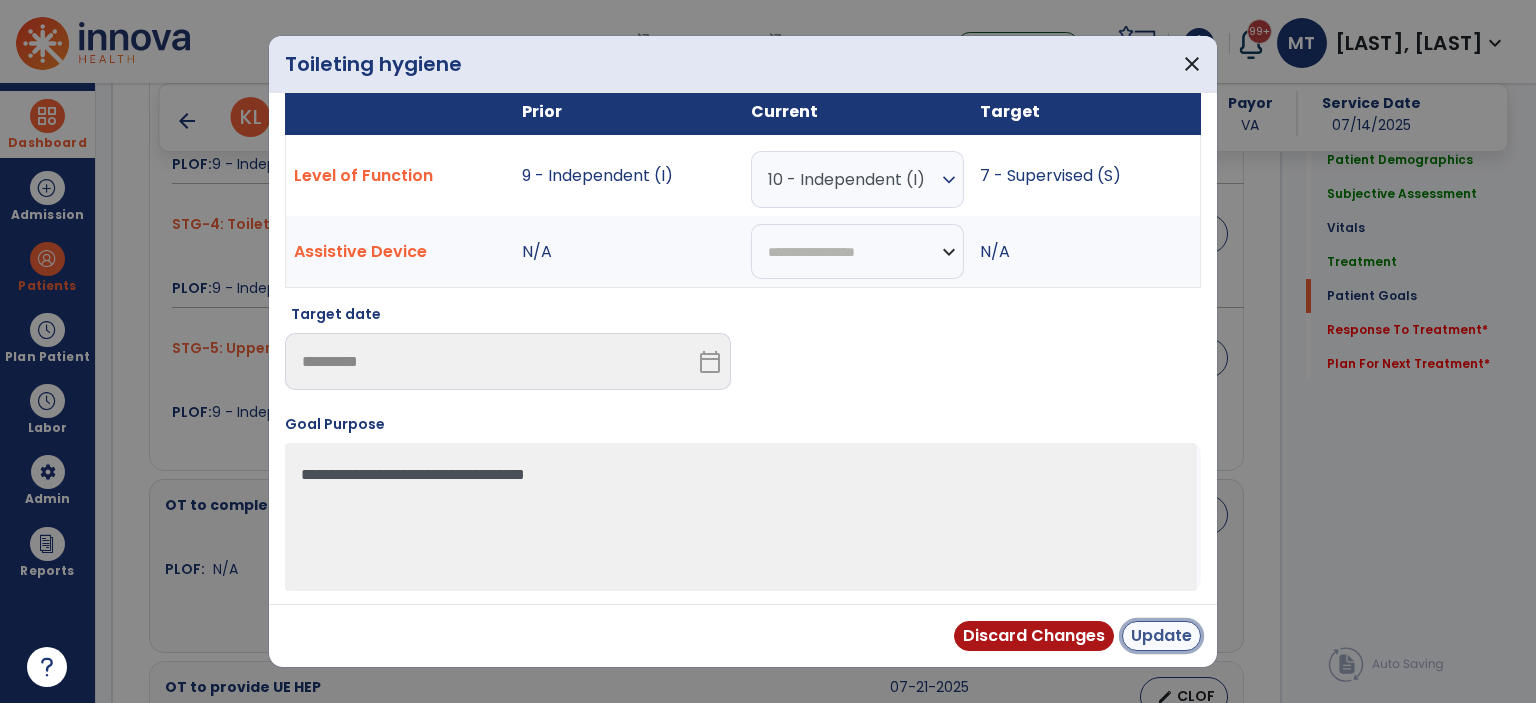 click on "Update" at bounding box center (1161, 636) 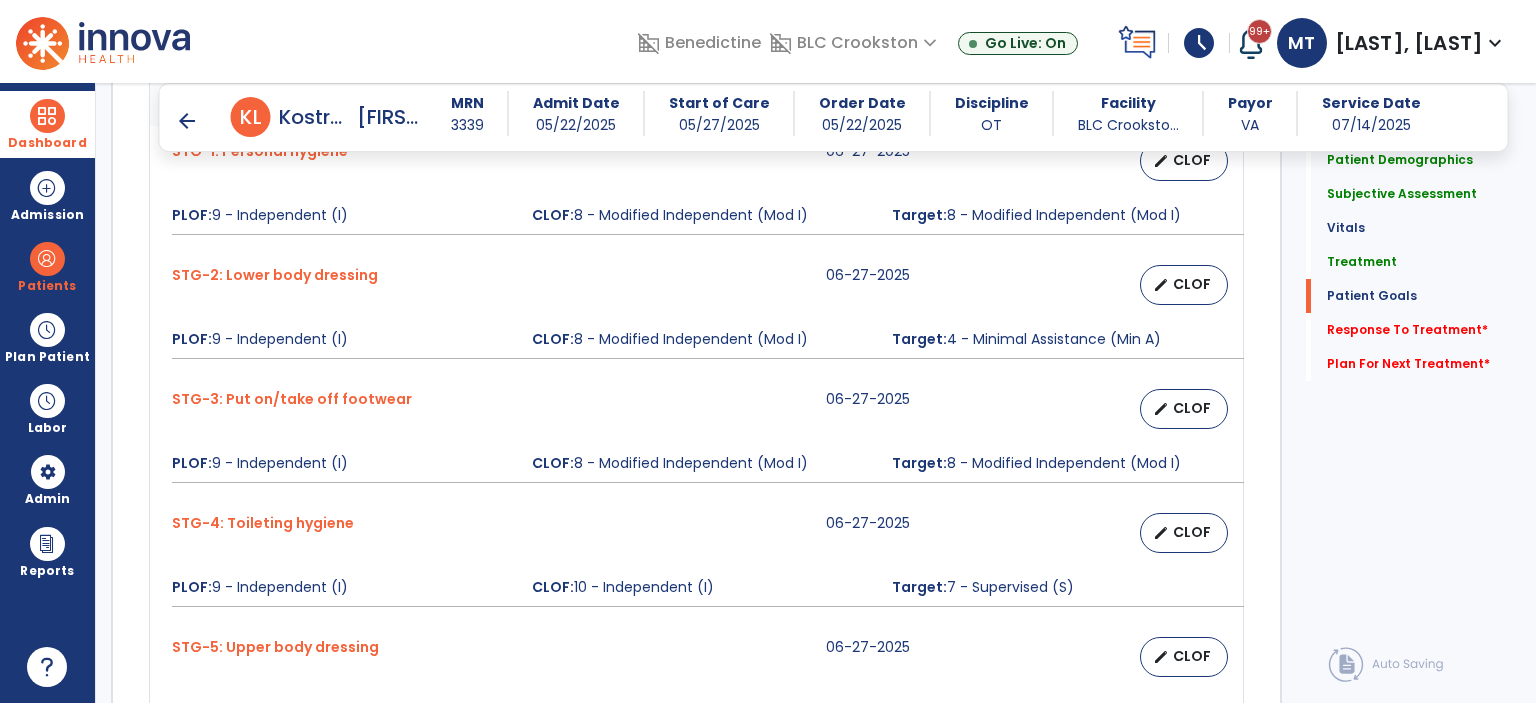 scroll, scrollTop: 1735, scrollLeft: 0, axis: vertical 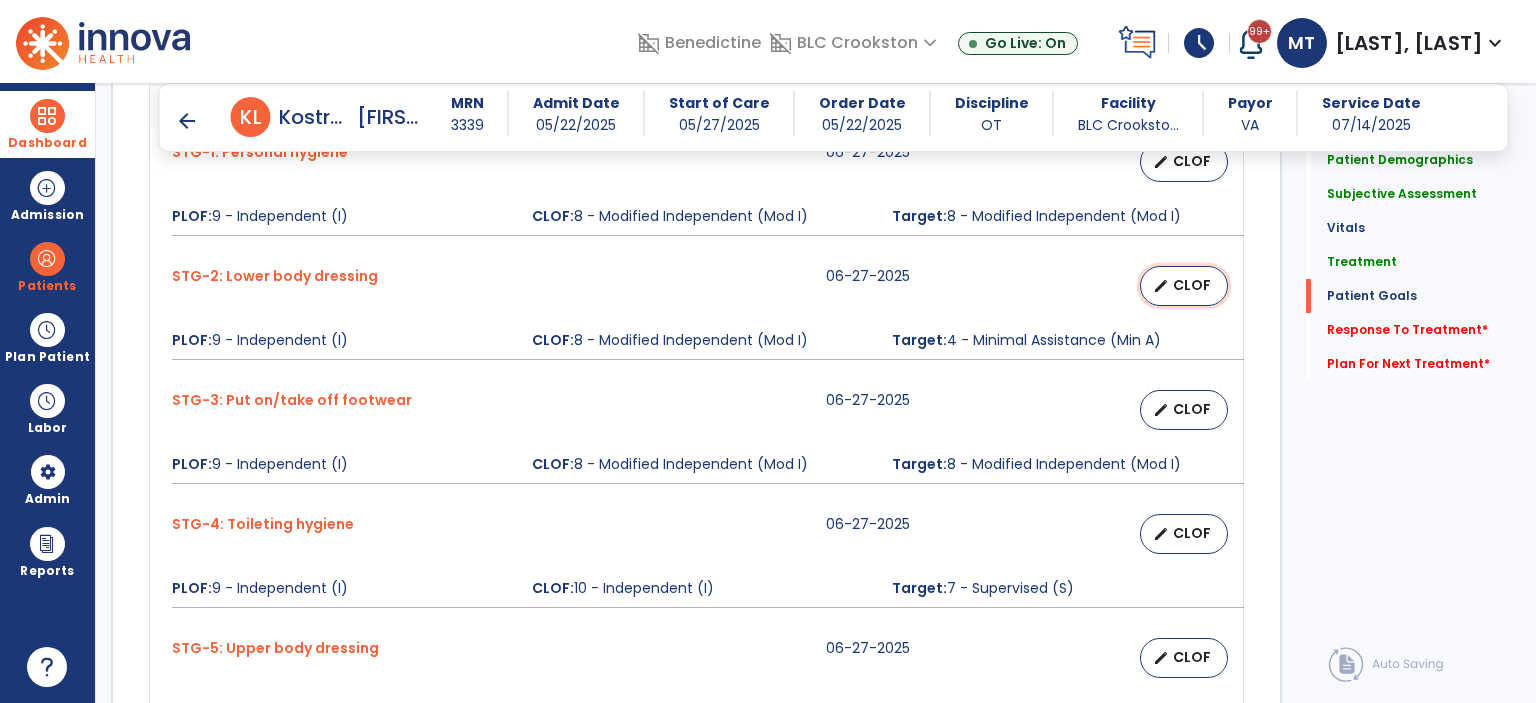 click on "edit   CLOF" at bounding box center [1184, 286] 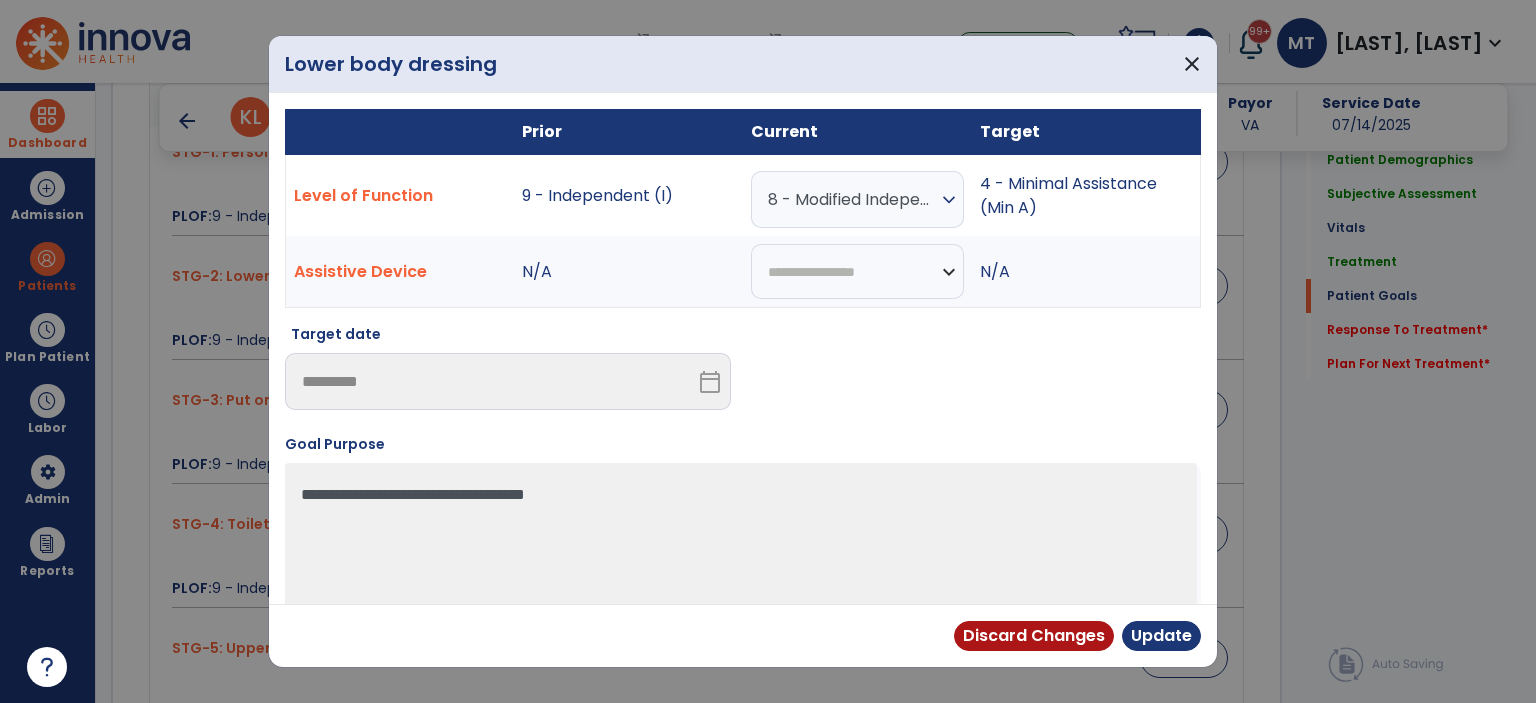 click on "expand_more" at bounding box center (949, 200) 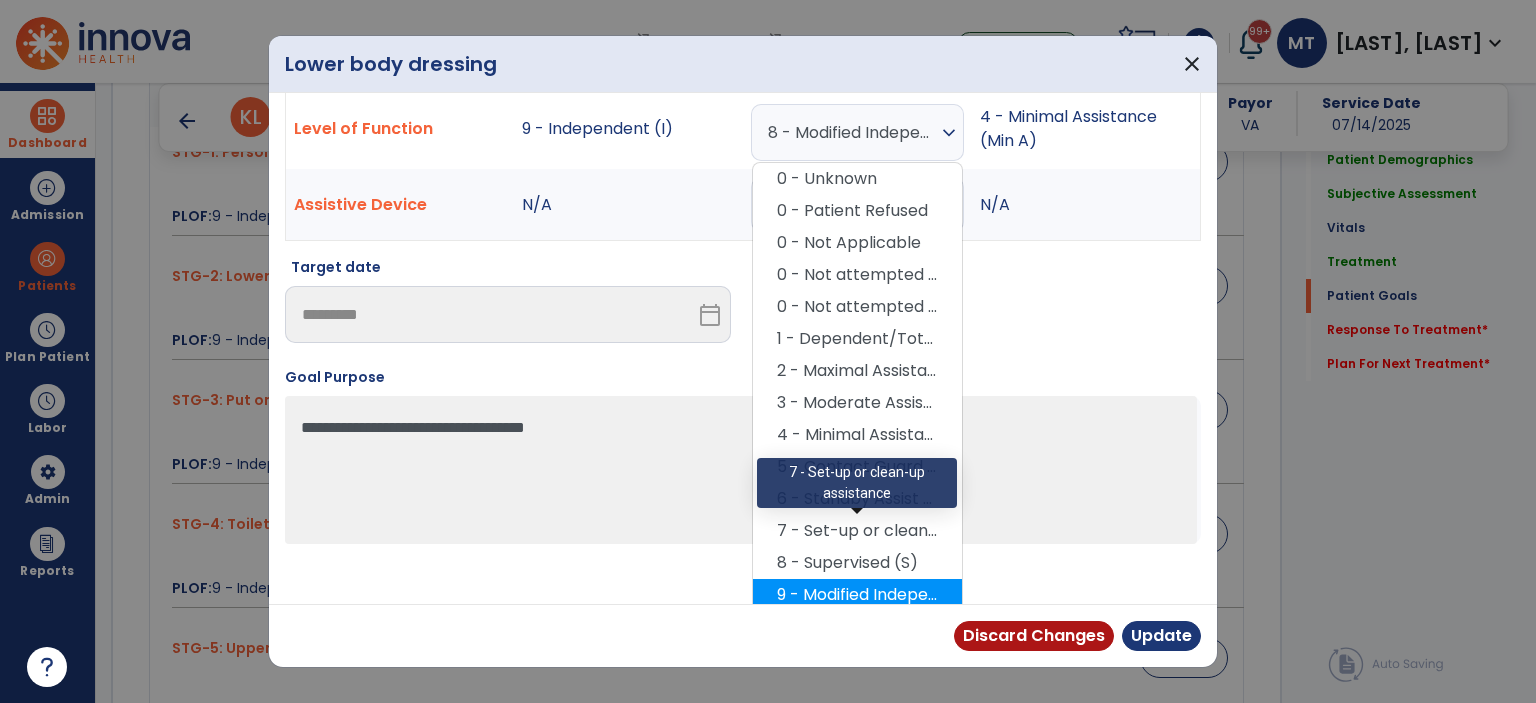 scroll, scrollTop: 104, scrollLeft: 0, axis: vertical 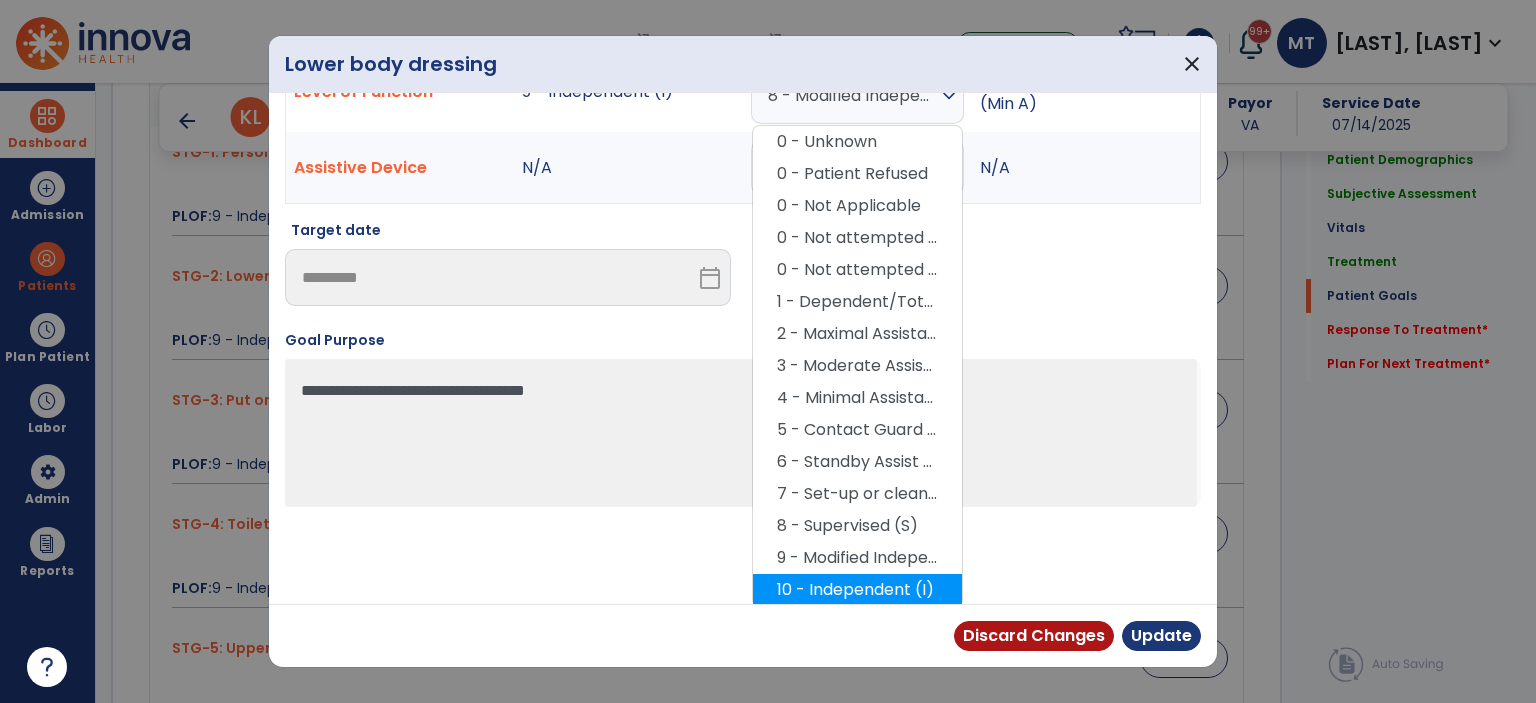click on "10 - Independent (I)" at bounding box center (857, 590) 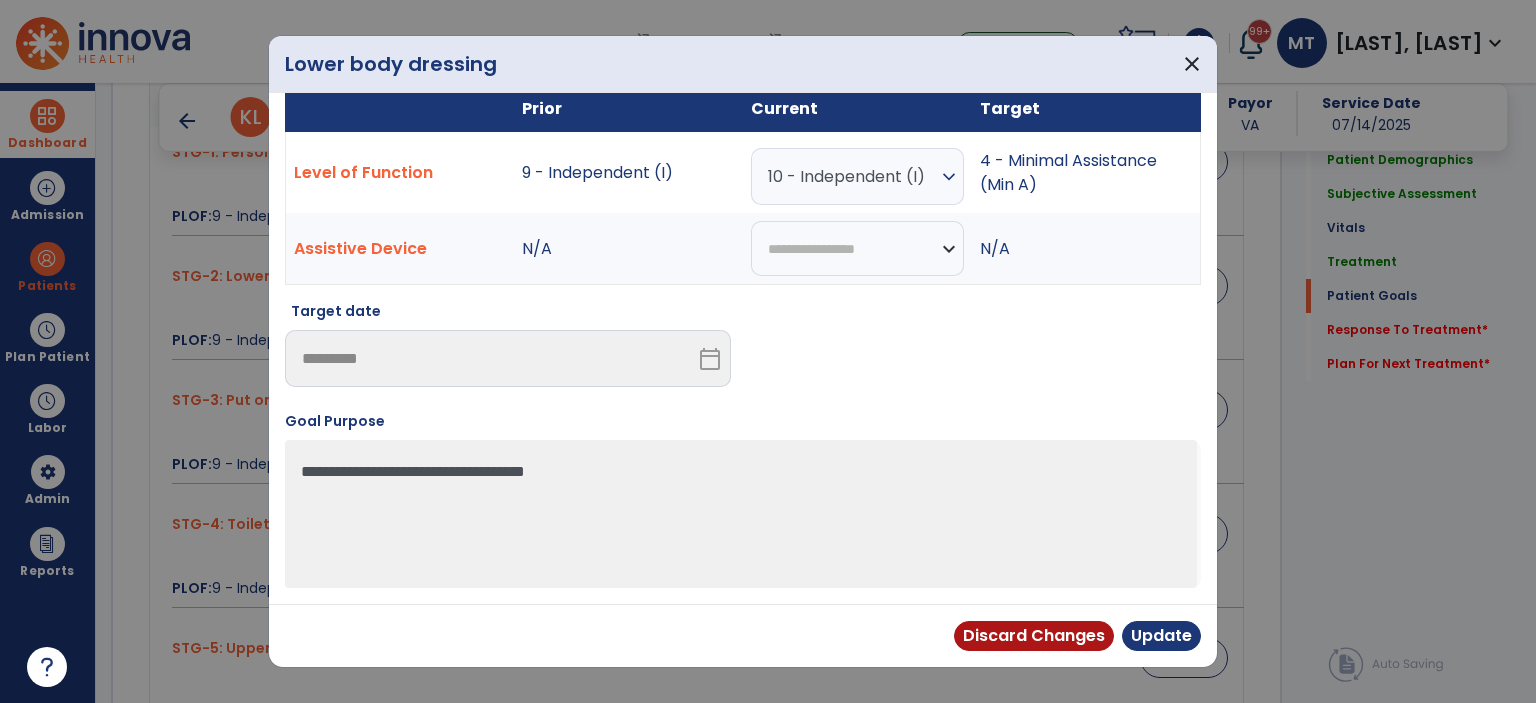 scroll, scrollTop: 20, scrollLeft: 0, axis: vertical 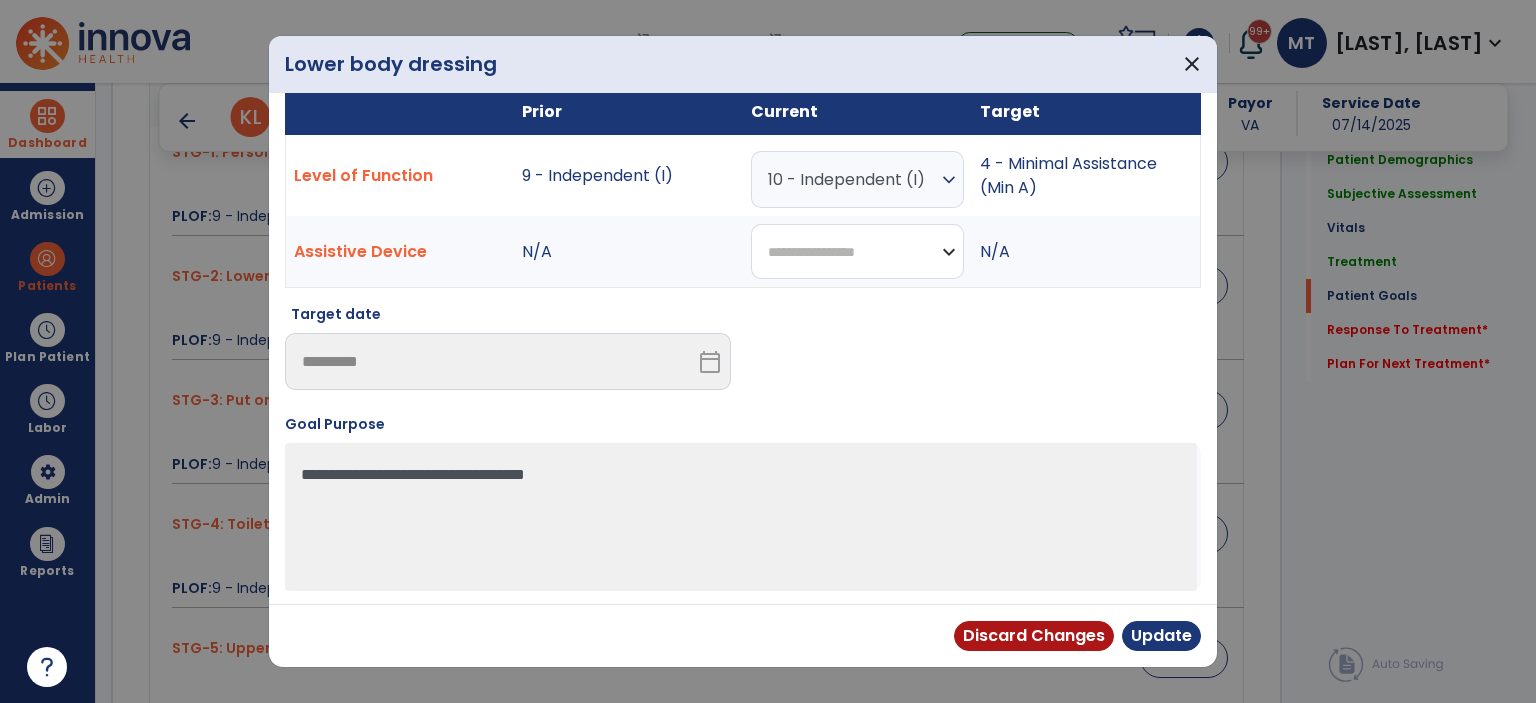 click on "**********" at bounding box center [857, 251] 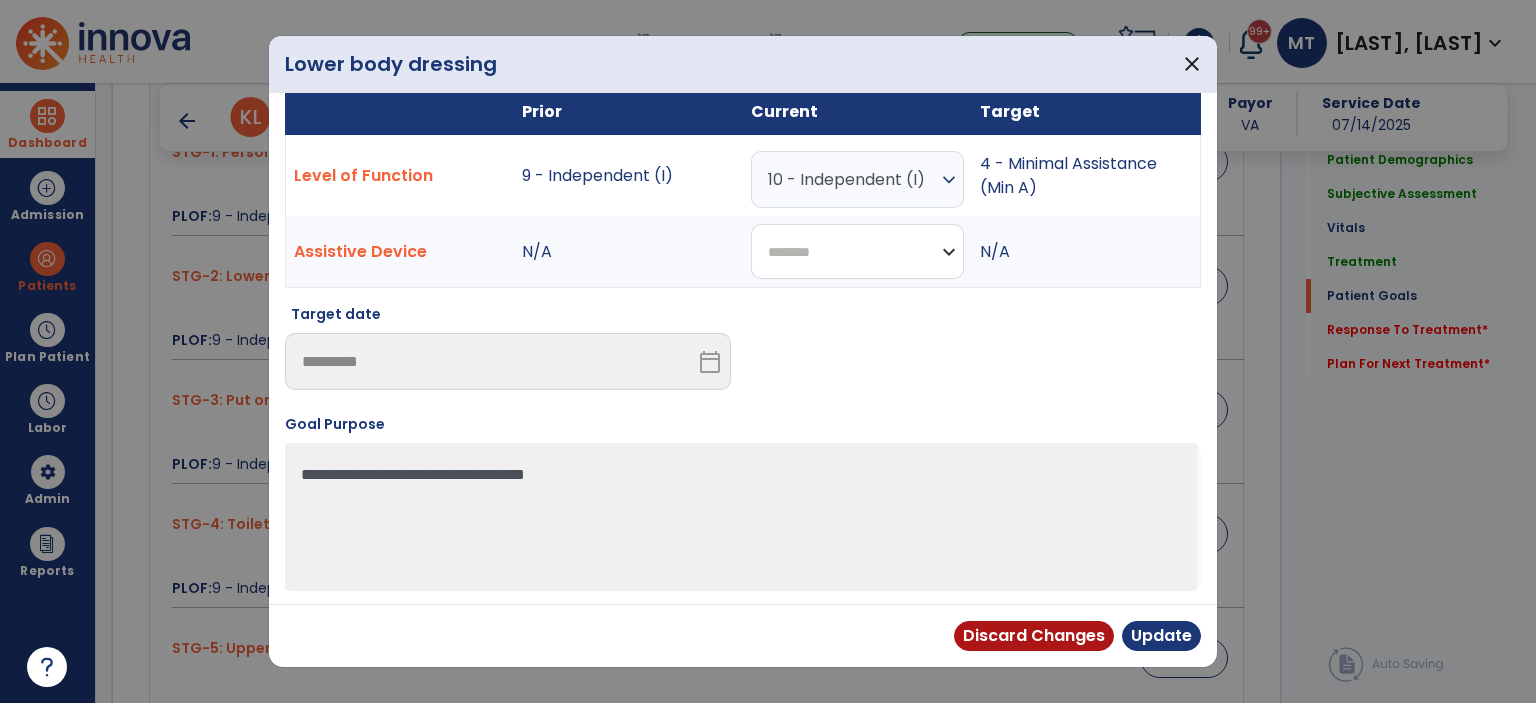 click on "**********" at bounding box center [857, 251] 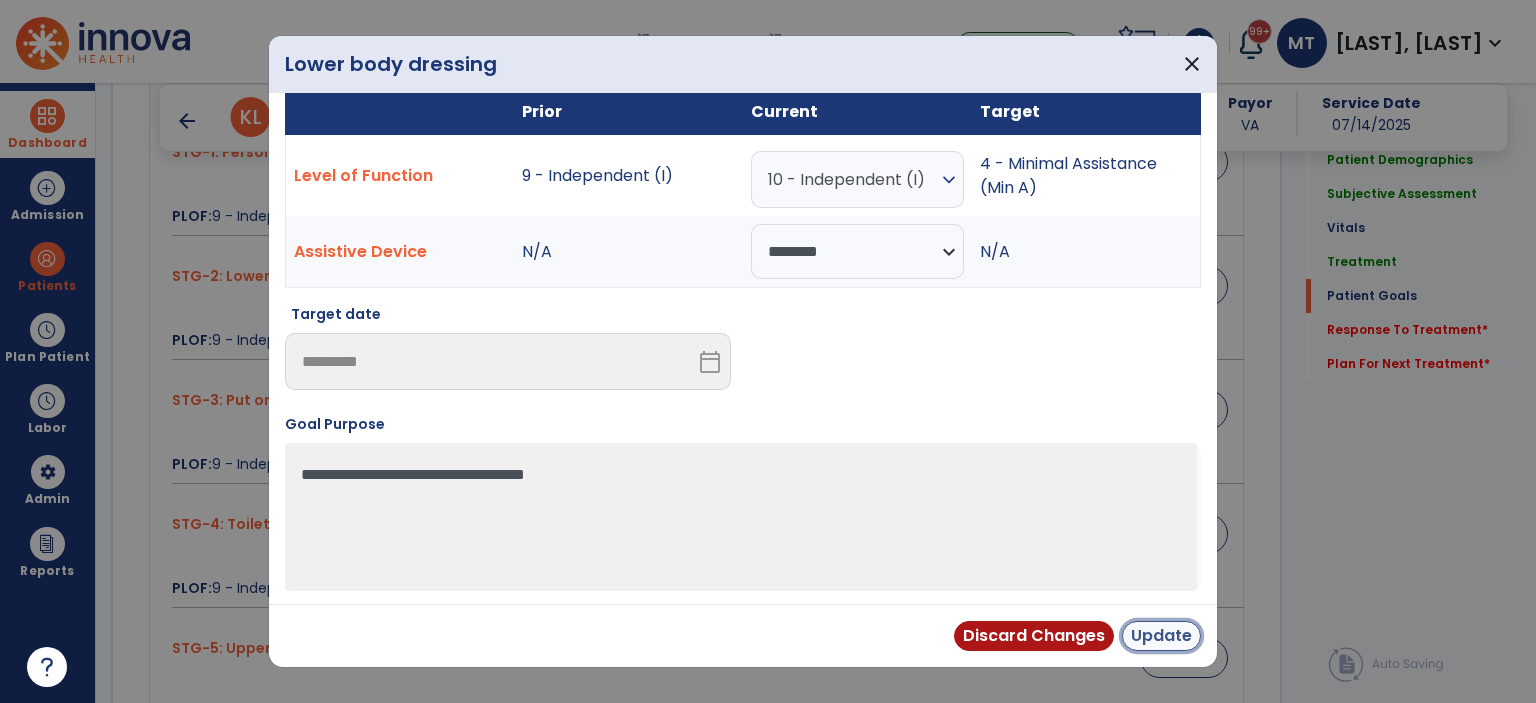 click on "Update" at bounding box center (1161, 636) 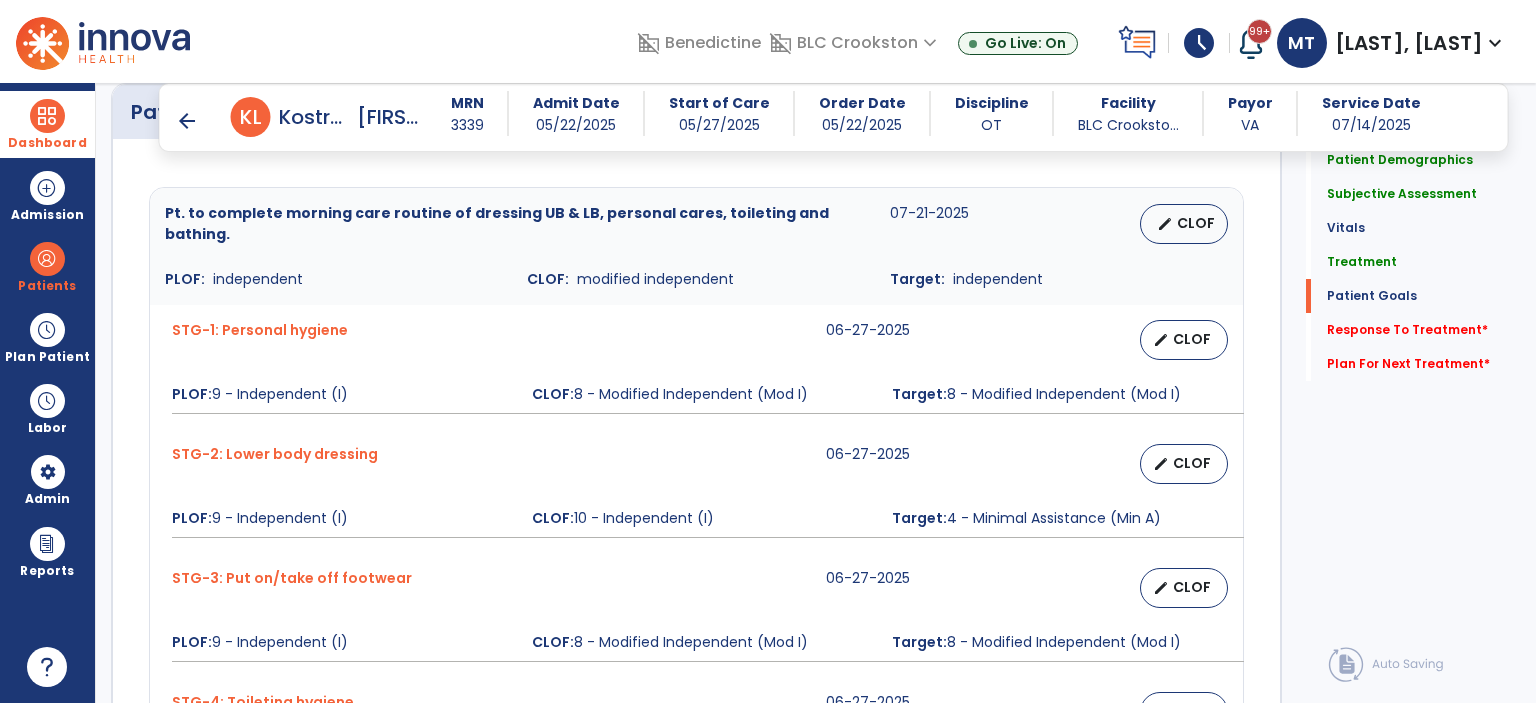 scroll, scrollTop: 1536, scrollLeft: 0, axis: vertical 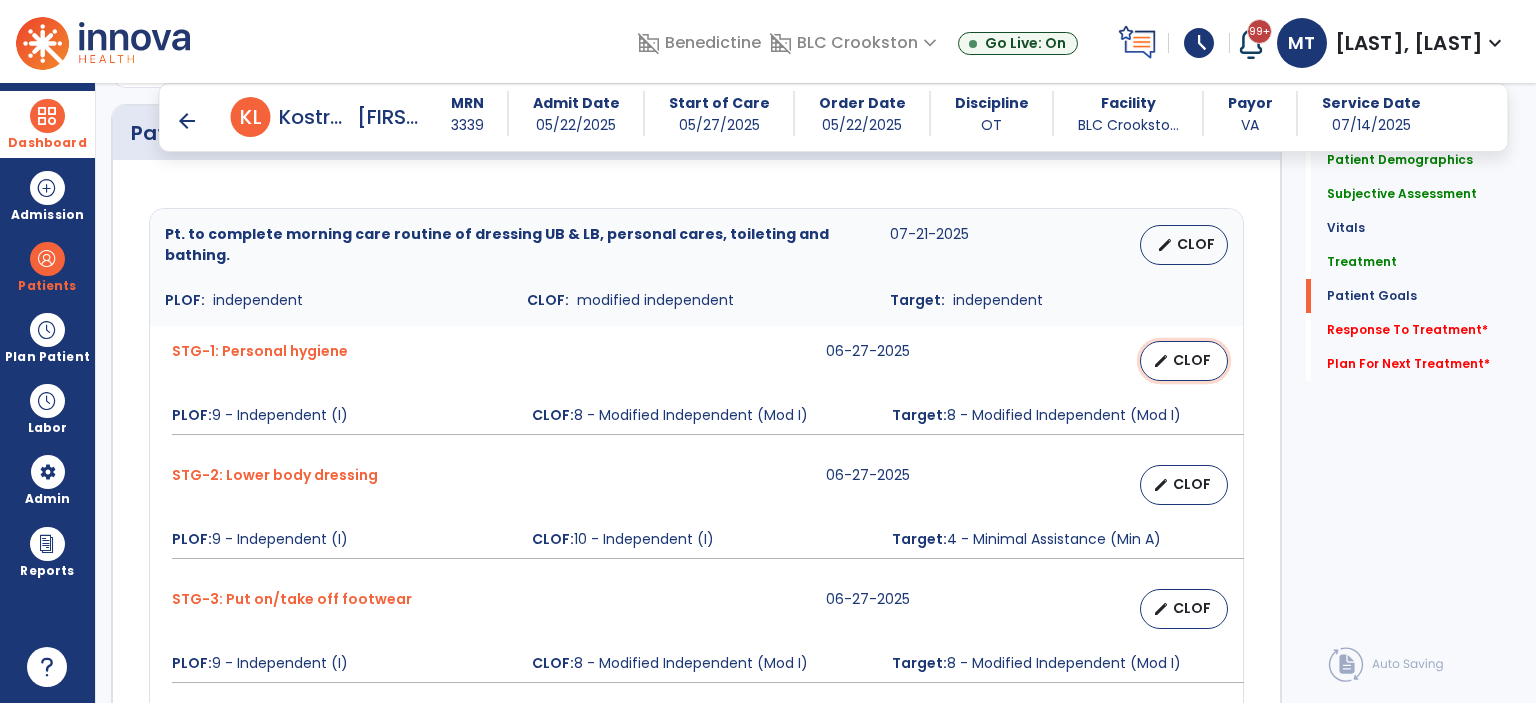 click on "edit   CLOF" at bounding box center [1184, 361] 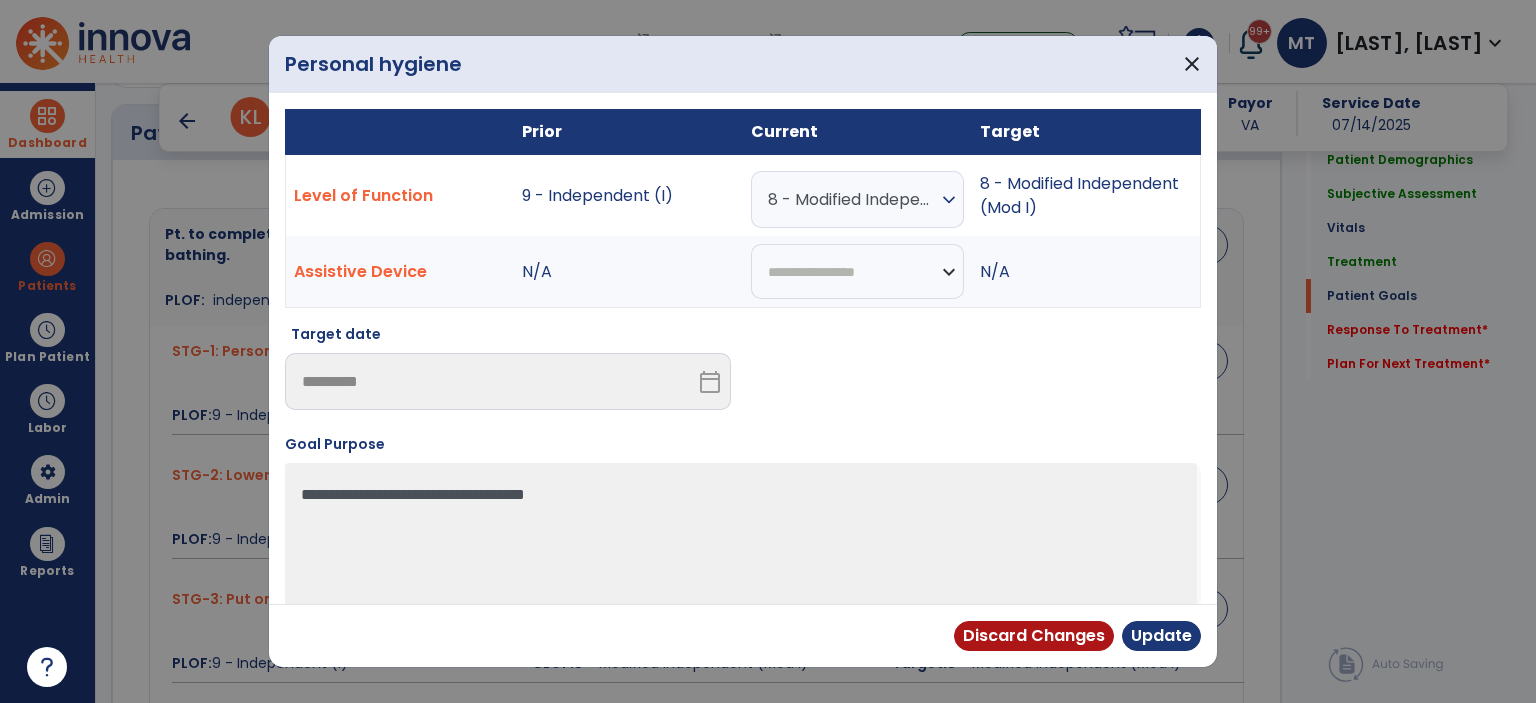 click on "expand_more" at bounding box center (949, 200) 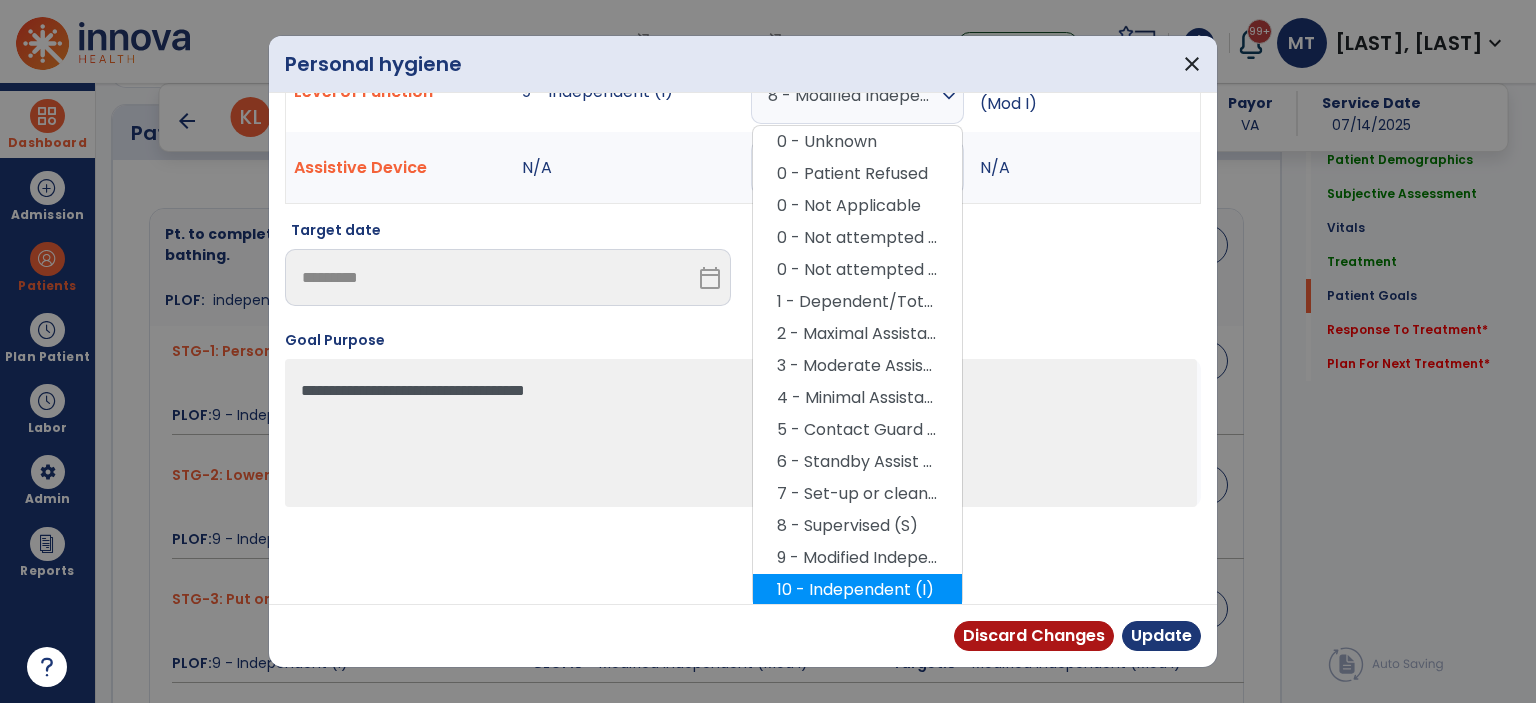 click on "10 - Independent (I)" at bounding box center (857, 590) 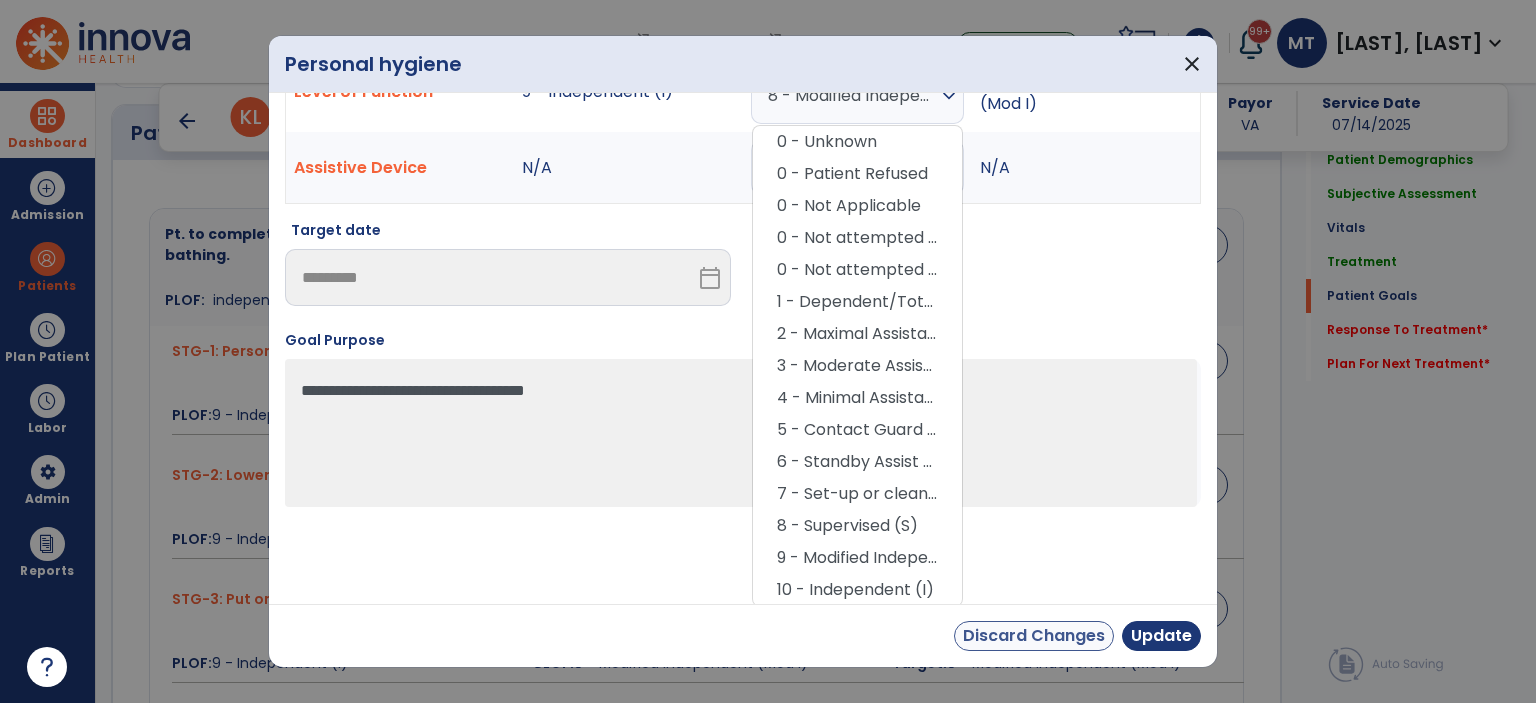 scroll, scrollTop: 20, scrollLeft: 0, axis: vertical 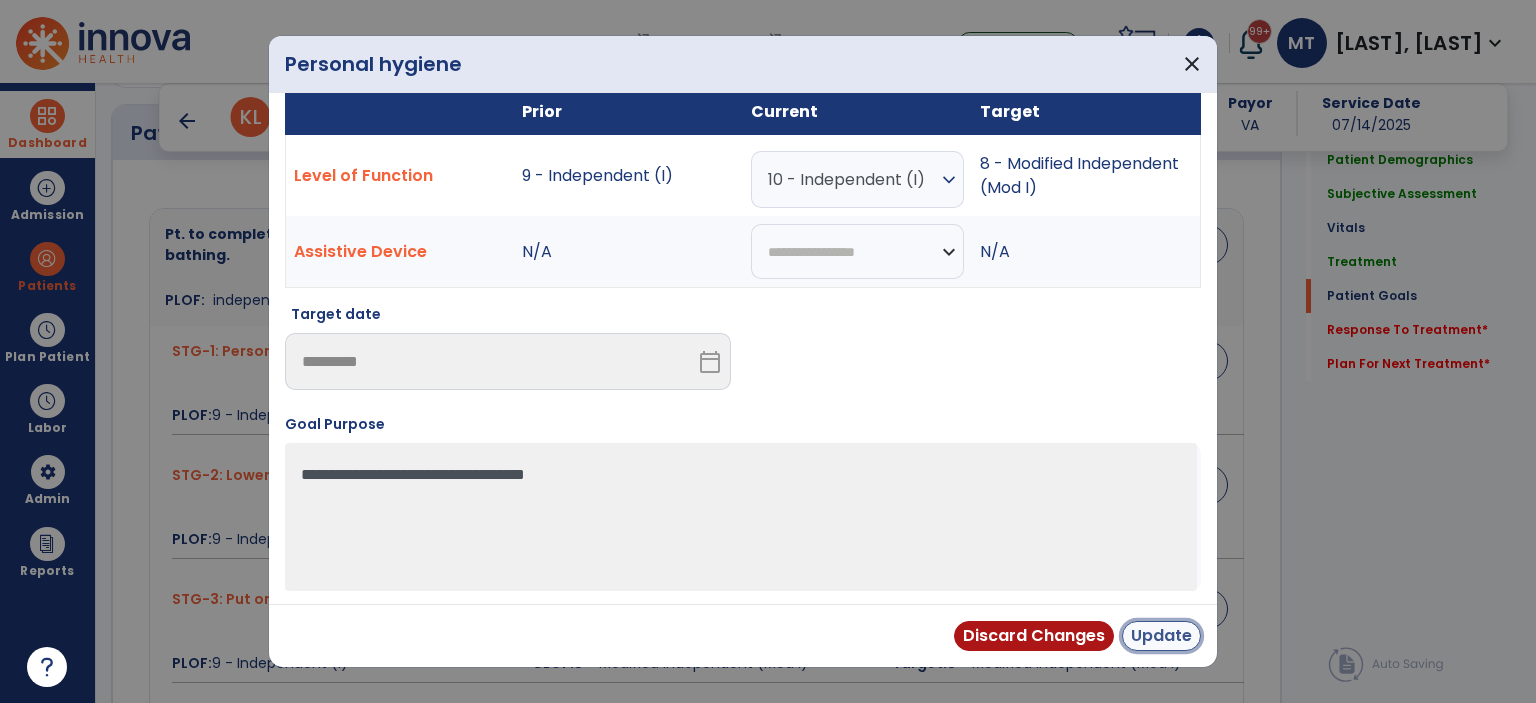 click on "Update" at bounding box center (1161, 636) 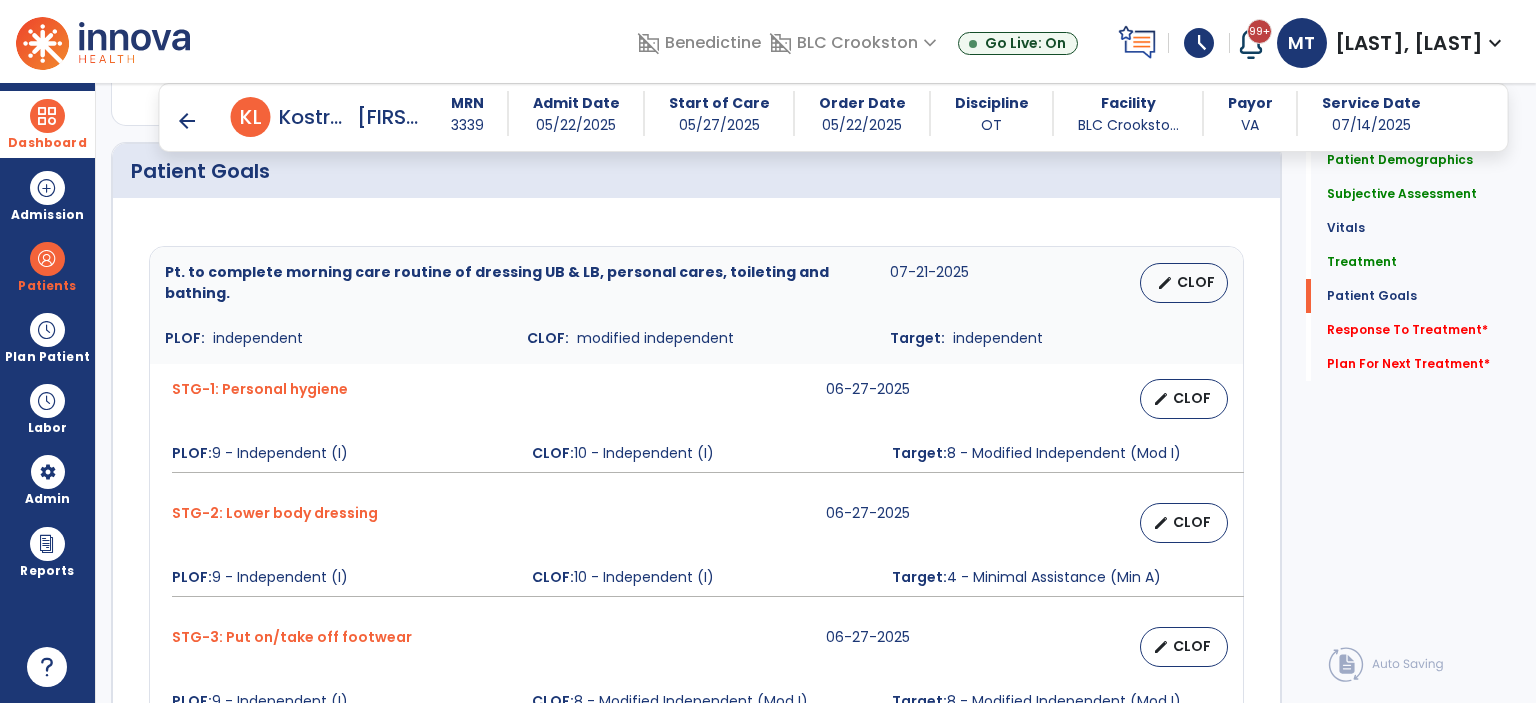 scroll, scrollTop: 1536, scrollLeft: 0, axis: vertical 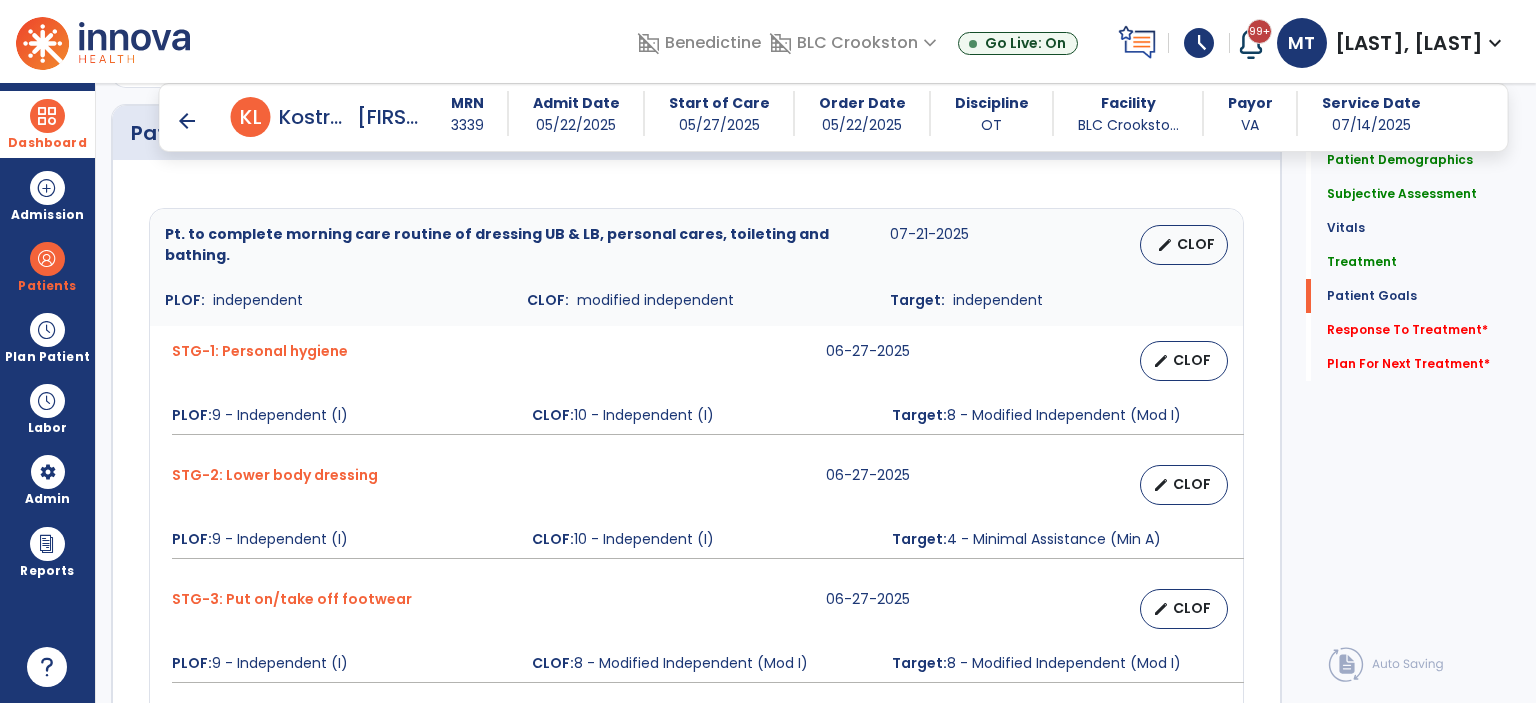click on "Pt. to complete morning care routine of dressing UB & LB, personal cares, toileting and bathing.  07-21-2025   edit   CLOF PLOF:    independent CLOF:    modified independent Target:    independent" at bounding box center [696, 267] 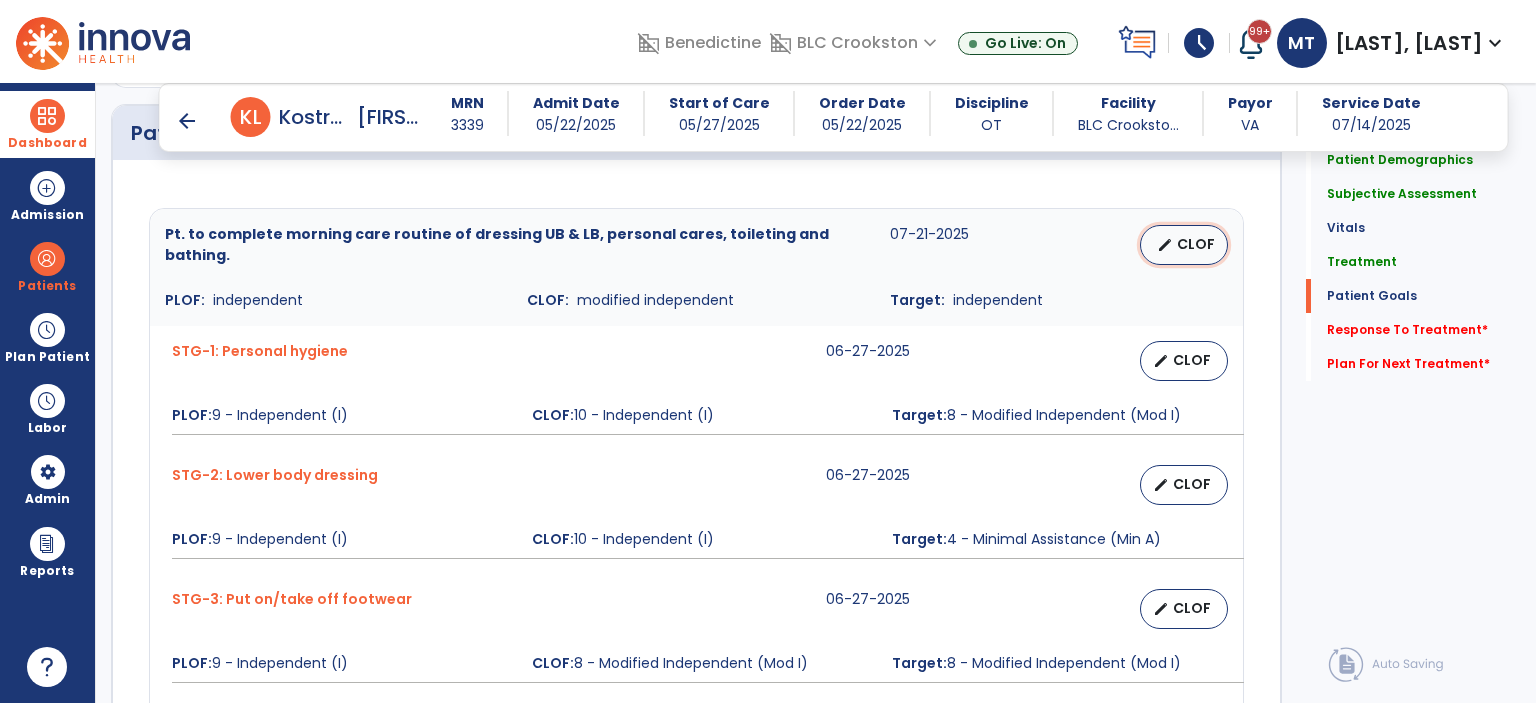 click on "CLOF" at bounding box center [1196, 244] 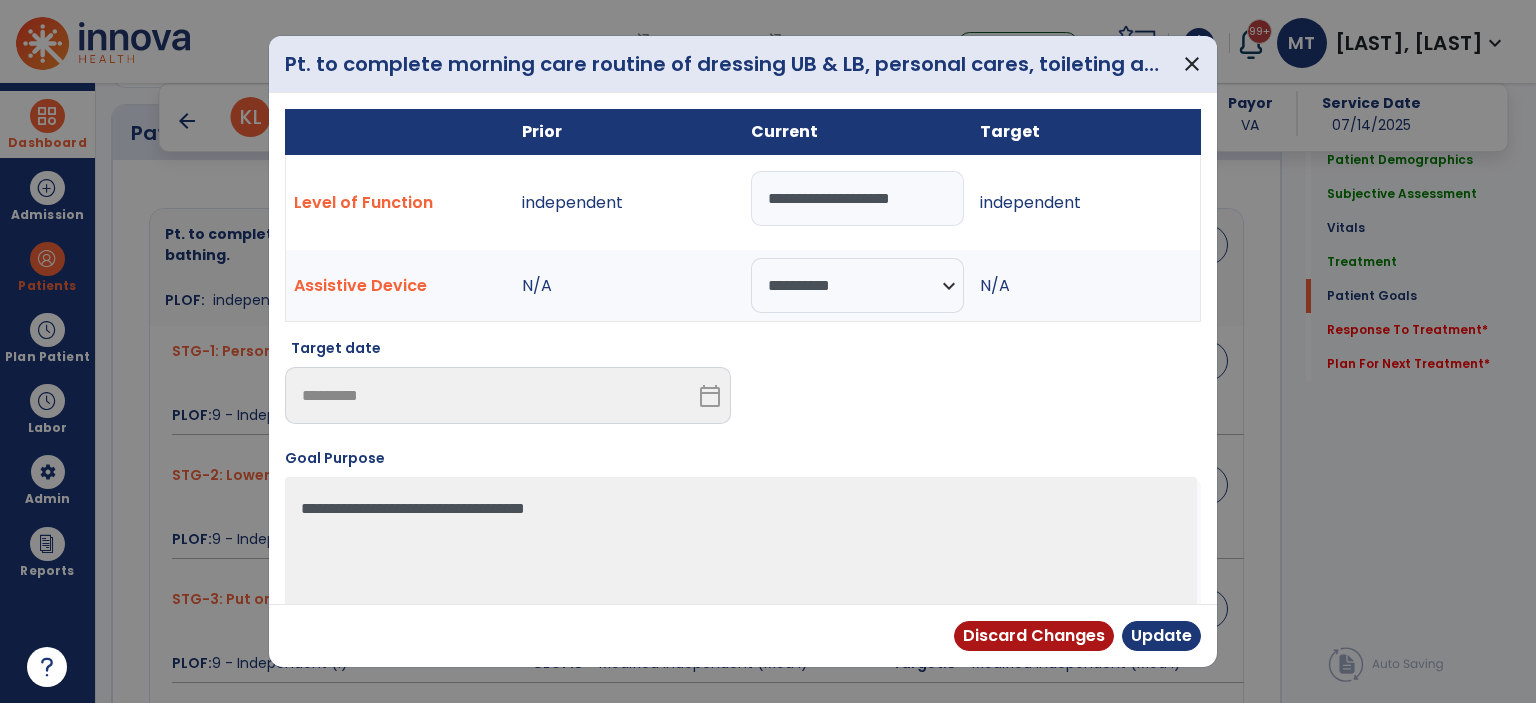 click on "**********" at bounding box center (857, 198) 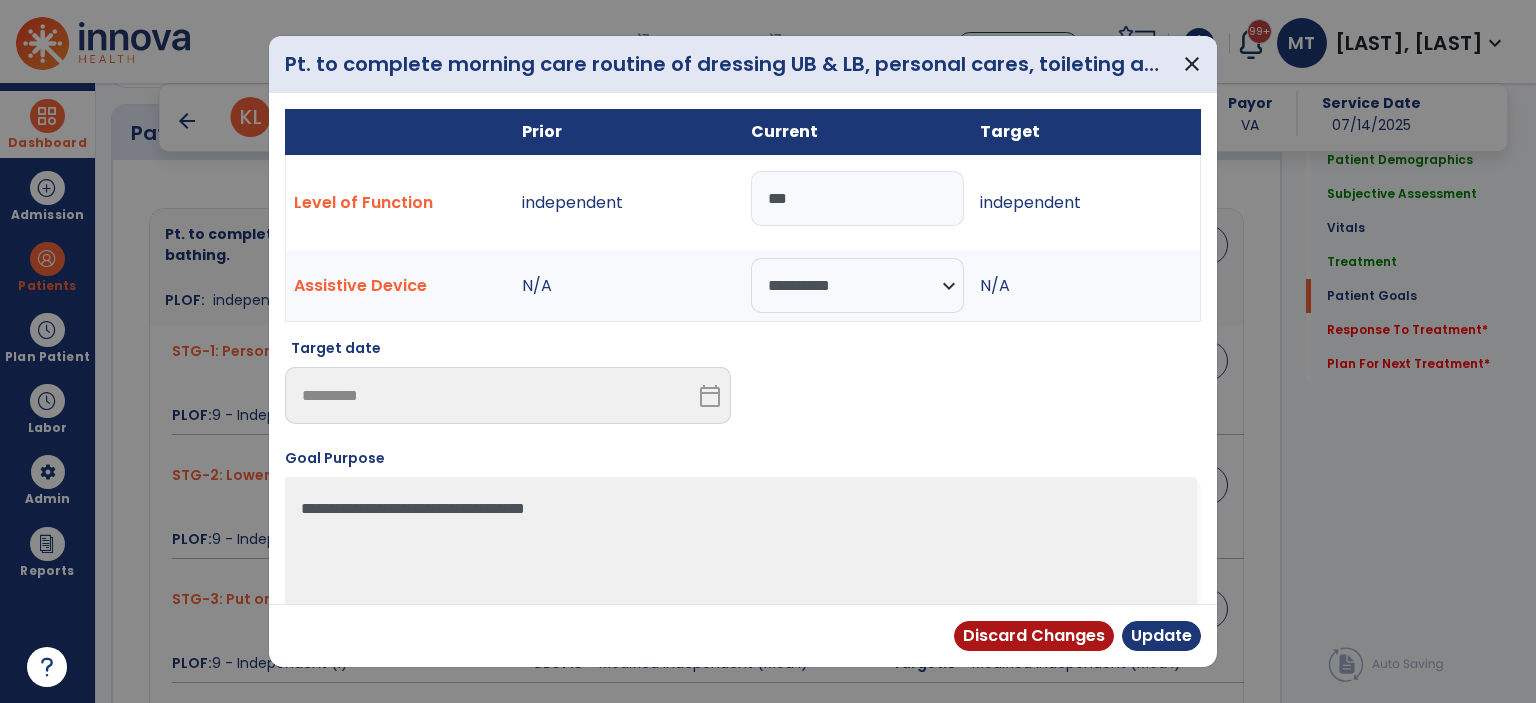 type on "***" 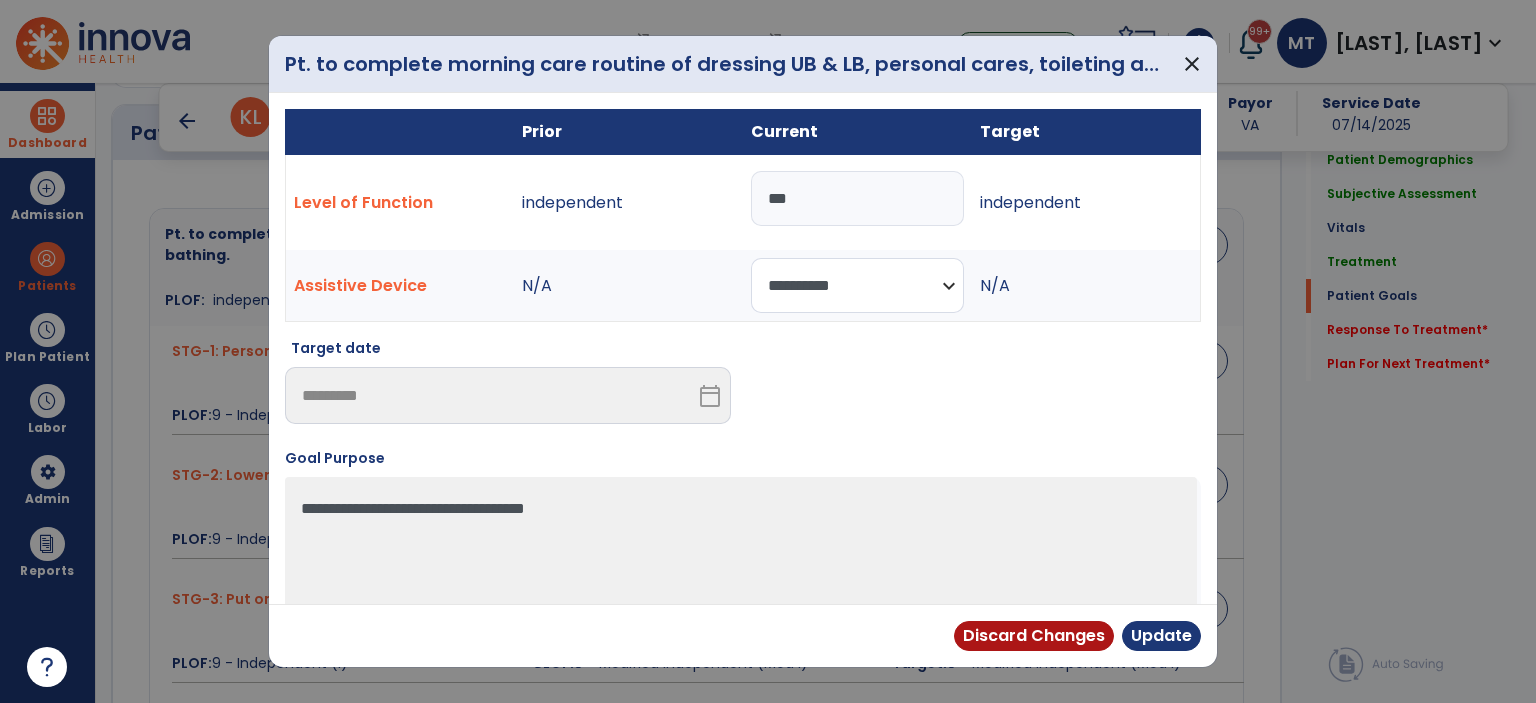 click on "**********" at bounding box center [857, 285] 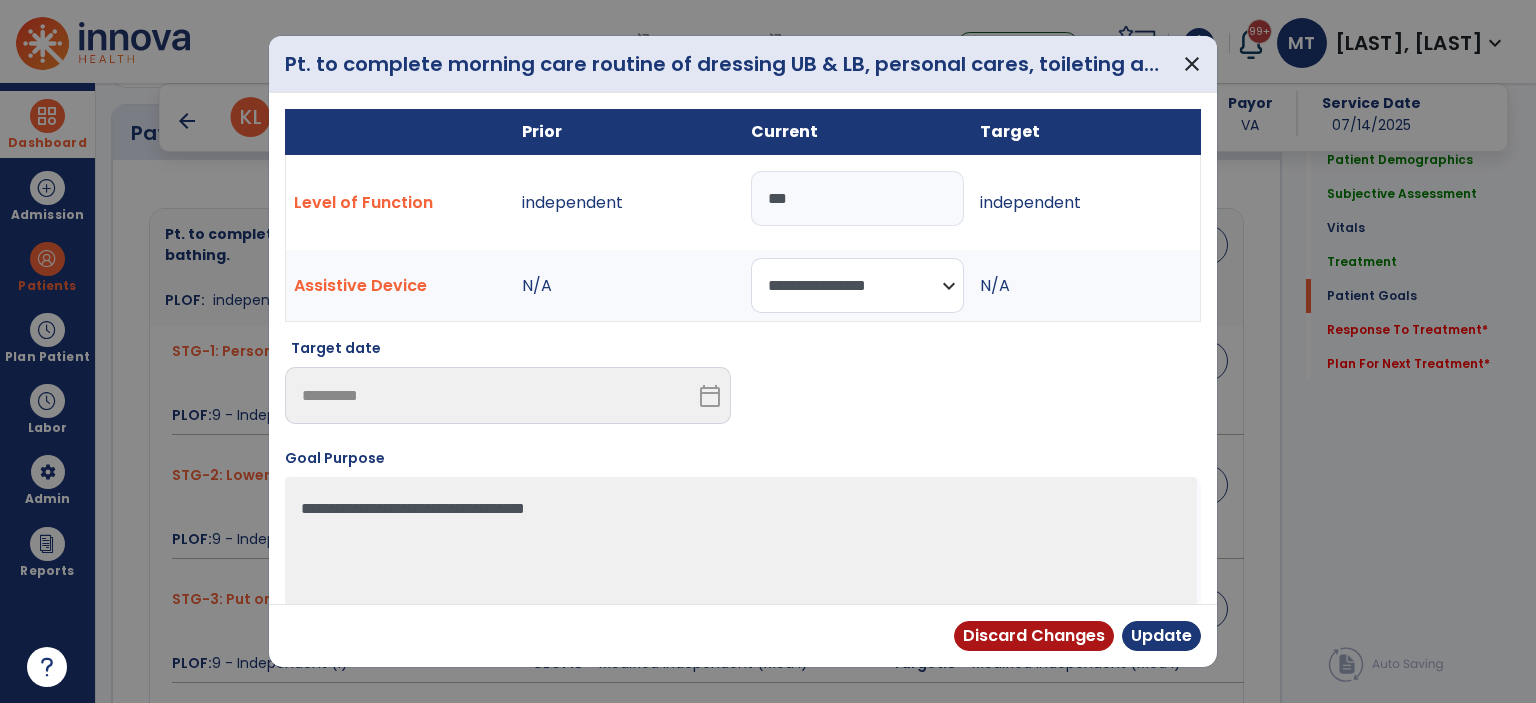 click on "**********" at bounding box center [857, 285] 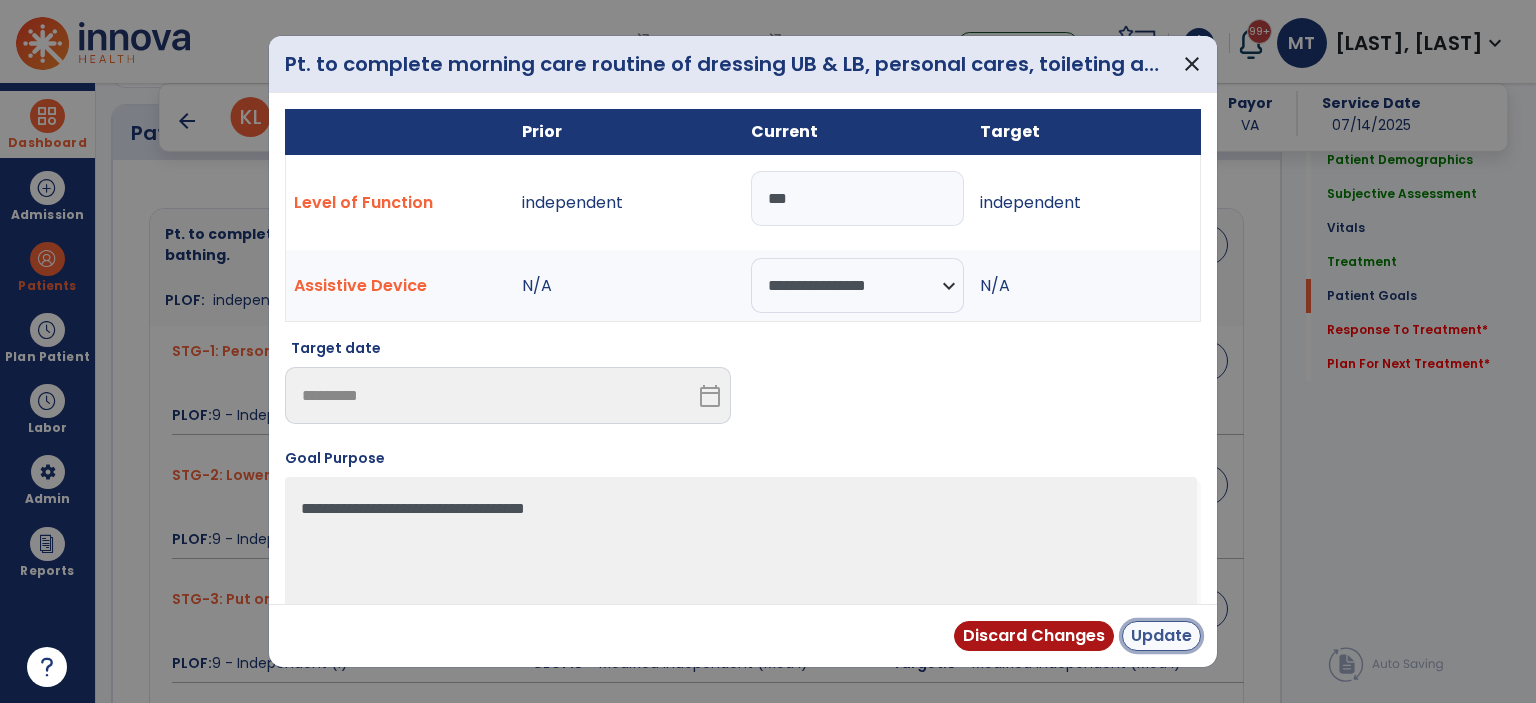 click on "Update" at bounding box center (1161, 636) 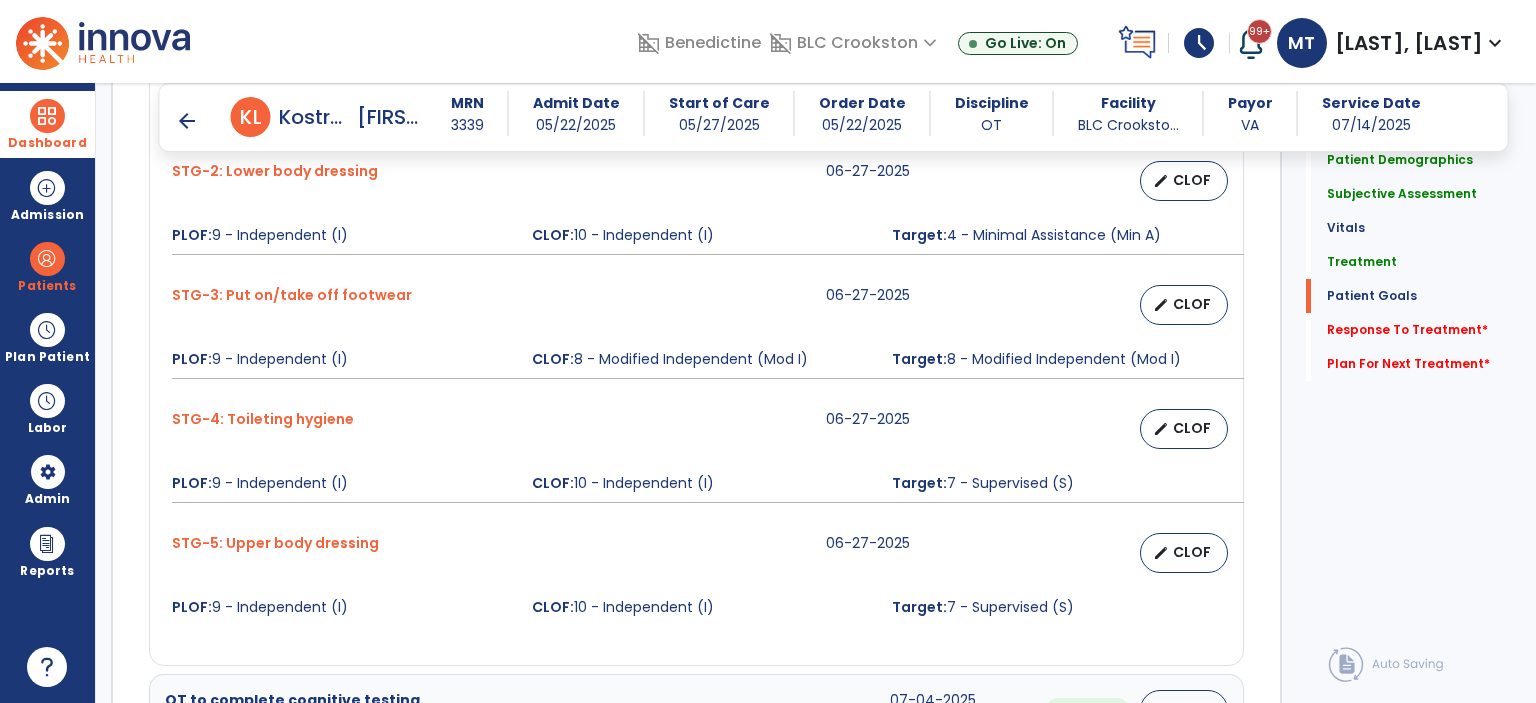scroll, scrollTop: 1836, scrollLeft: 0, axis: vertical 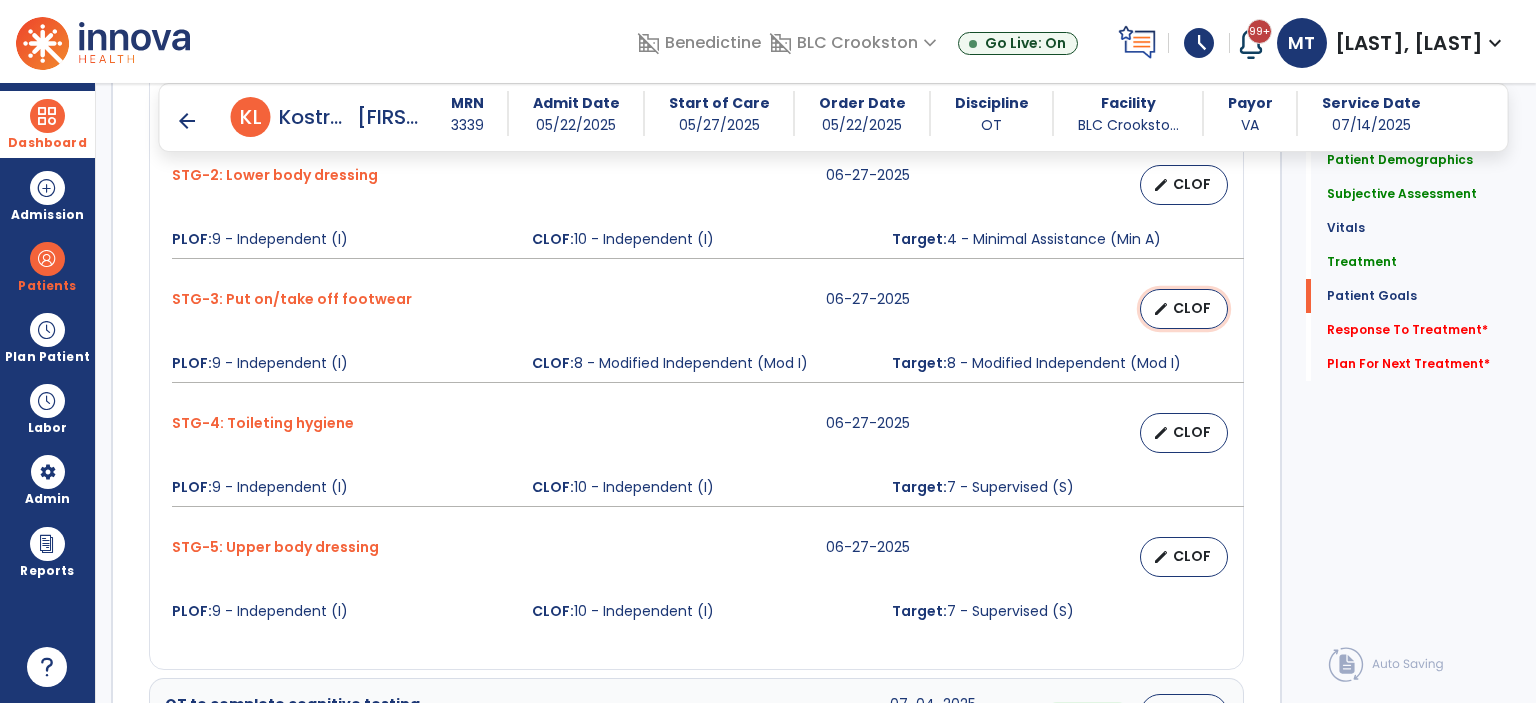 click on "edit   CLOF" at bounding box center (1184, 309) 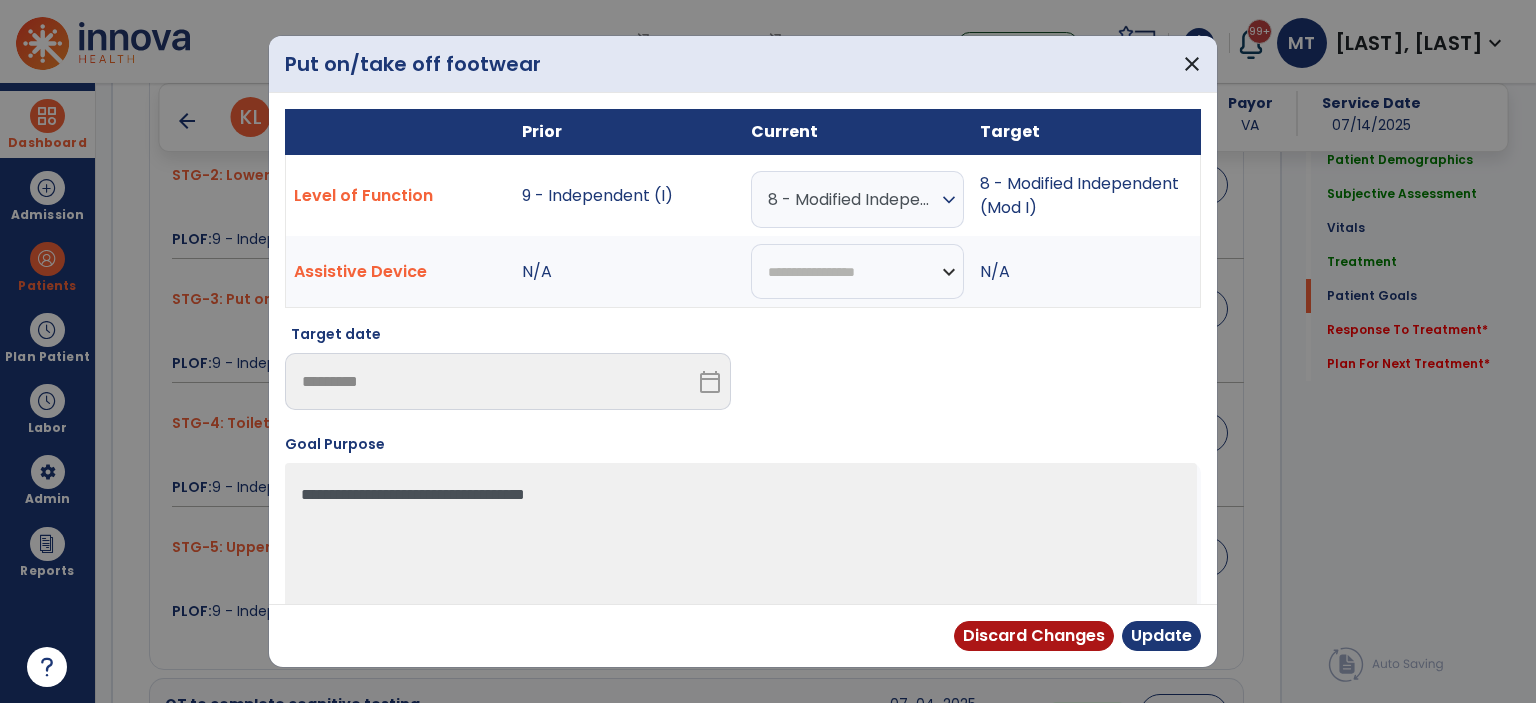 click on "expand_more" at bounding box center [949, 200] 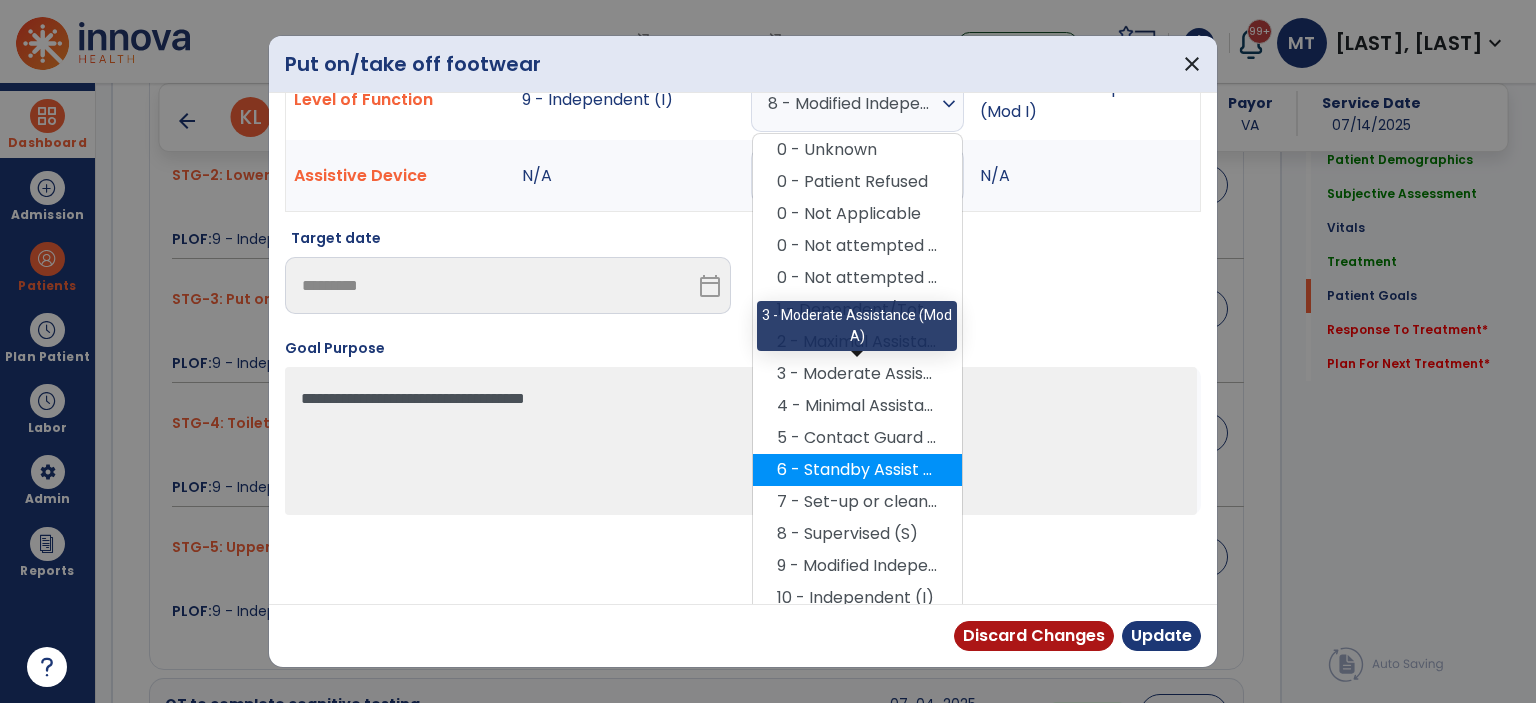 scroll, scrollTop: 104, scrollLeft: 0, axis: vertical 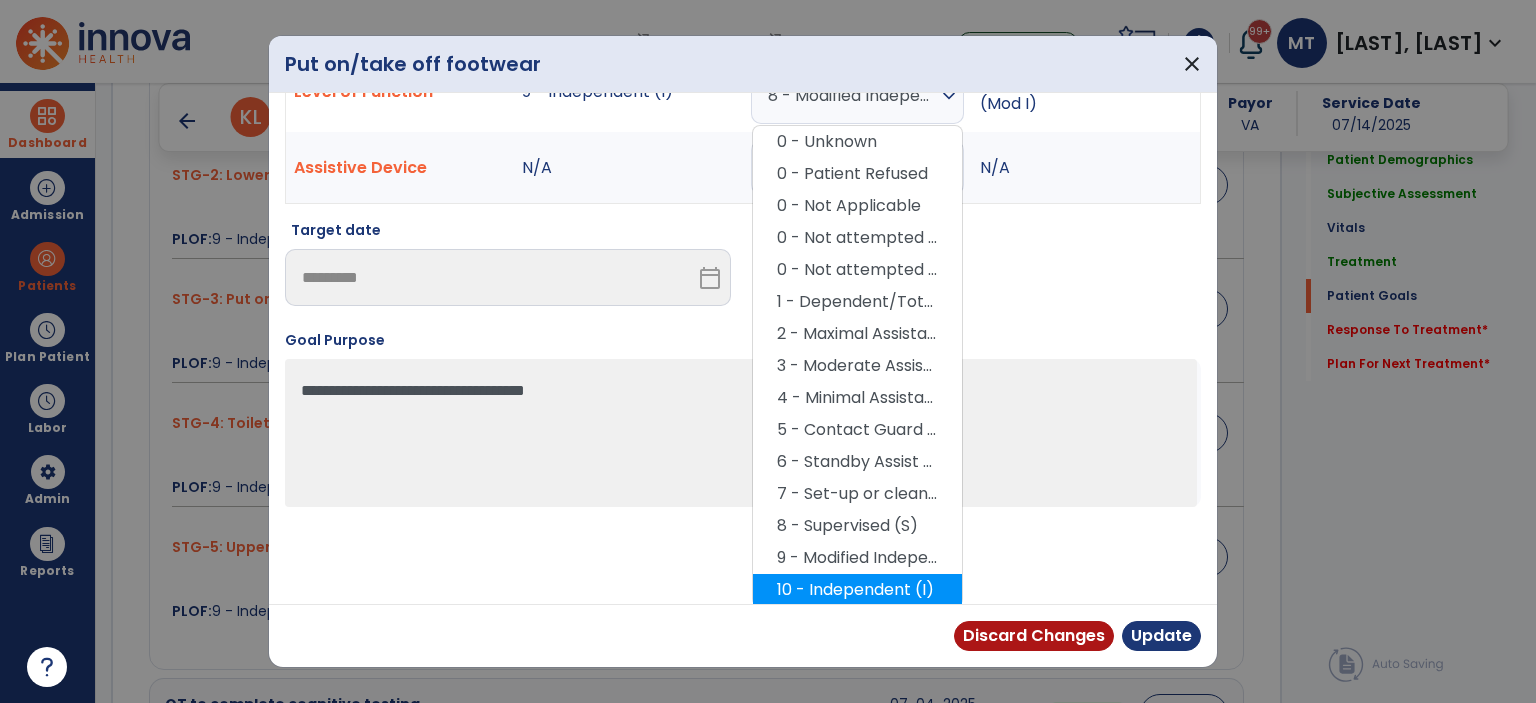 click on "10 - Independent (I)" at bounding box center (857, 590) 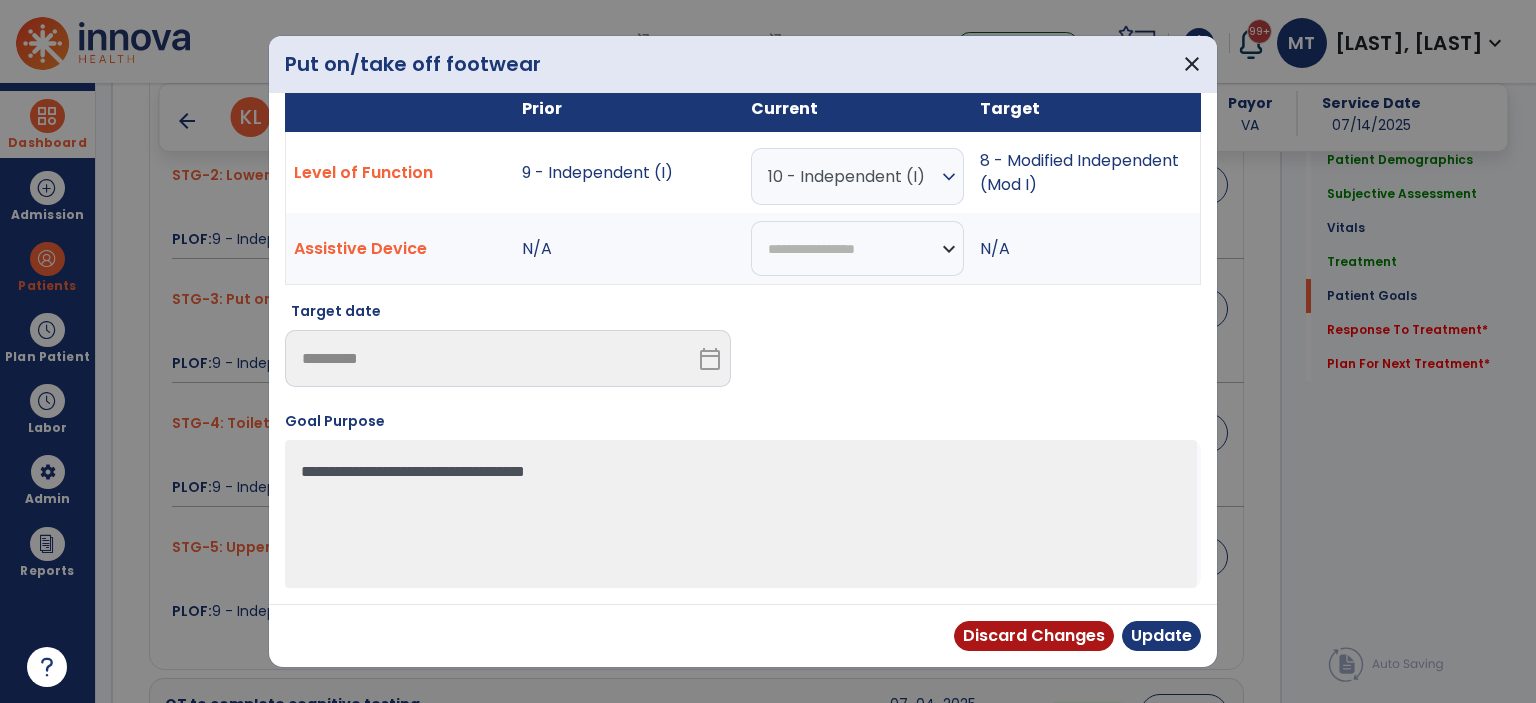 scroll, scrollTop: 20, scrollLeft: 0, axis: vertical 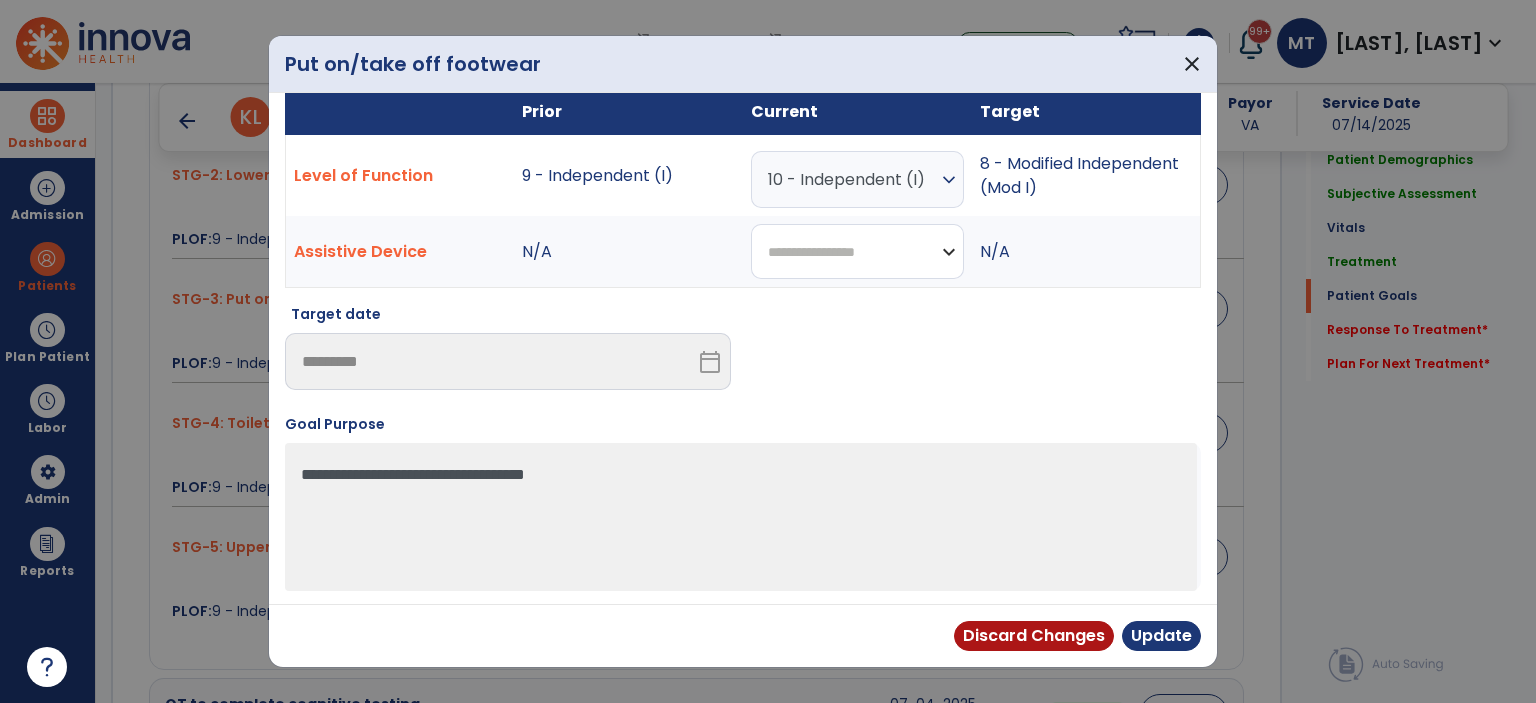click on "**********" at bounding box center (857, 251) 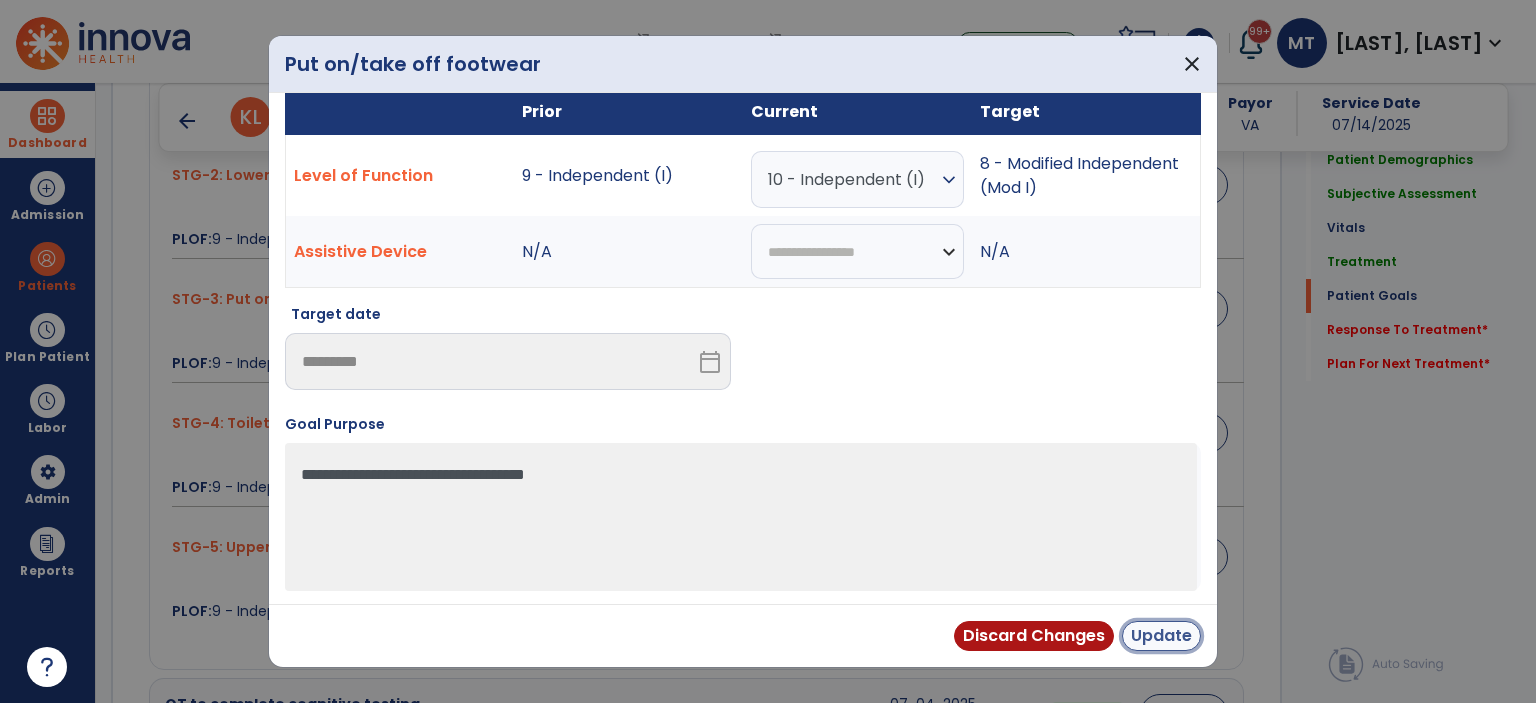 click on "Update" at bounding box center (1161, 636) 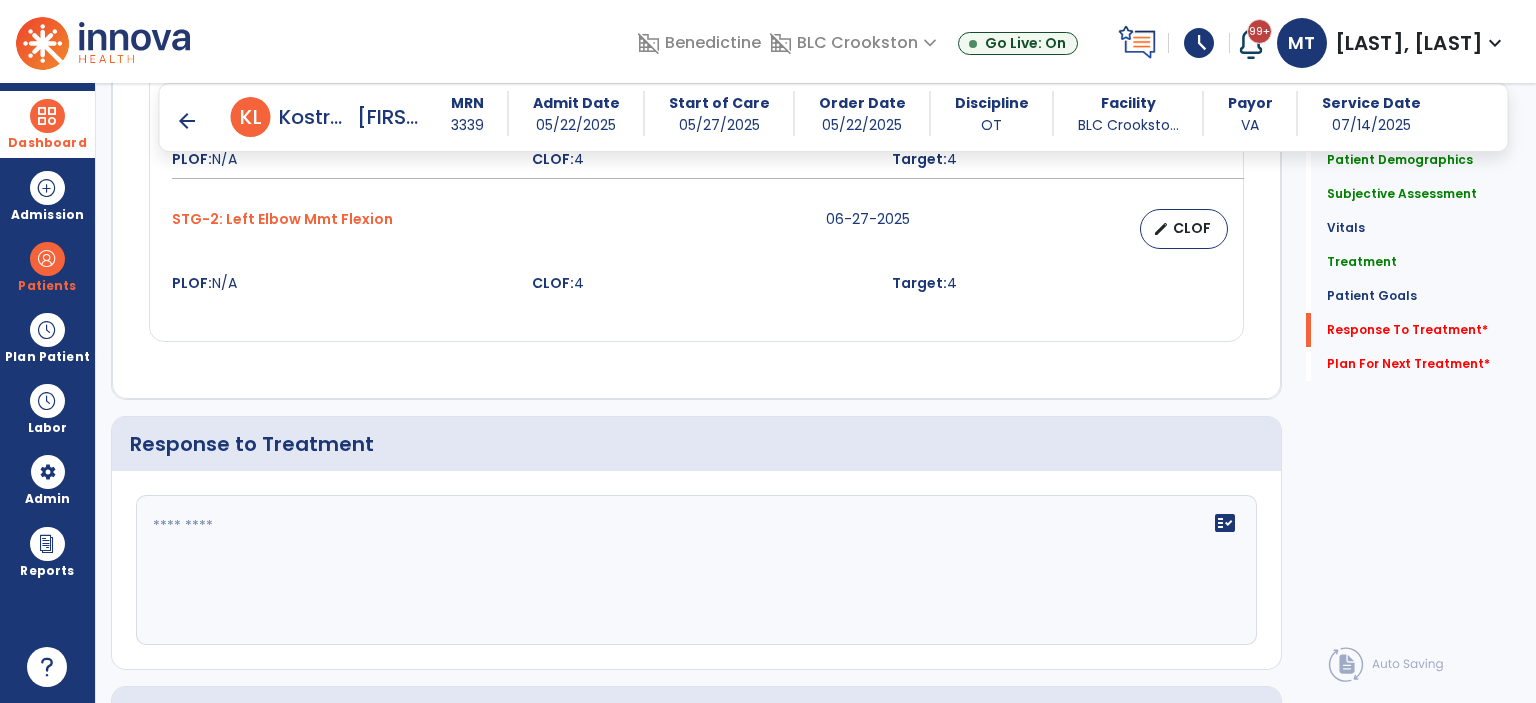 scroll, scrollTop: 3035, scrollLeft: 0, axis: vertical 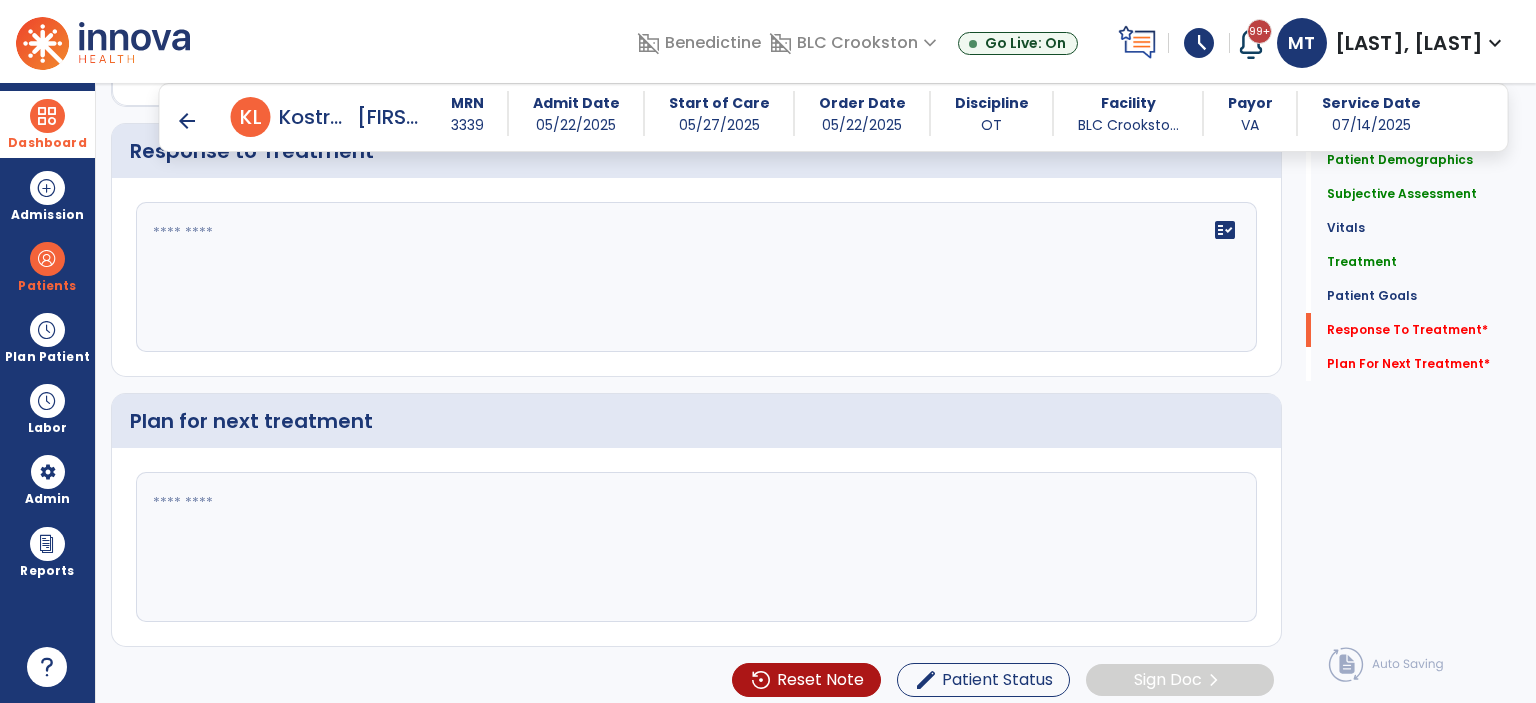 click on "fact_check" 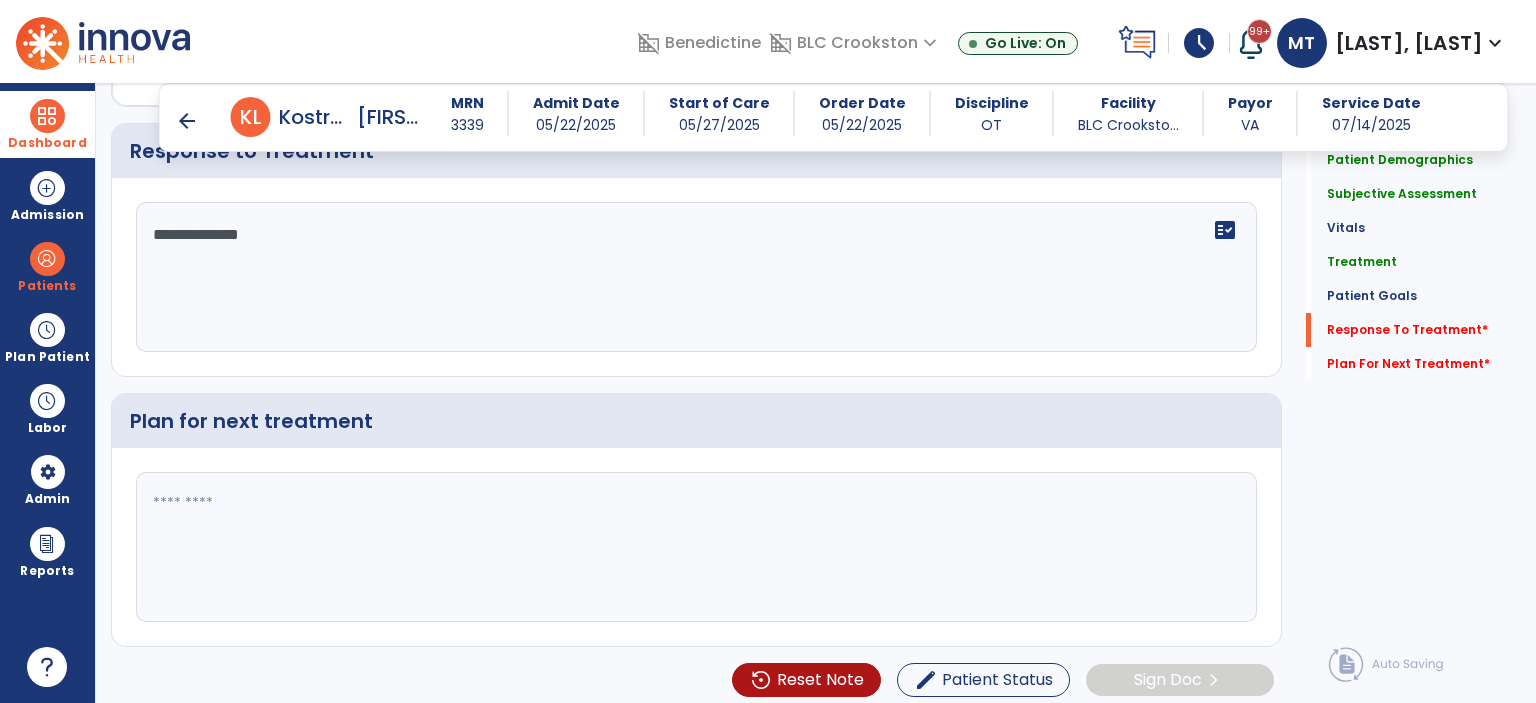 type on "**********" 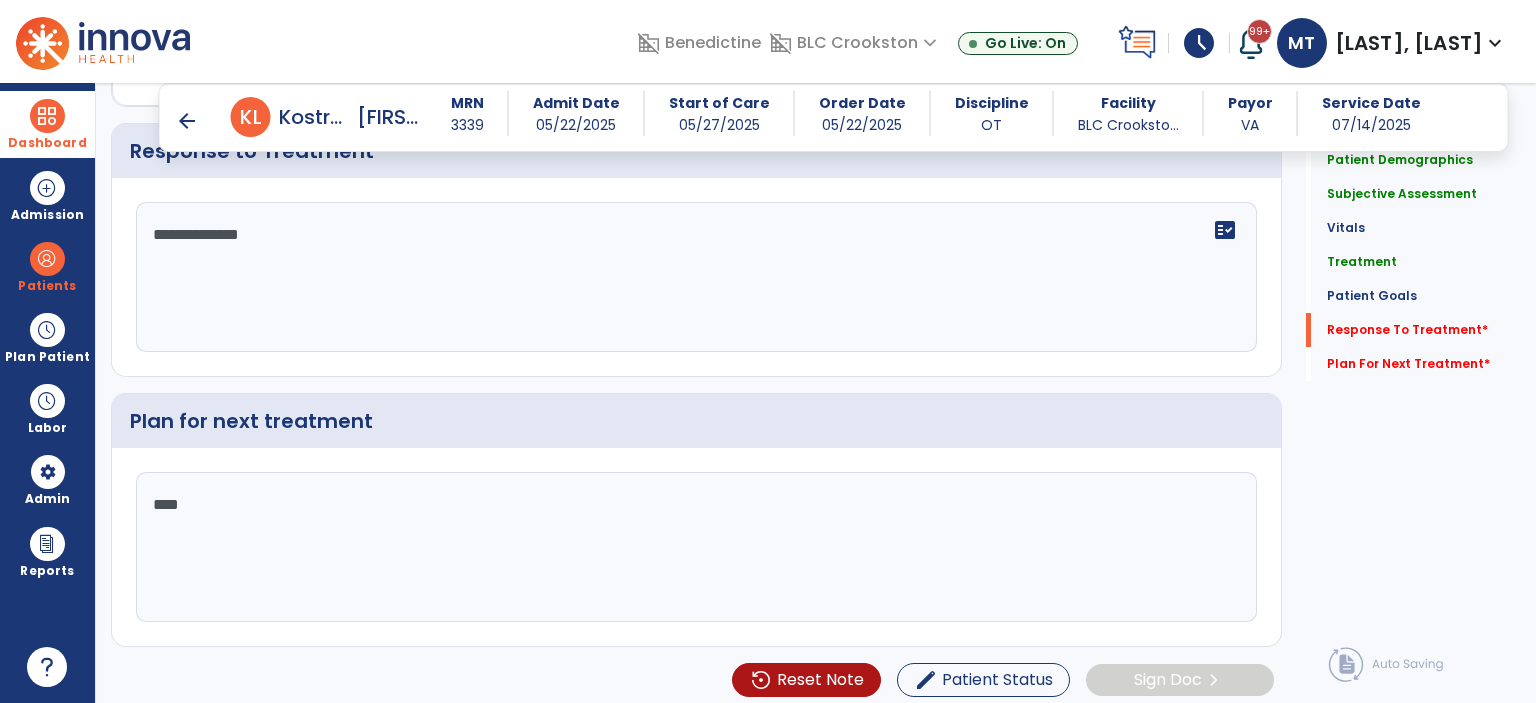 type on "***" 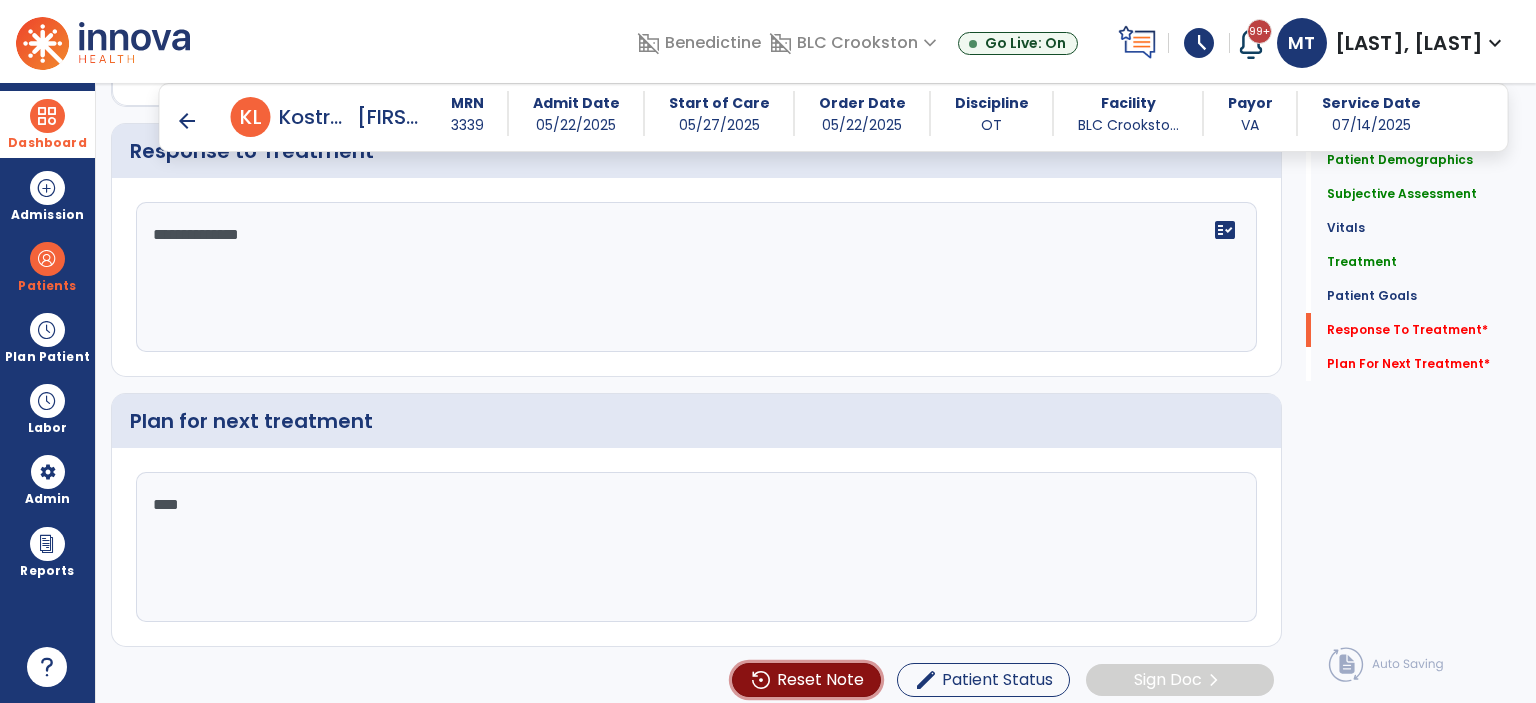 type 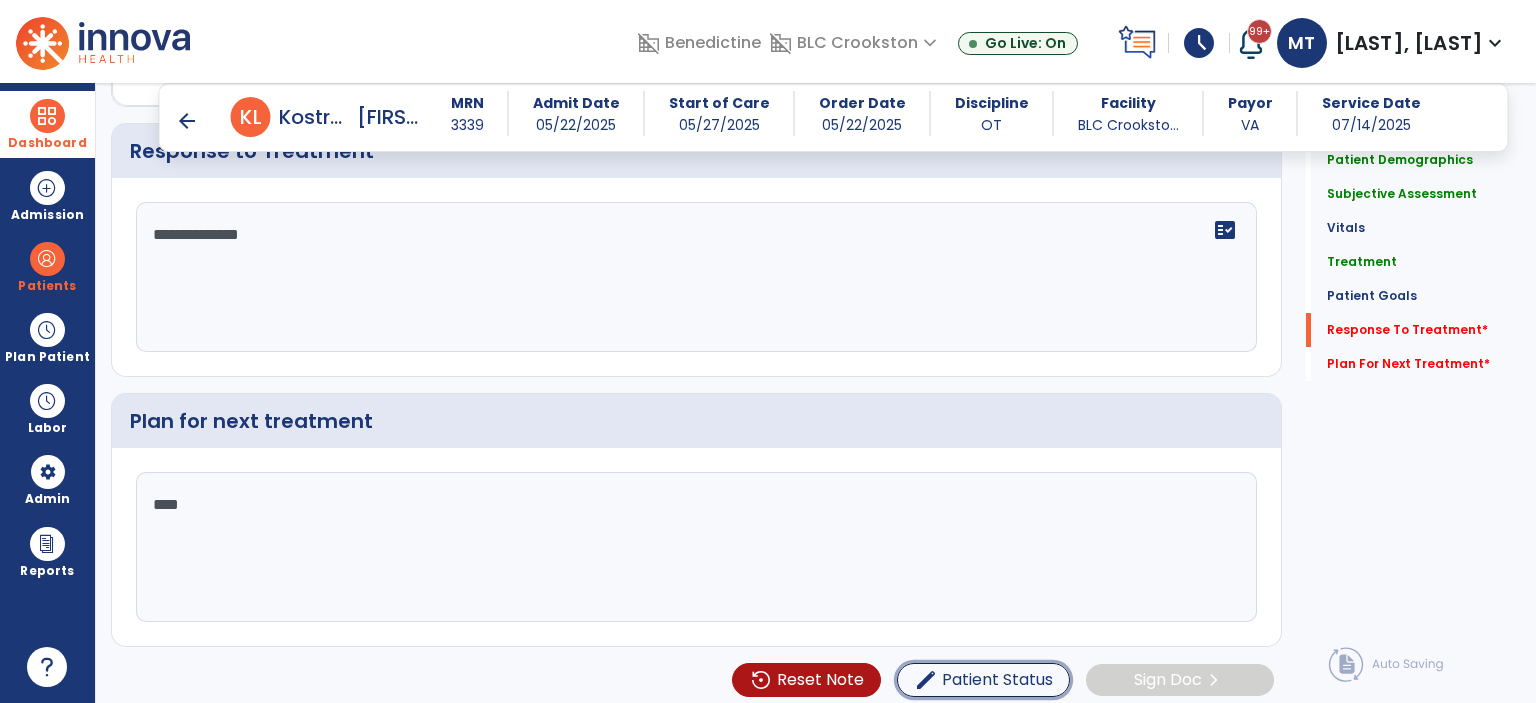 type 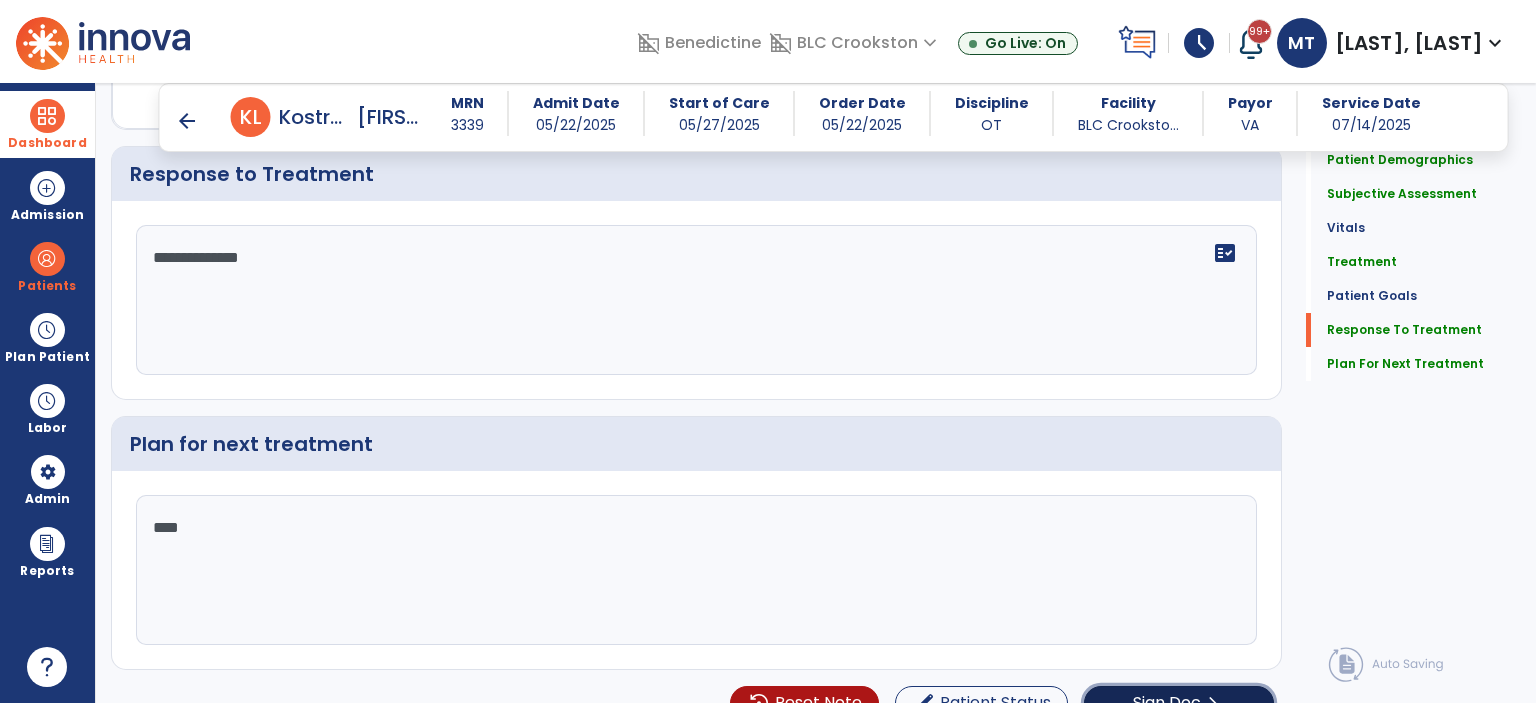 click on "chevron_right" 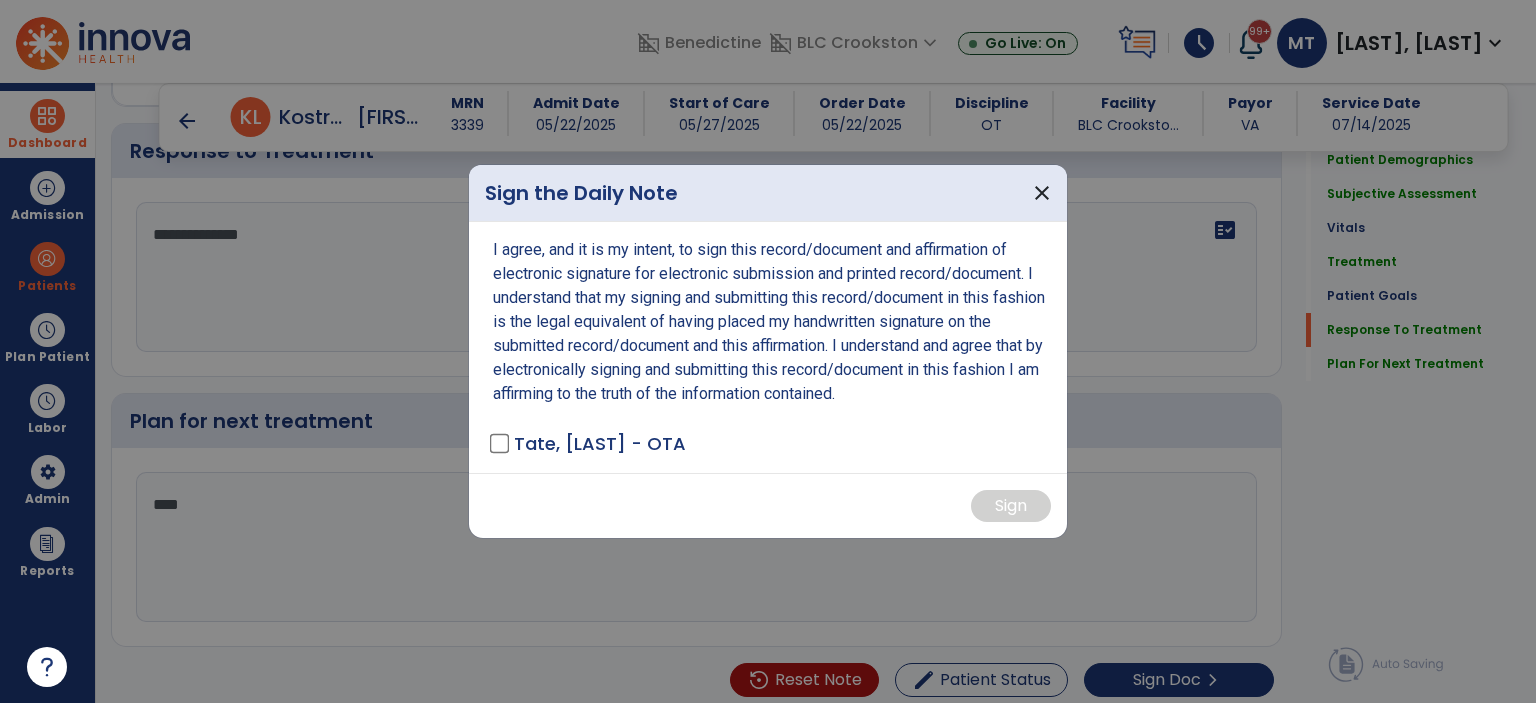 click on "I agree, and it is my intent, to sign this record/document and affirmation of electronic signature for electronic submission and printed record/document. I understand that my signing and submitting this record/document in this fashion is the legal equivalent of having placed my handwritten signature on the submitted record/document and this affirmation. I understand and agree that by electronically signing and submitting this record/document in this fashion I am affirming to the truth of the information contained.  Tate, Madison  - OTA" at bounding box center (768, 347) 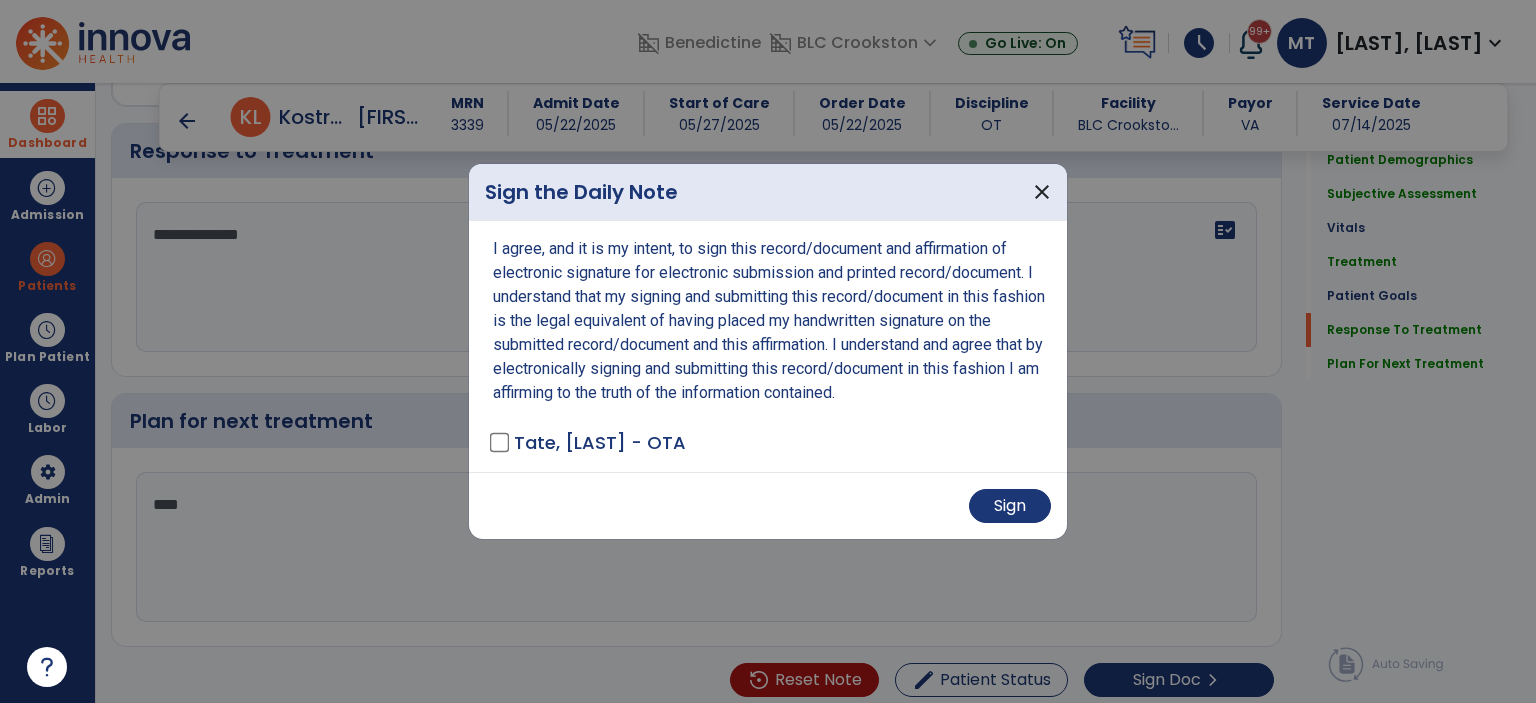 click on "Sign" at bounding box center [768, 505] 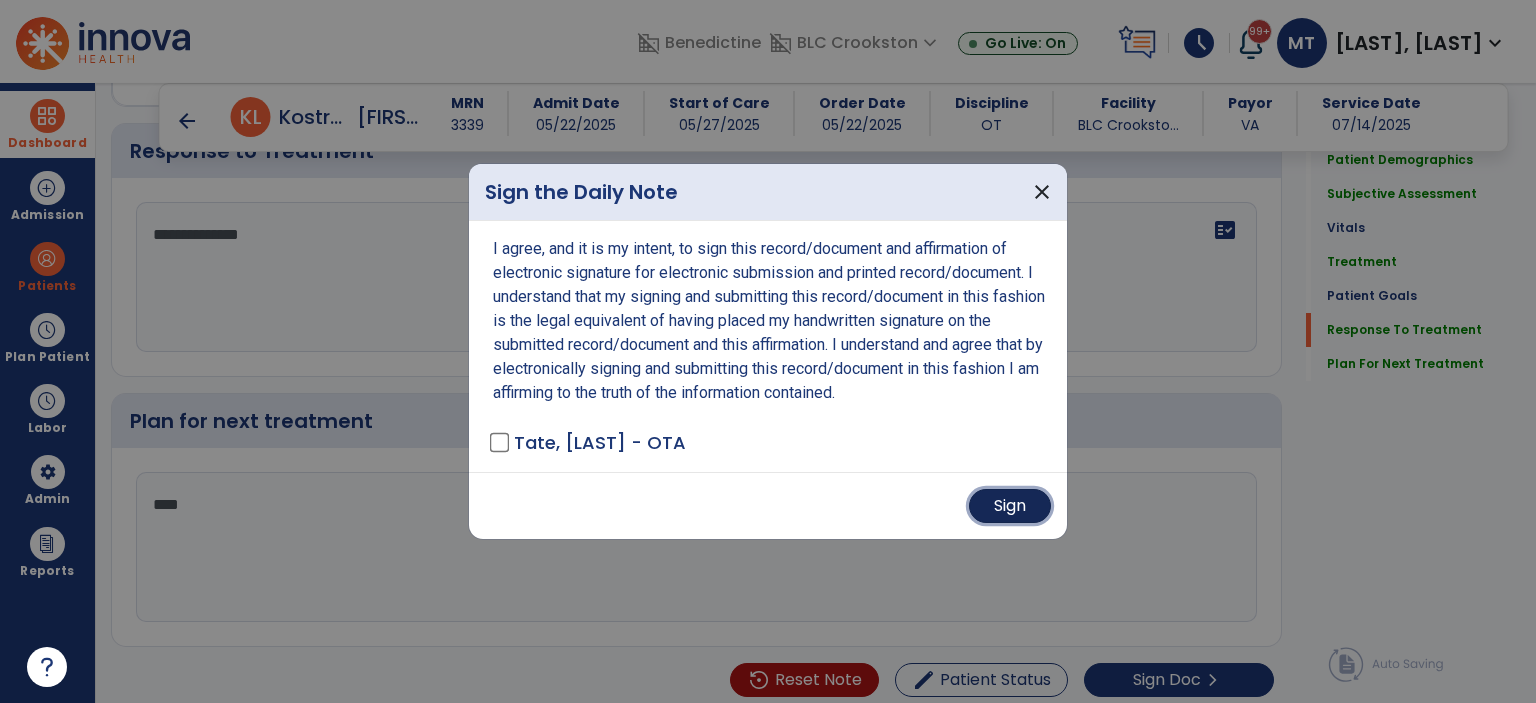 click on "Sign" at bounding box center [1010, 506] 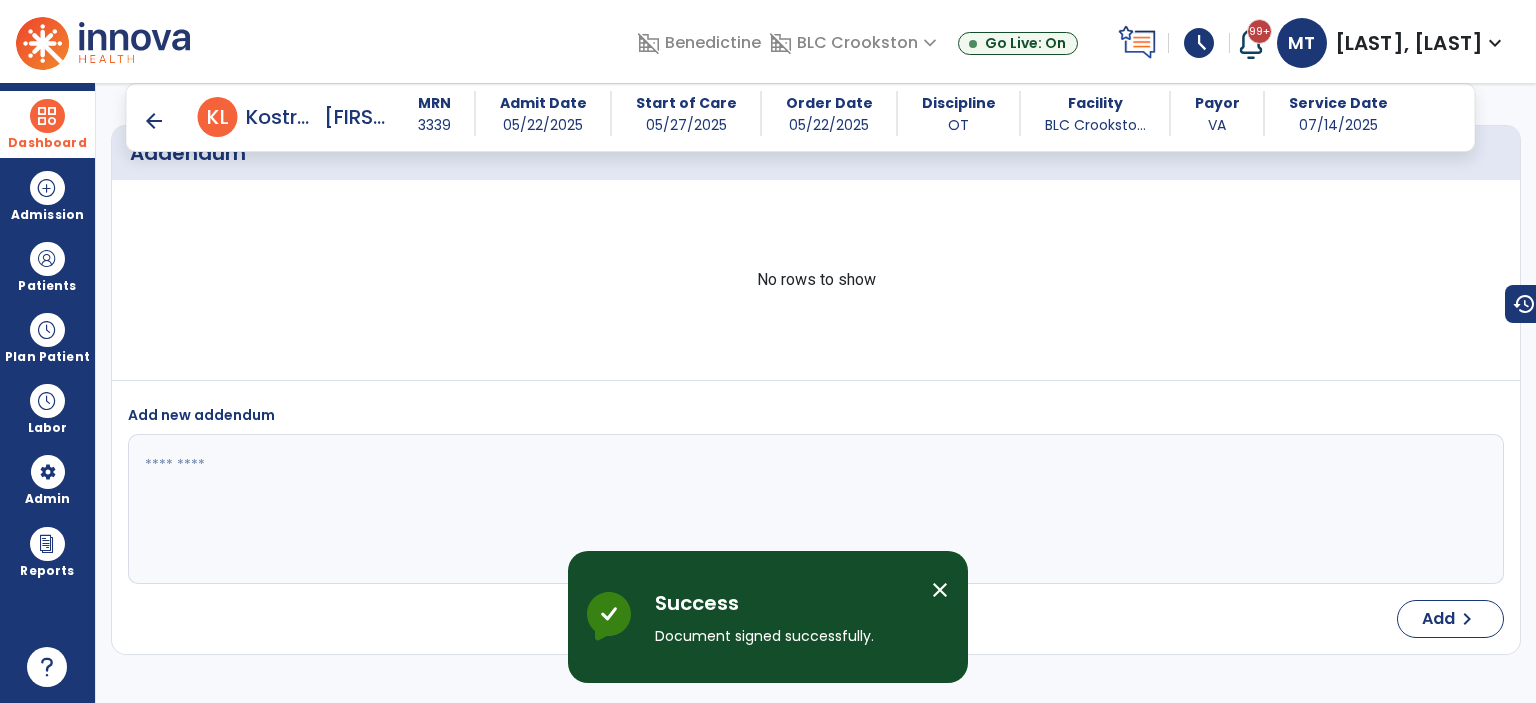 scroll, scrollTop: 4496, scrollLeft: 0, axis: vertical 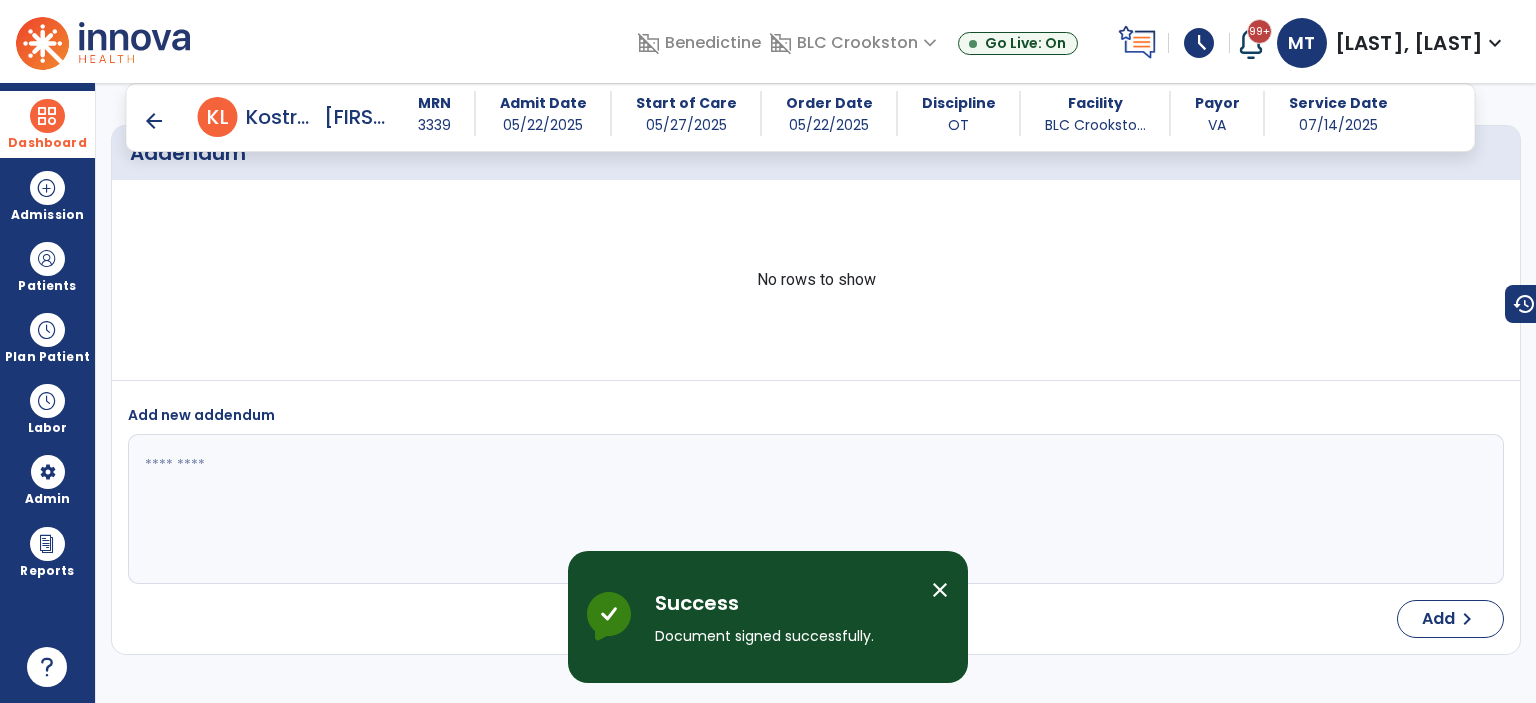 click on "arrow_back" at bounding box center (154, 121) 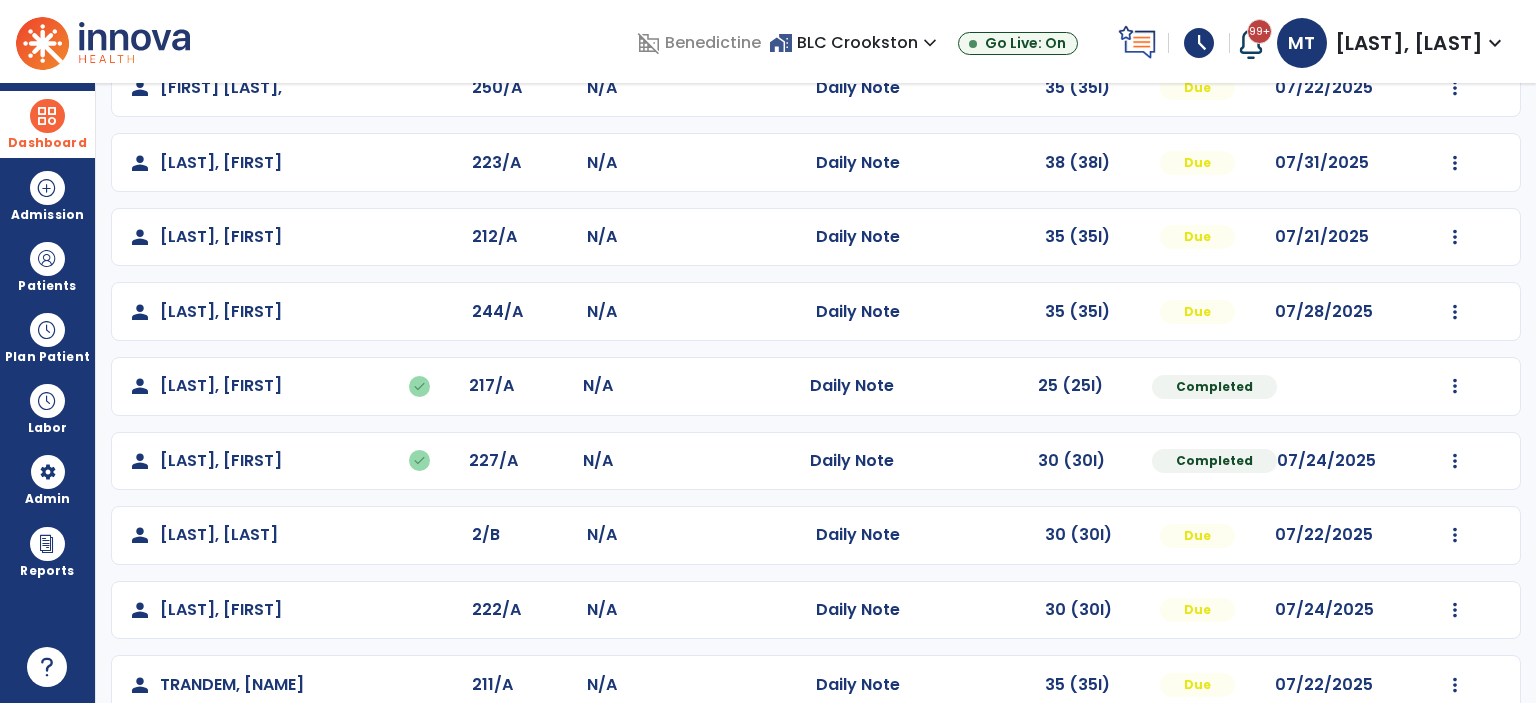 scroll, scrollTop: 236, scrollLeft: 0, axis: vertical 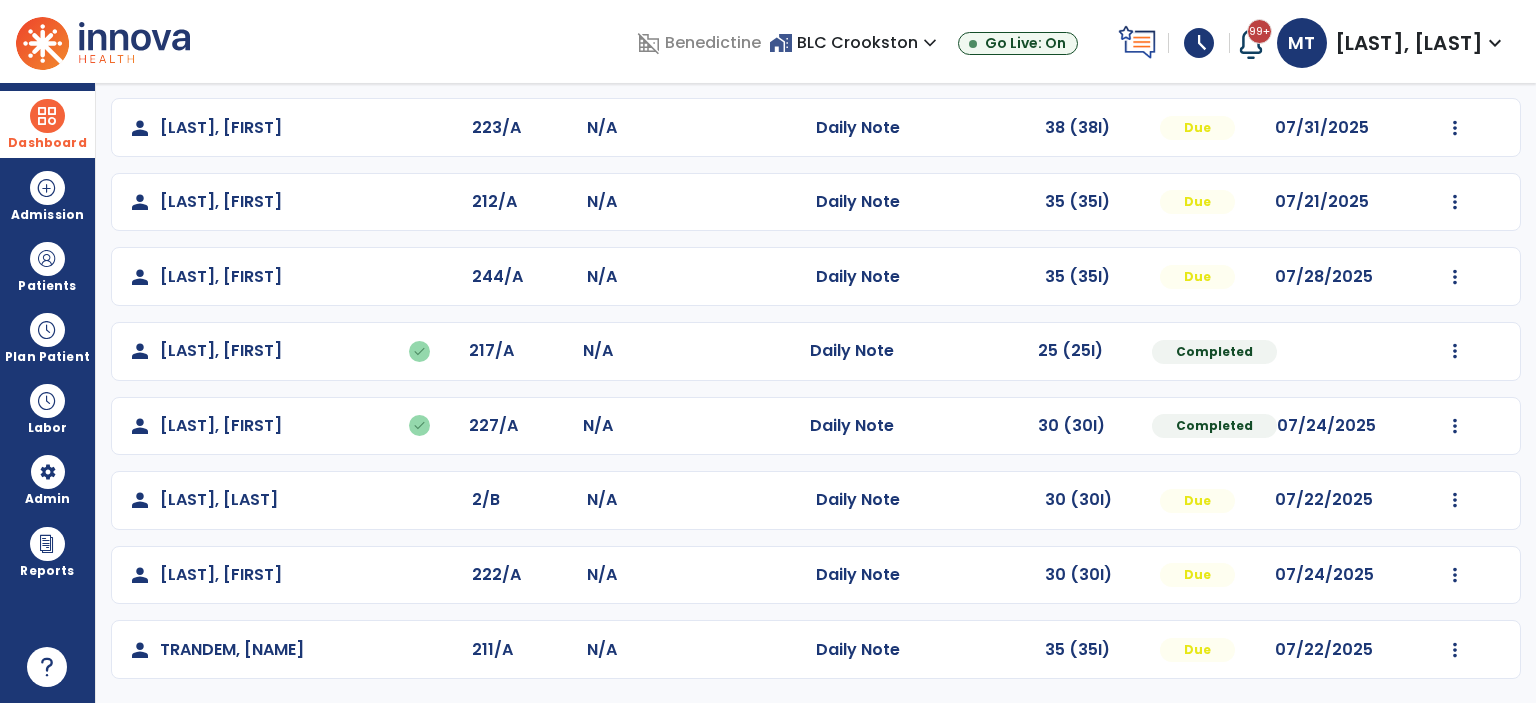 click on "Mark Visit As Complete   Reset Note   Open Document   G + C Mins" 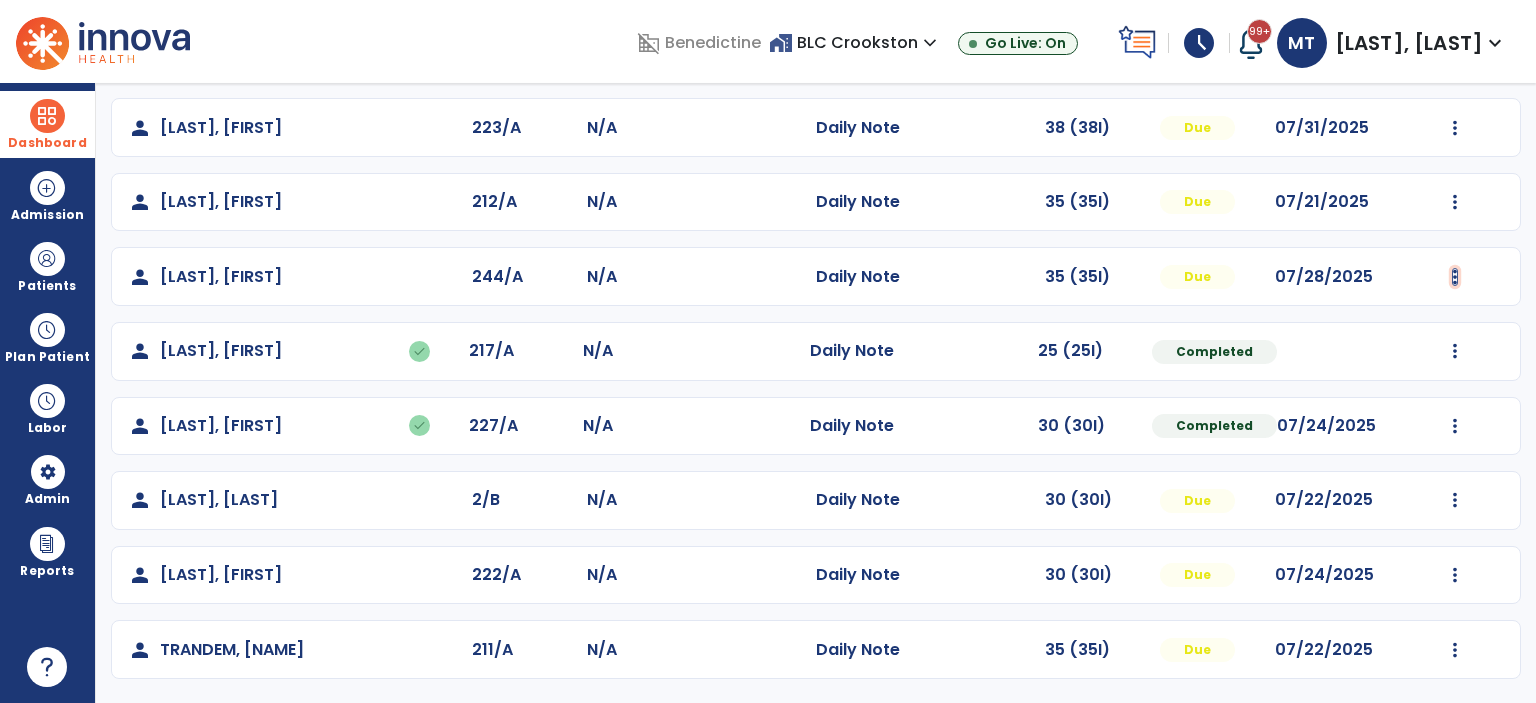 click at bounding box center [1455, 53] 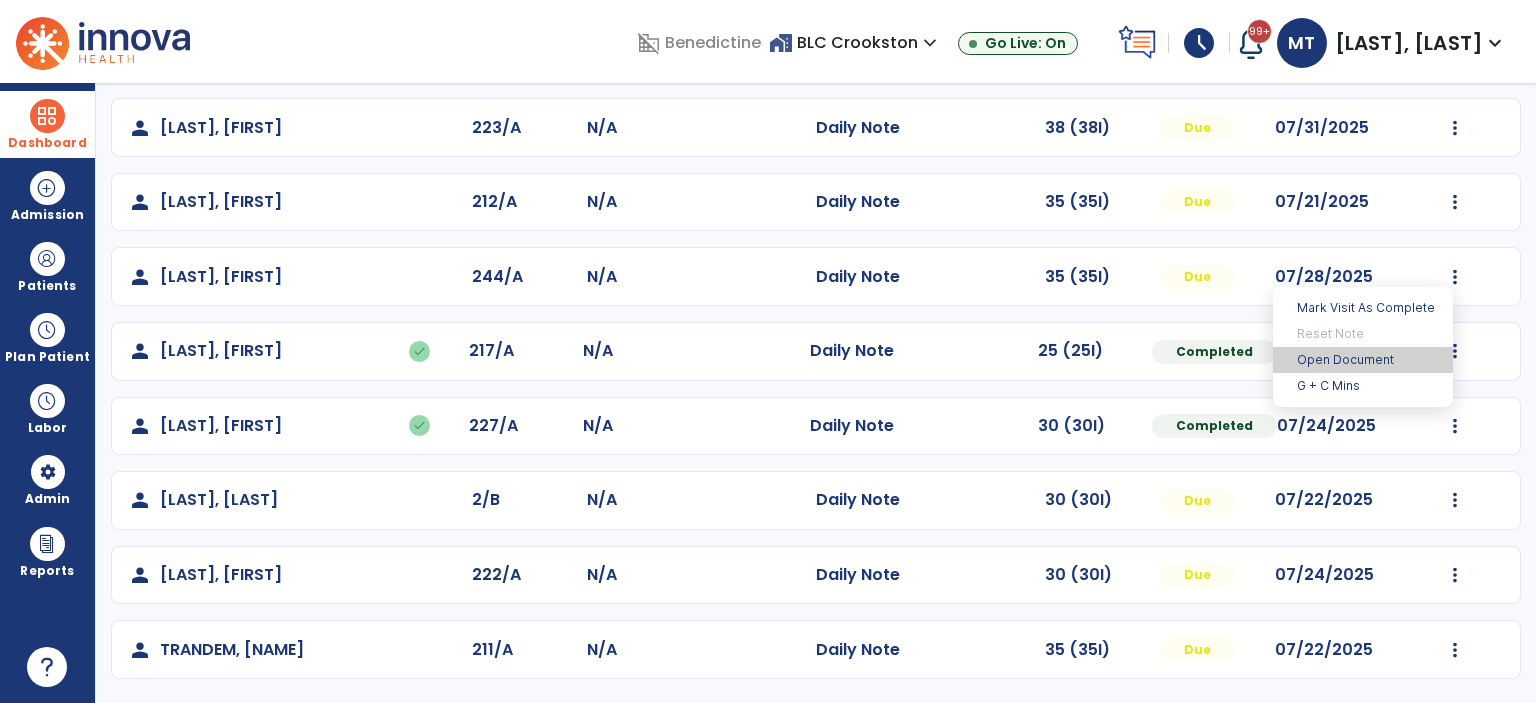 click on "Open Document" at bounding box center (1363, 360) 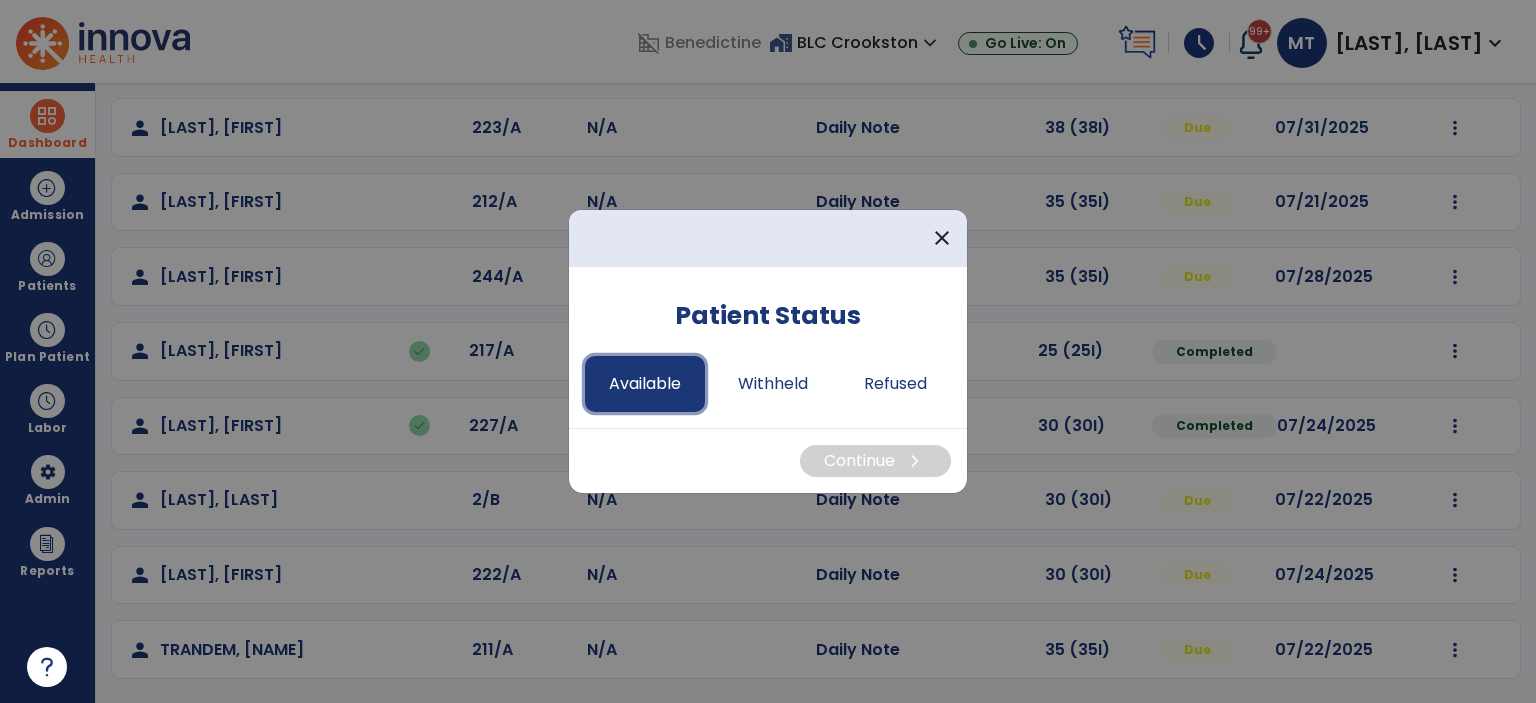 click on "Available" at bounding box center [645, 384] 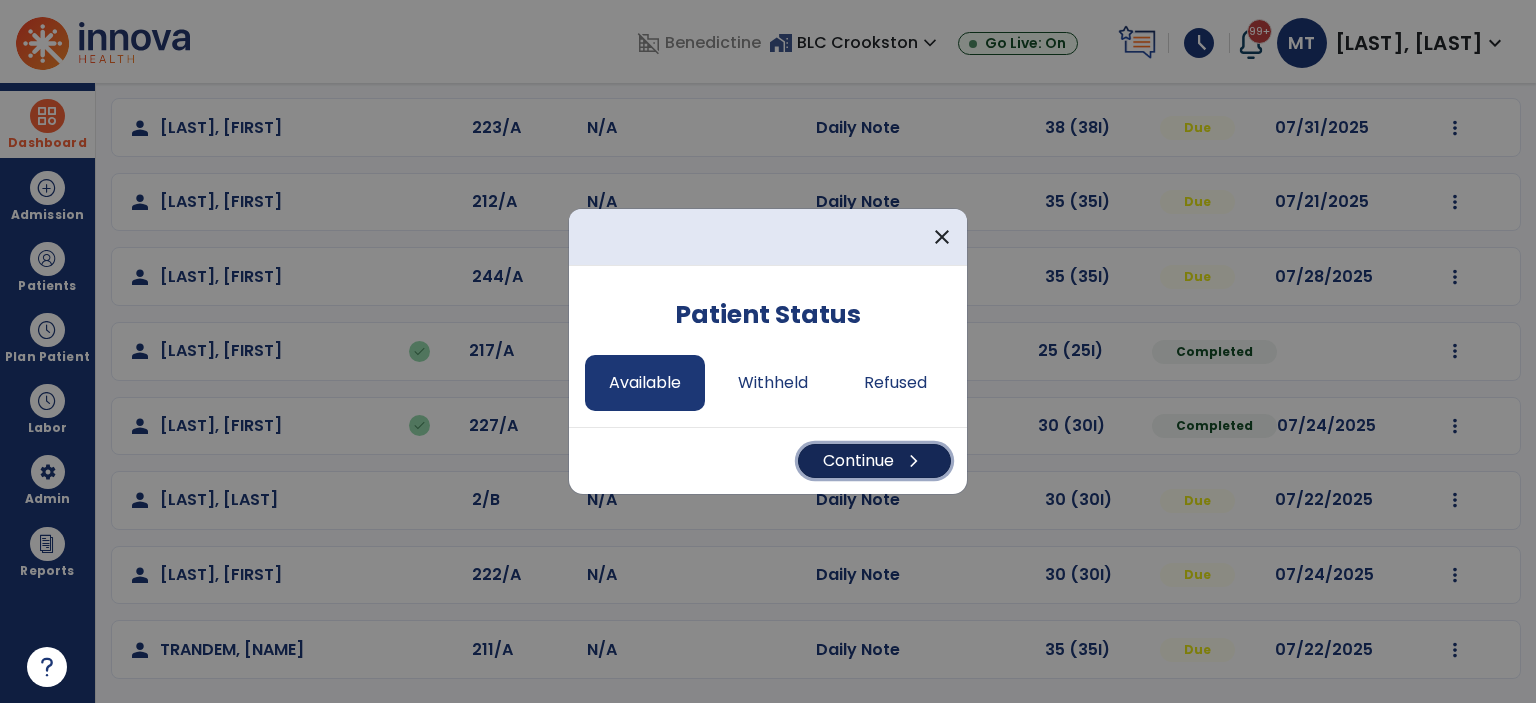 click on "Continue   chevron_right" at bounding box center (874, 461) 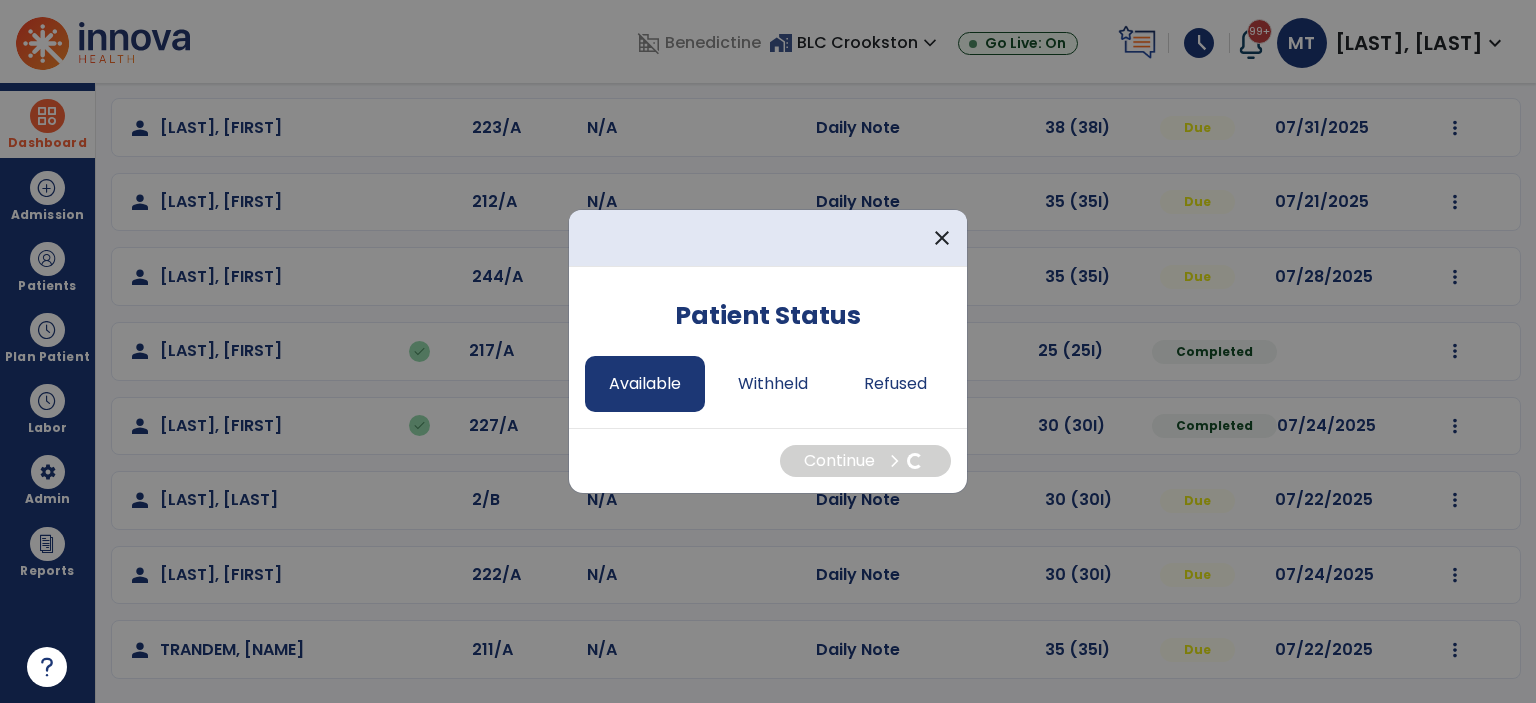 select on "*" 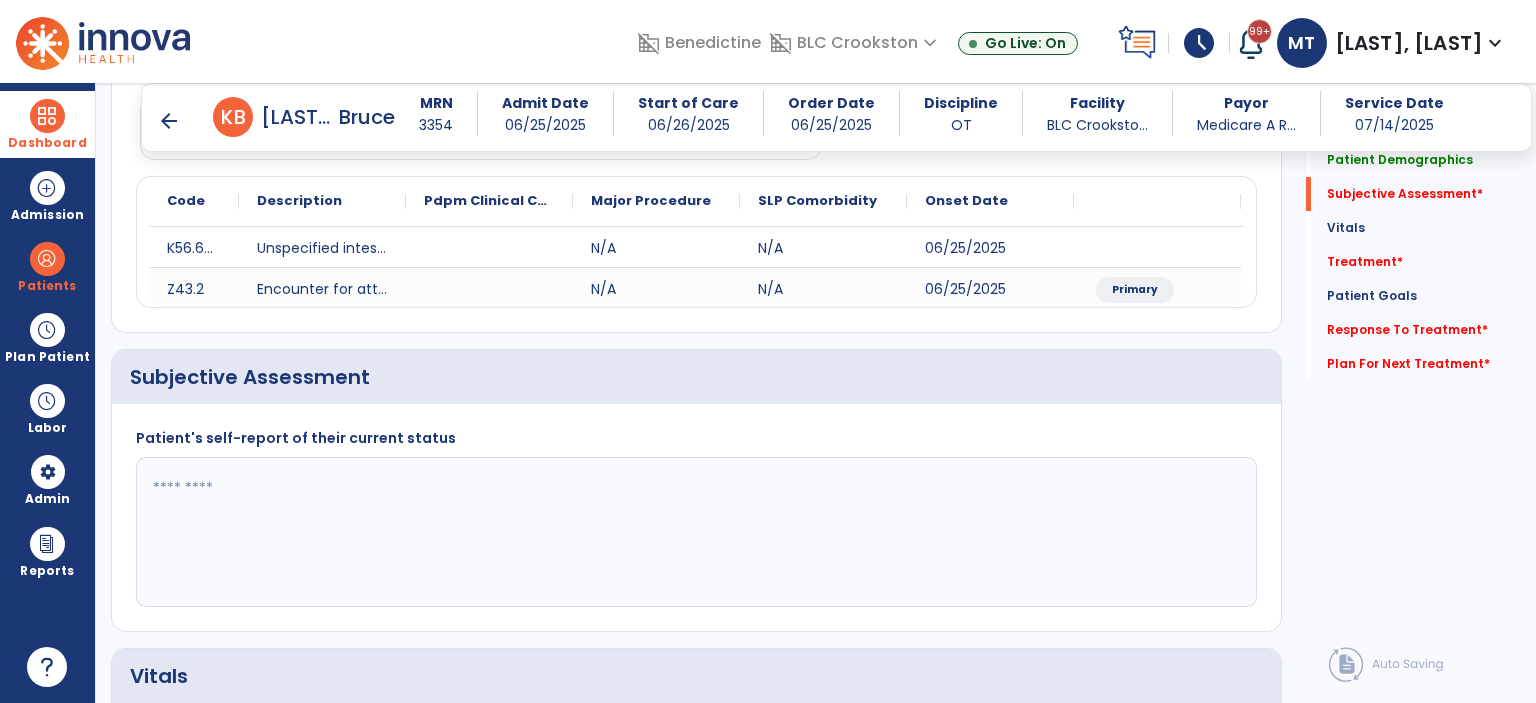 scroll, scrollTop: 276, scrollLeft: 0, axis: vertical 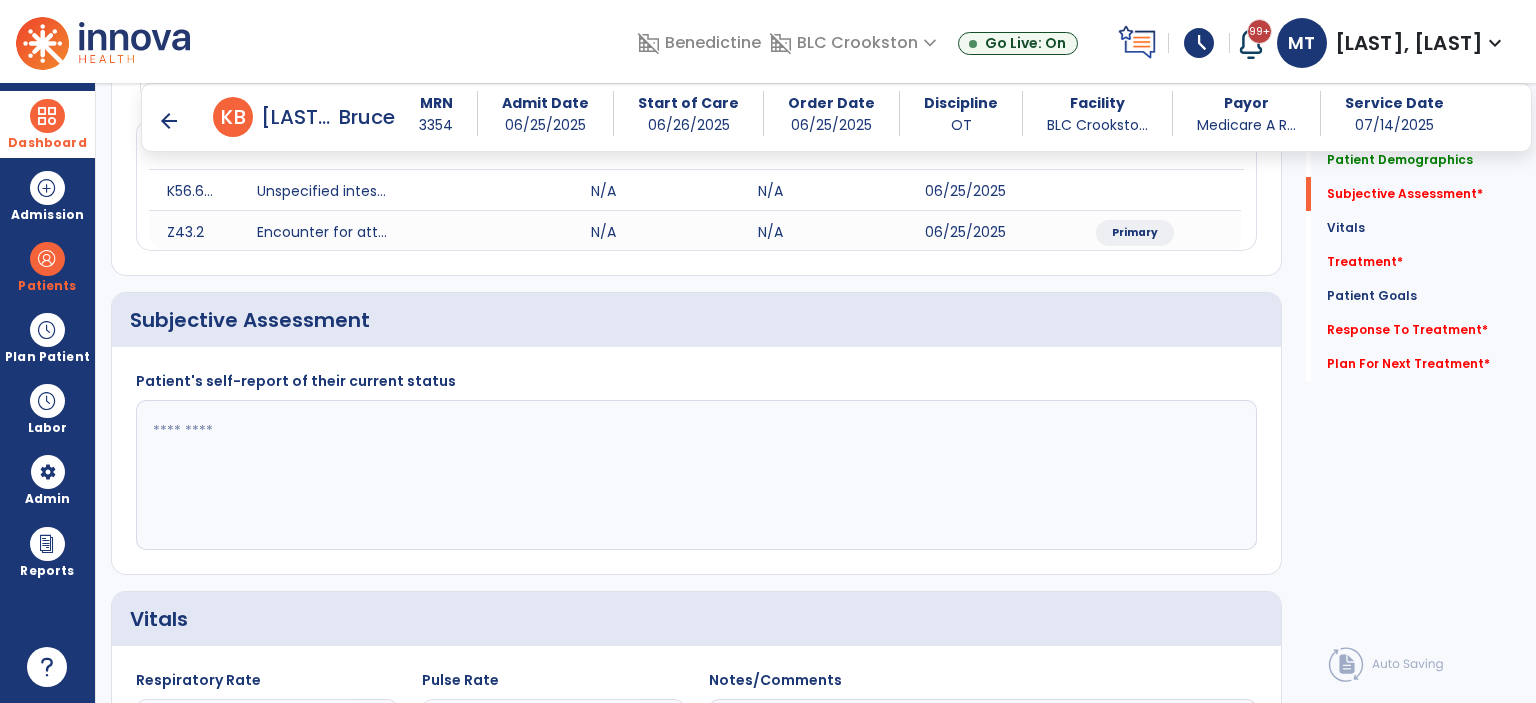 paste on "**********" 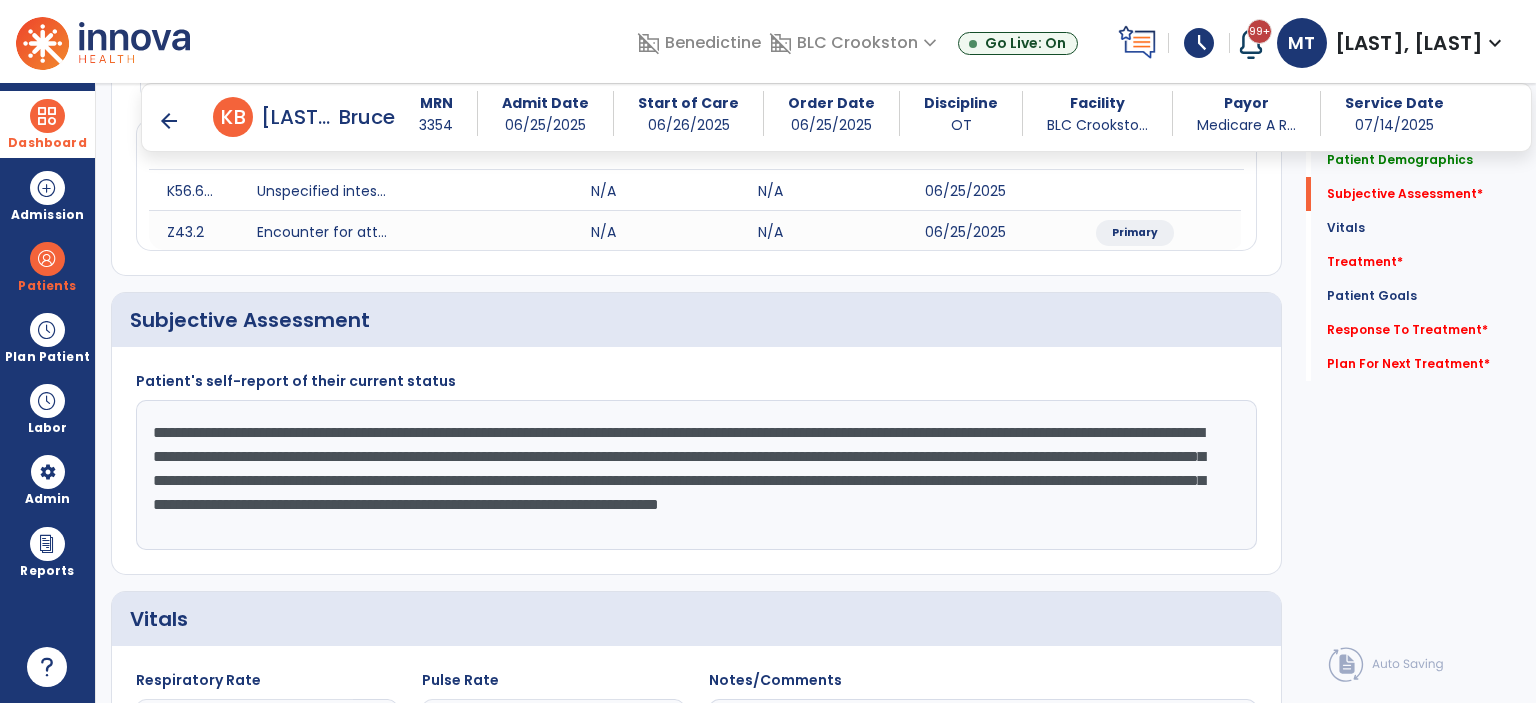 scroll, scrollTop: 16, scrollLeft: 0, axis: vertical 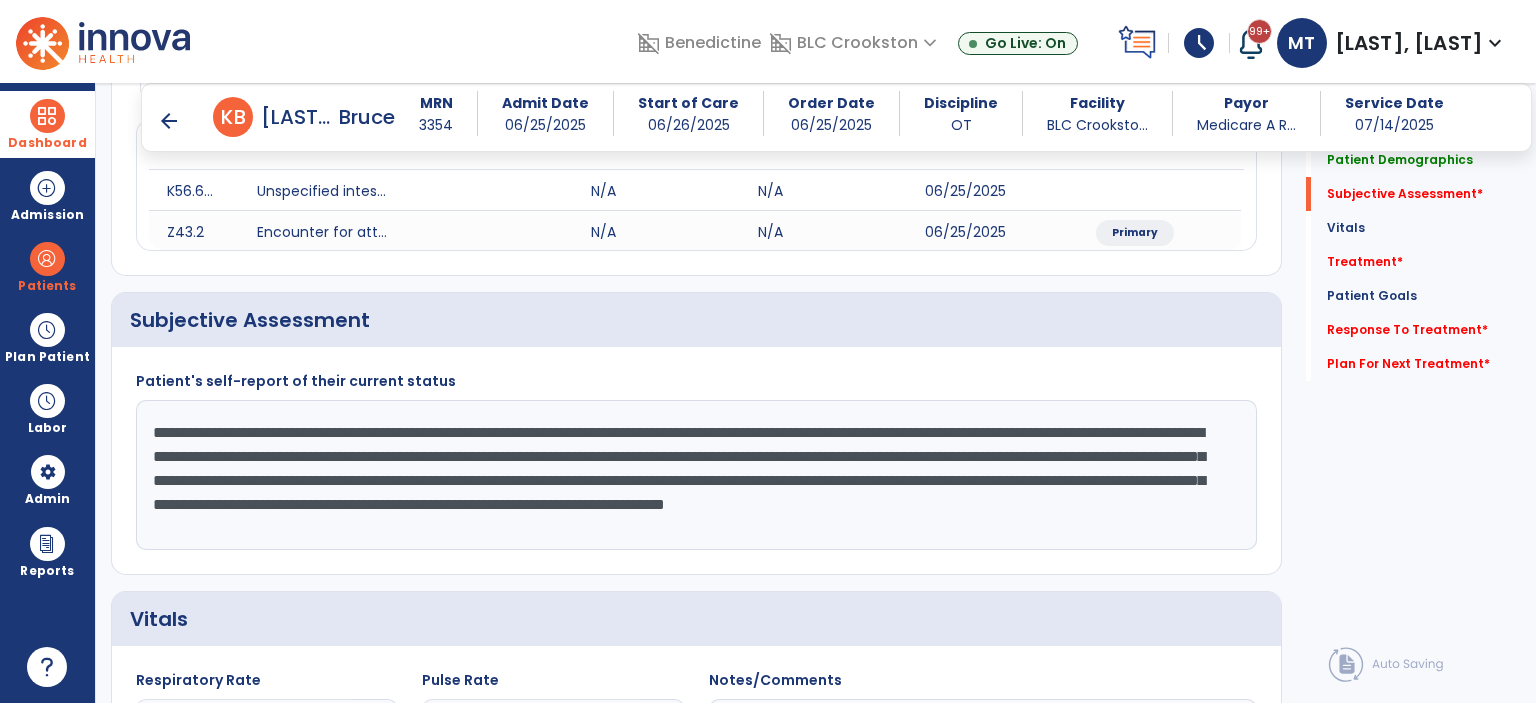 type on "**********" 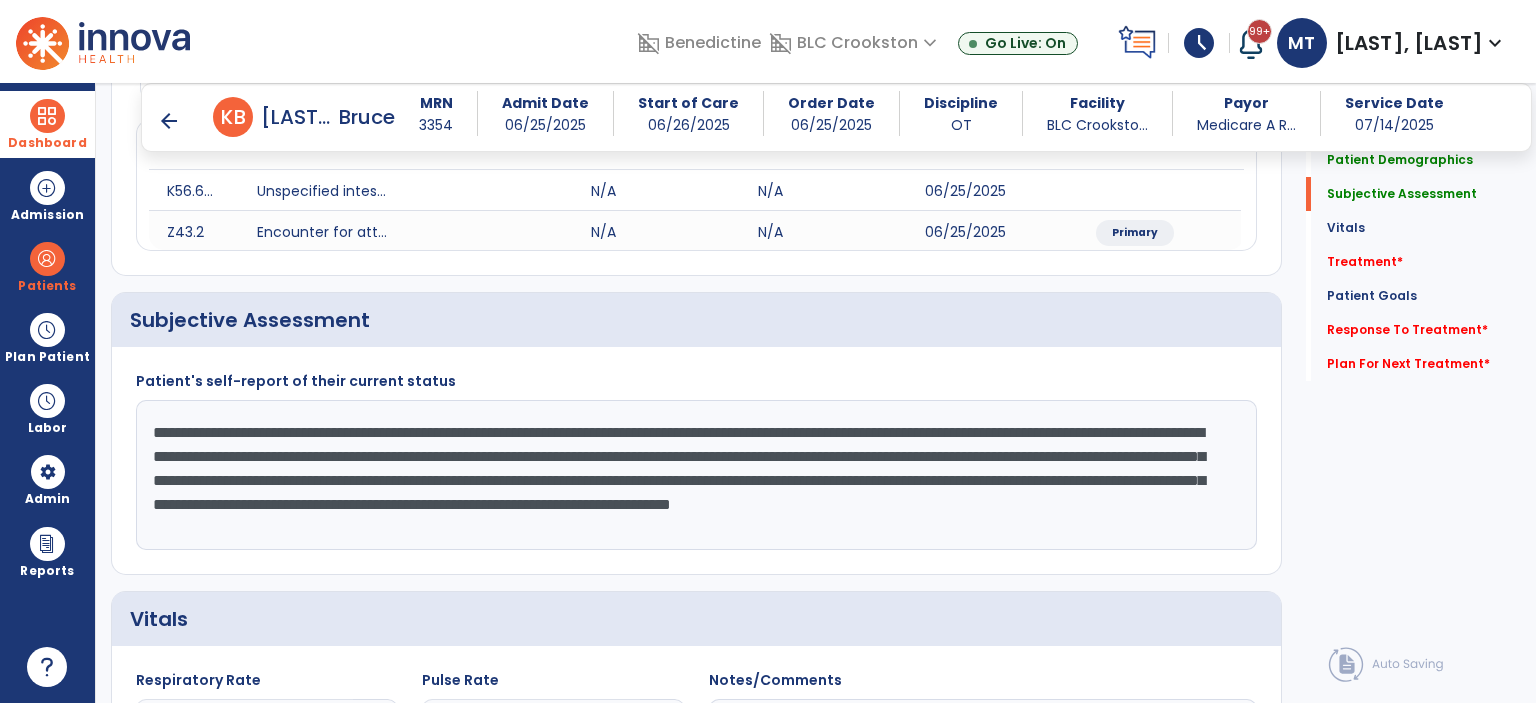 scroll, scrollTop: 0, scrollLeft: 0, axis: both 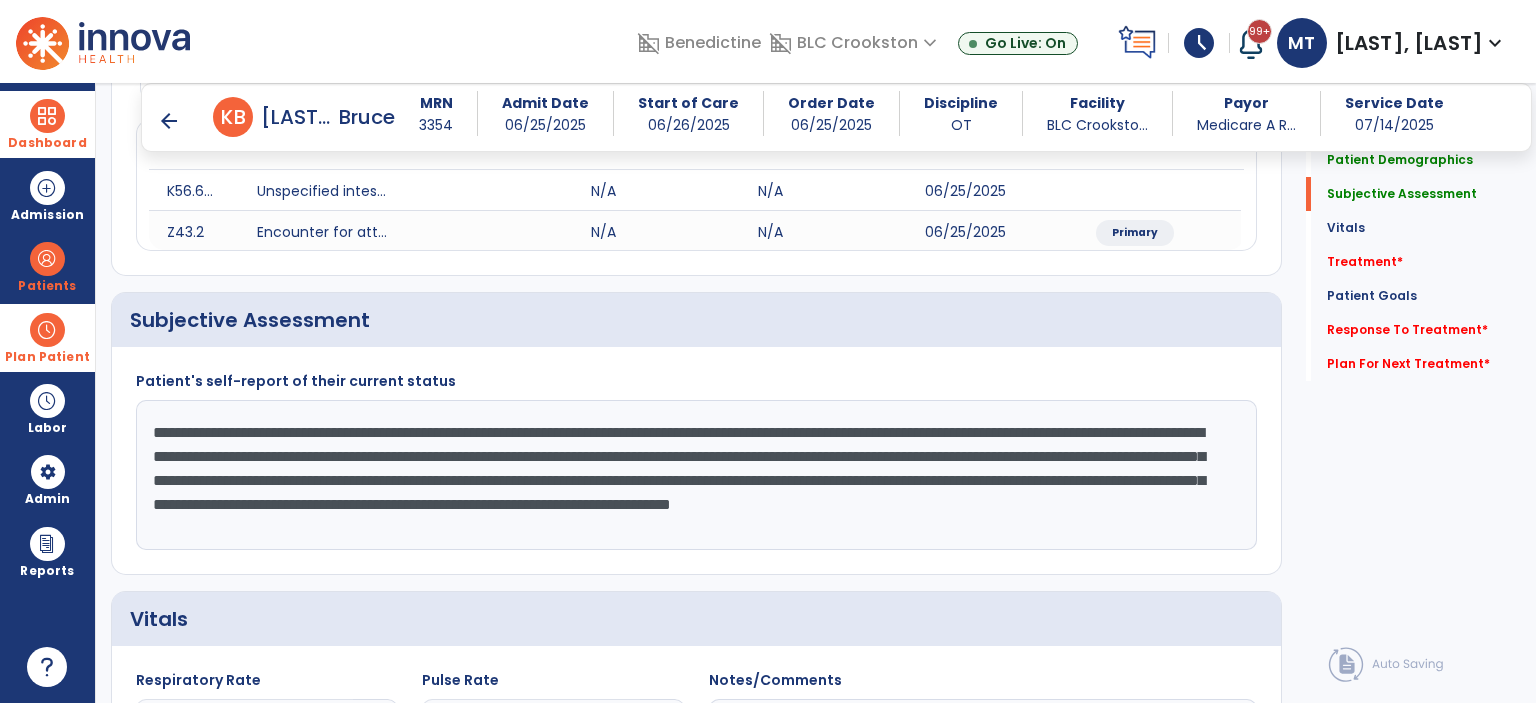 drag, startPoint x: 1132, startPoint y: 546, endPoint x: 0, endPoint y: 358, distance: 1147.5051 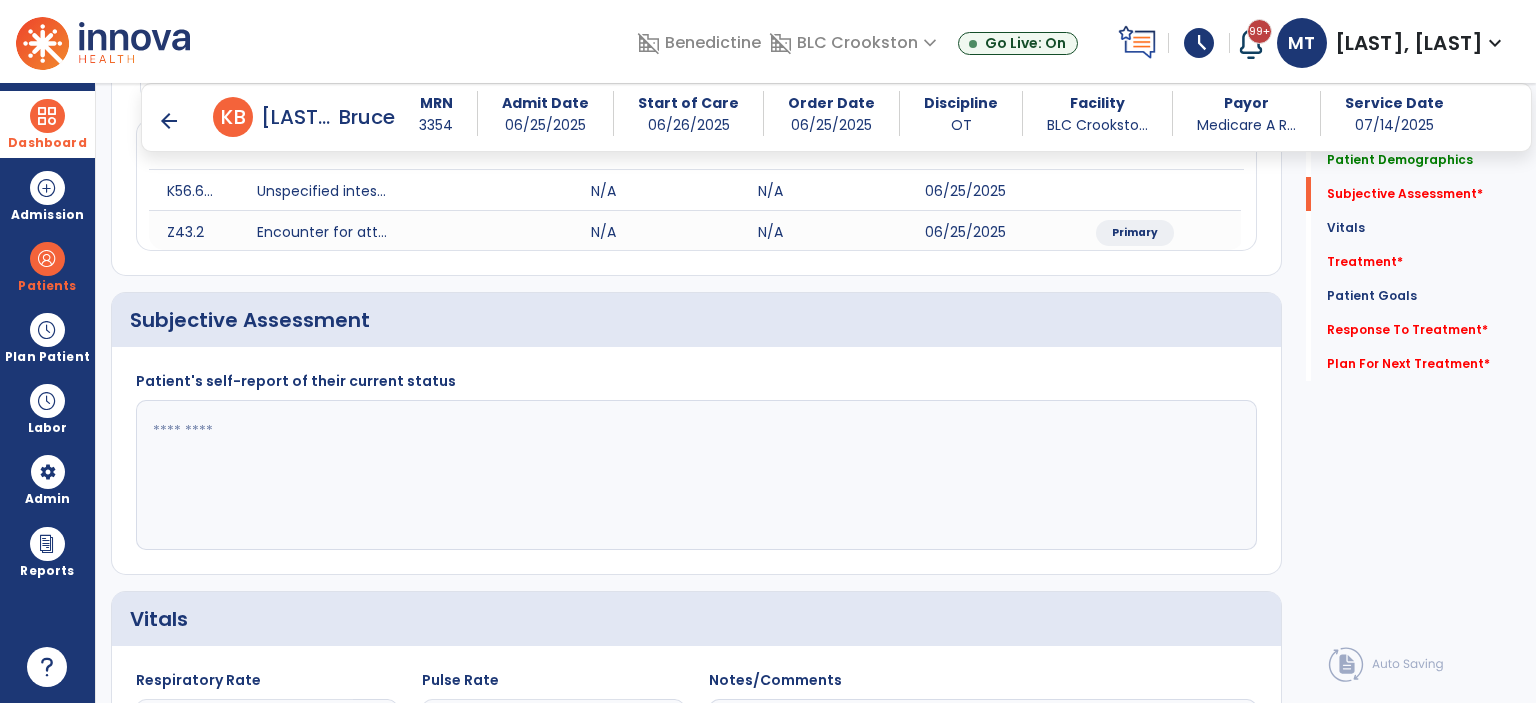 type on "*" 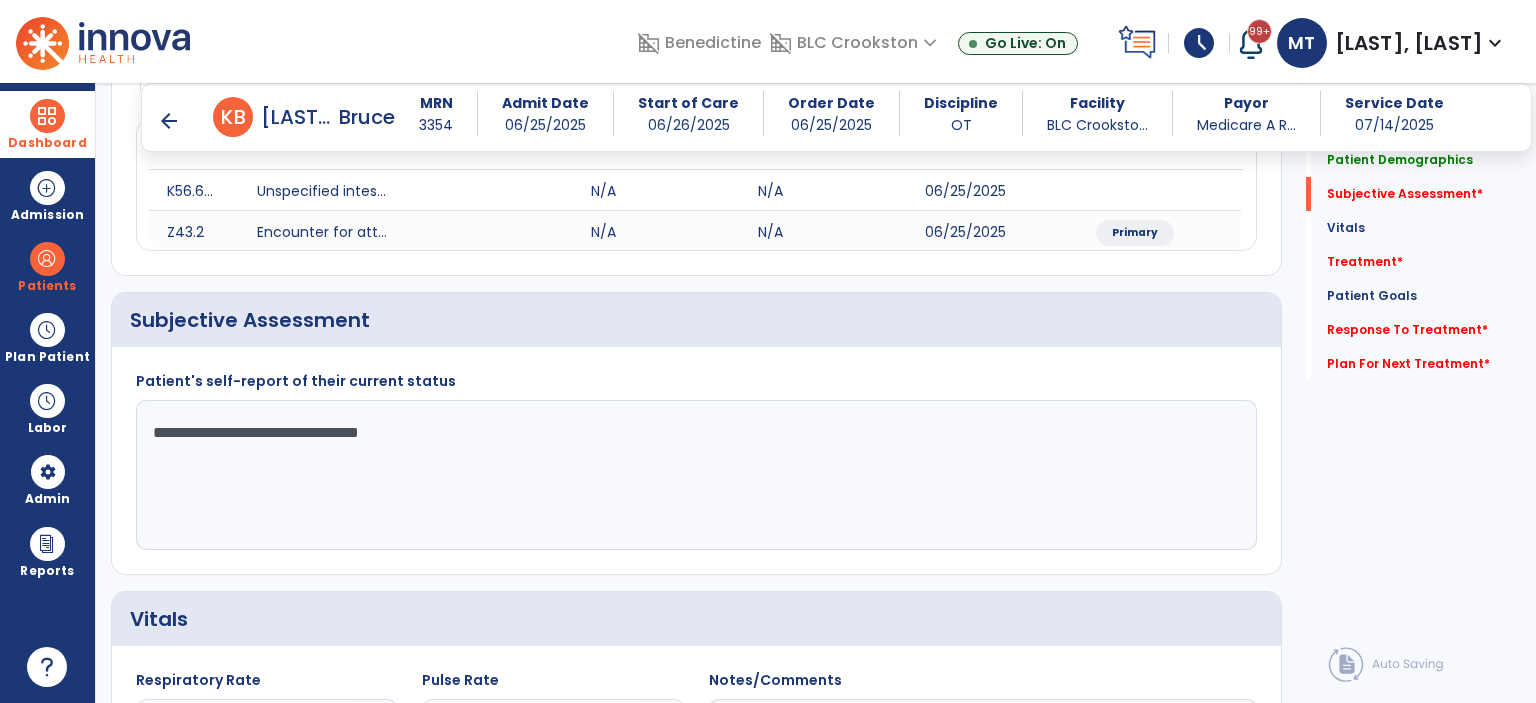 type on "**********" 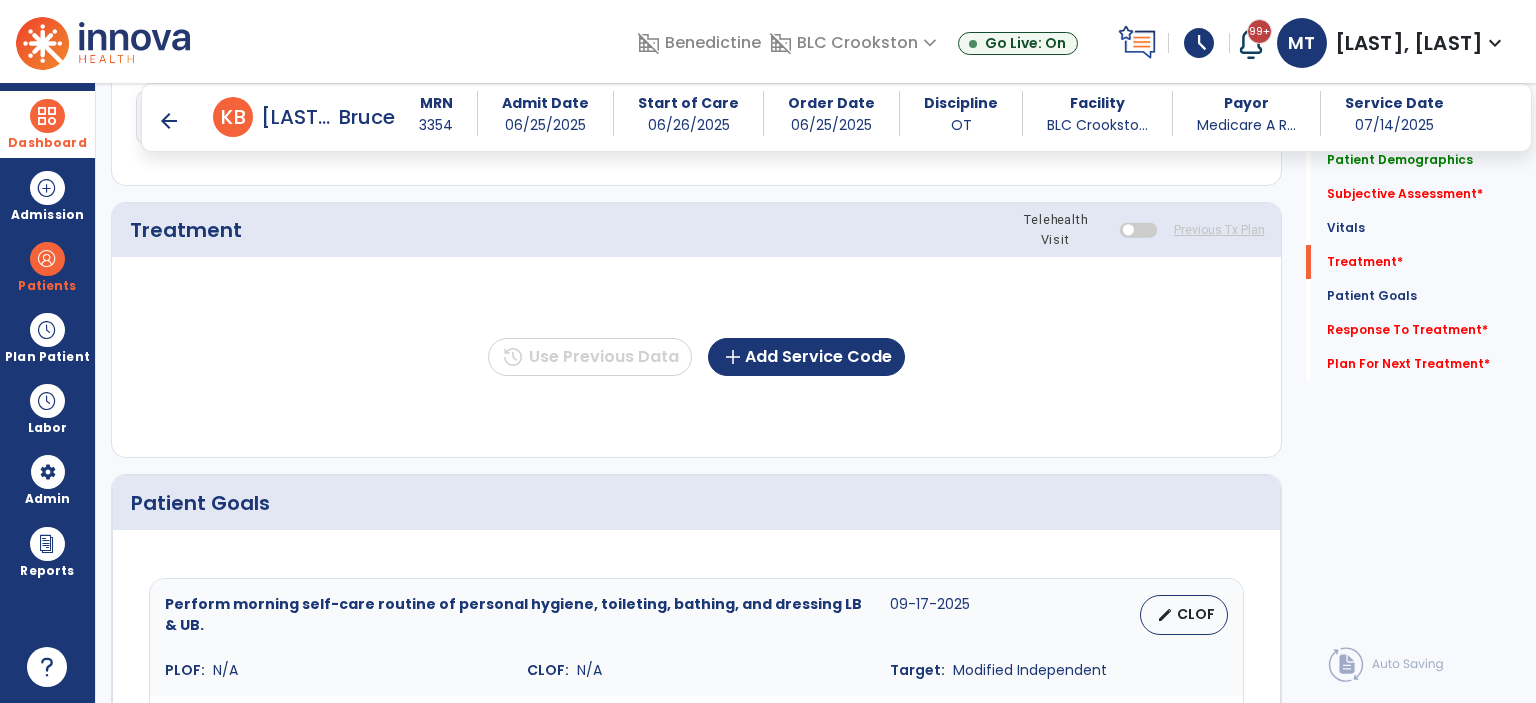 scroll, scrollTop: 1089, scrollLeft: 0, axis: vertical 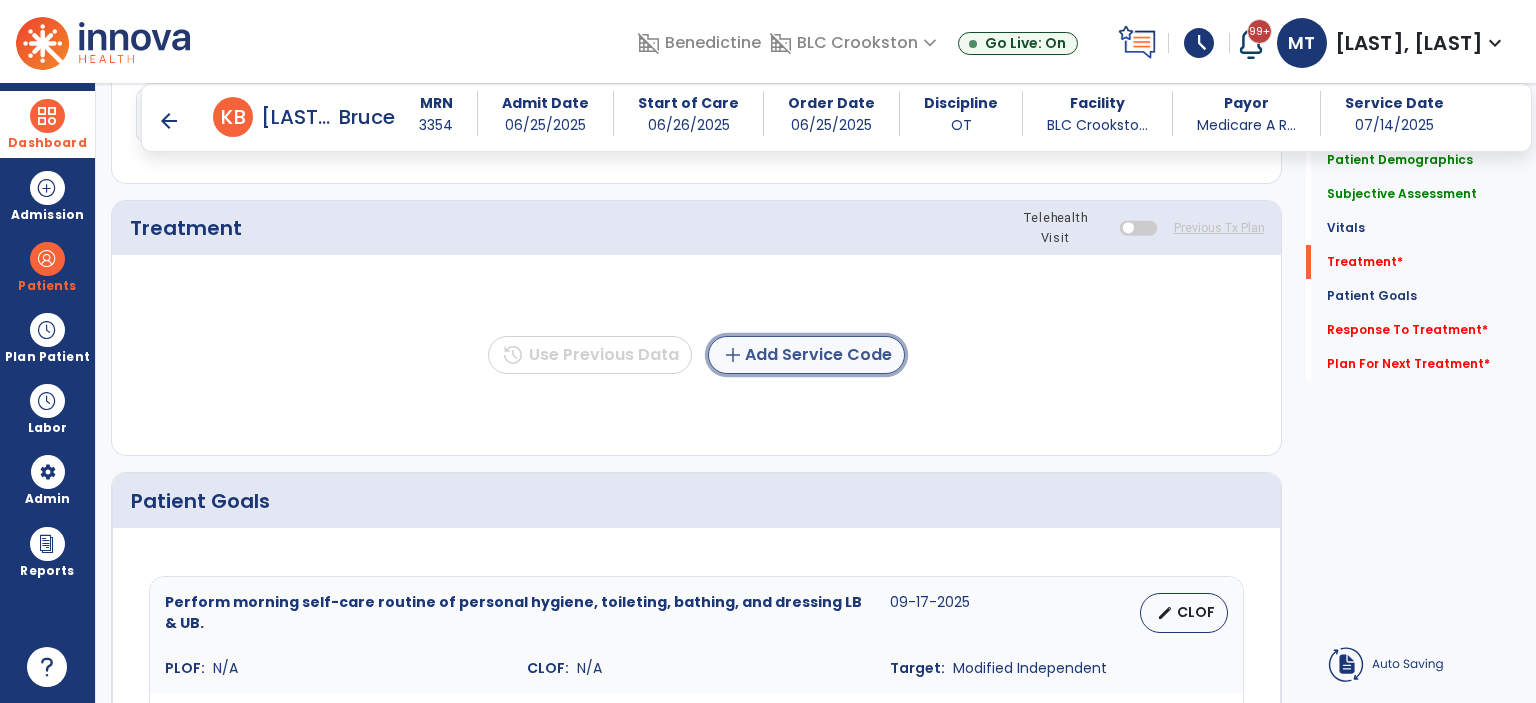 click on "add  Add Service Code" 